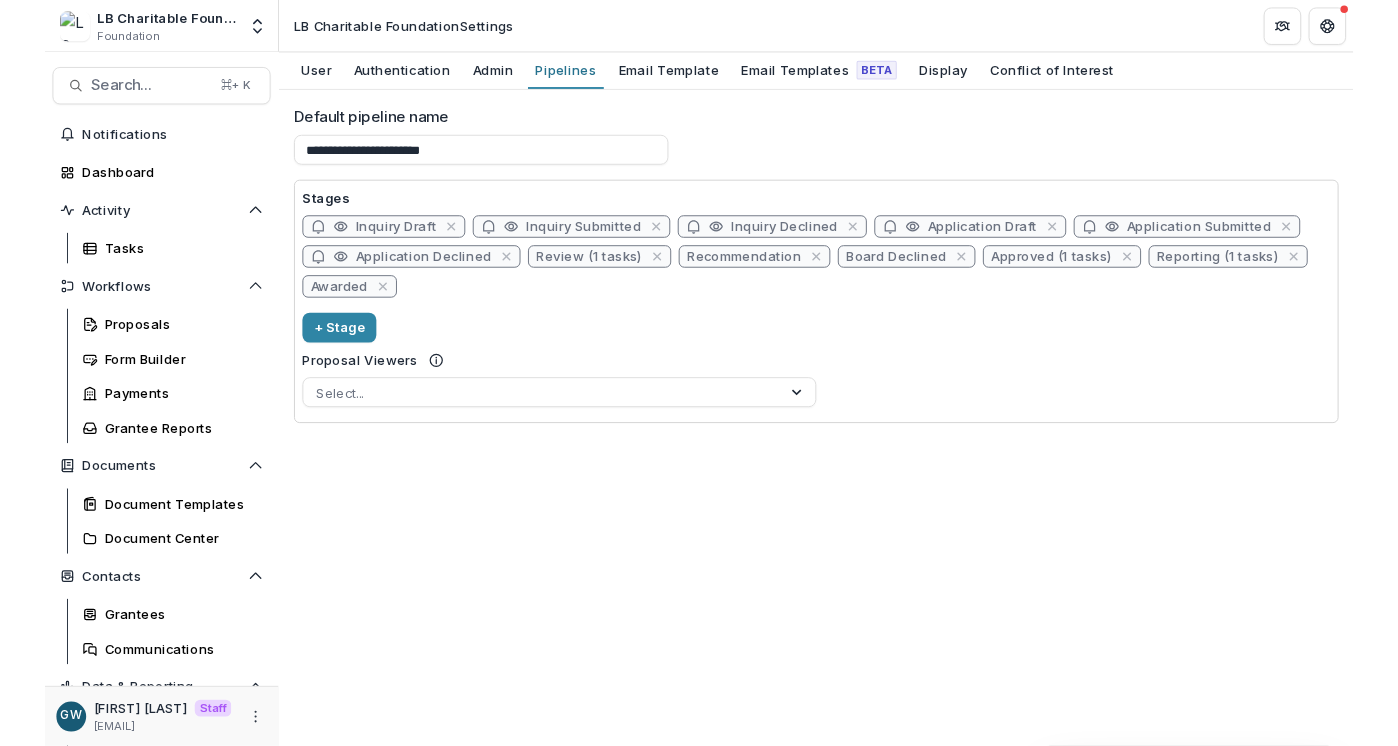scroll, scrollTop: 0, scrollLeft: 0, axis: both 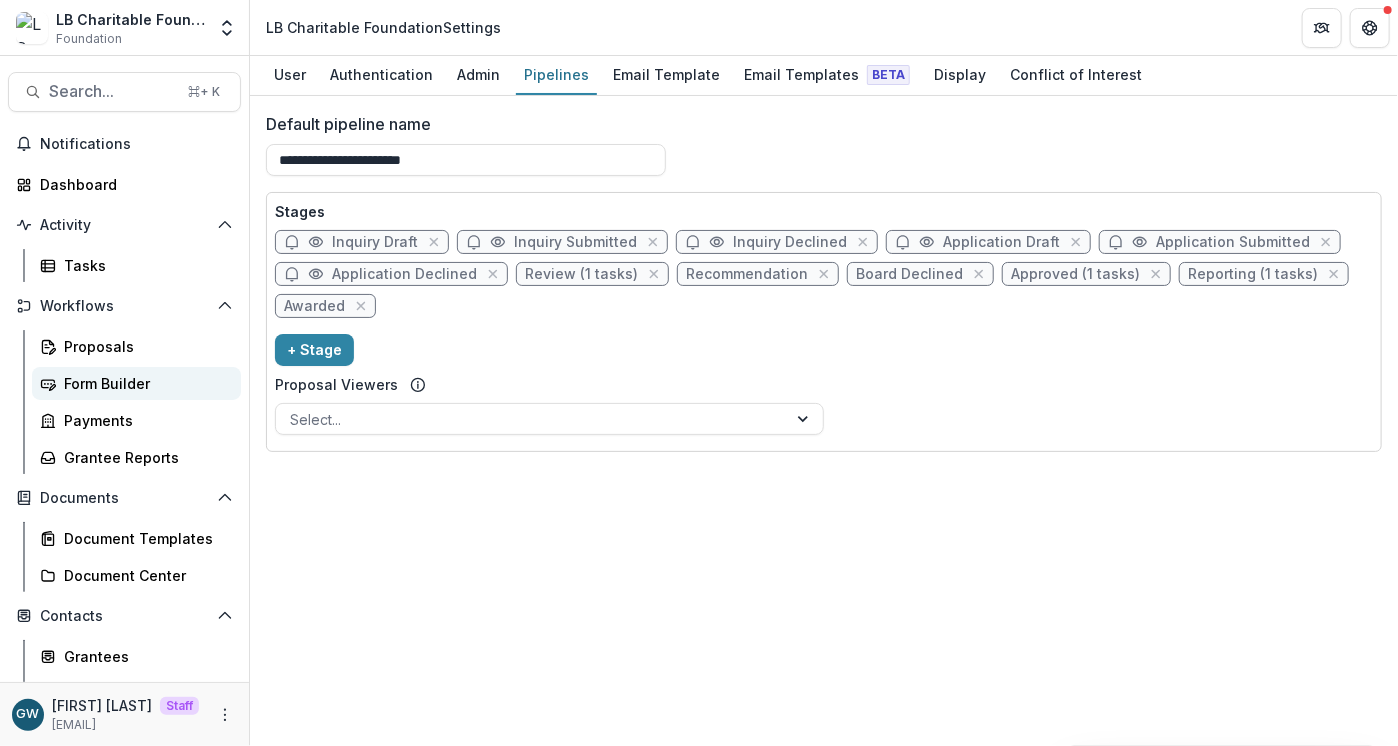 click on "Form Builder" at bounding box center [144, 383] 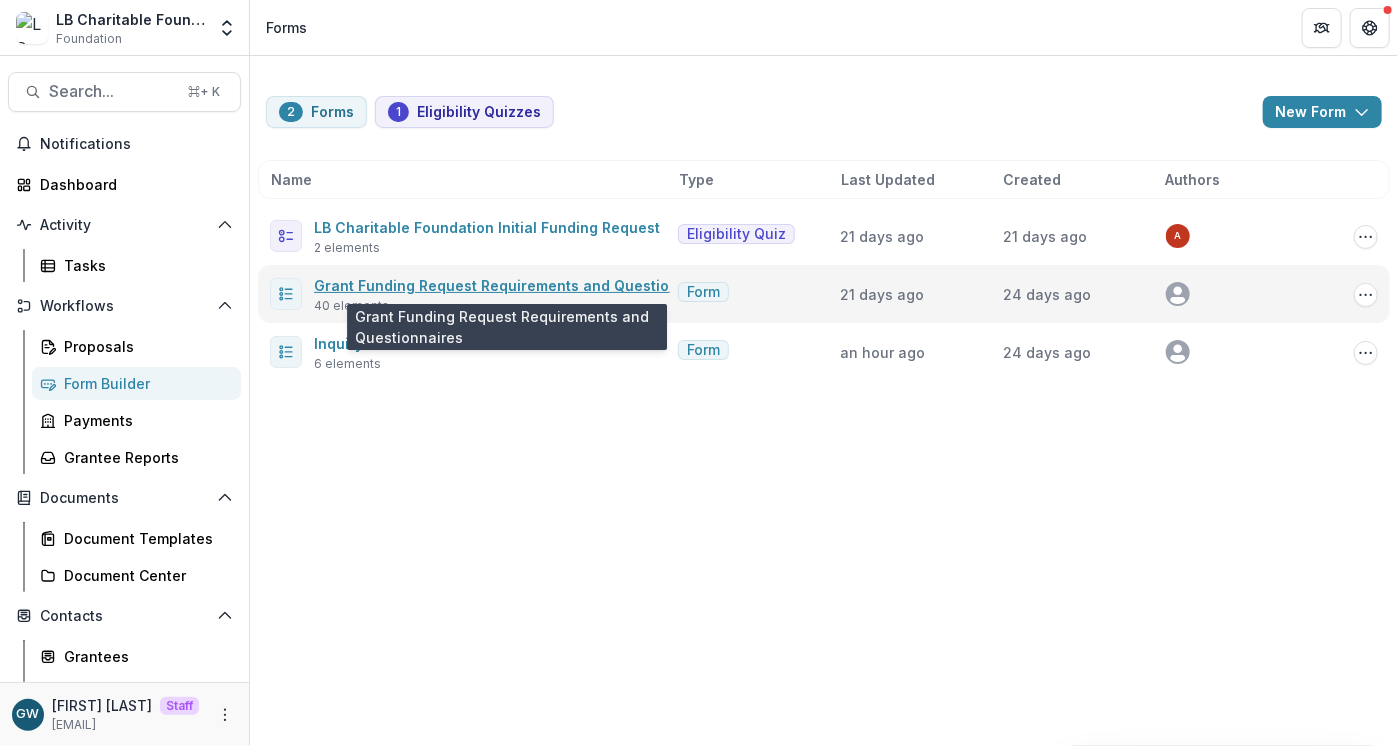 click on "Grant Funding Request Requirements and Questionnaires" at bounding box center (518, 285) 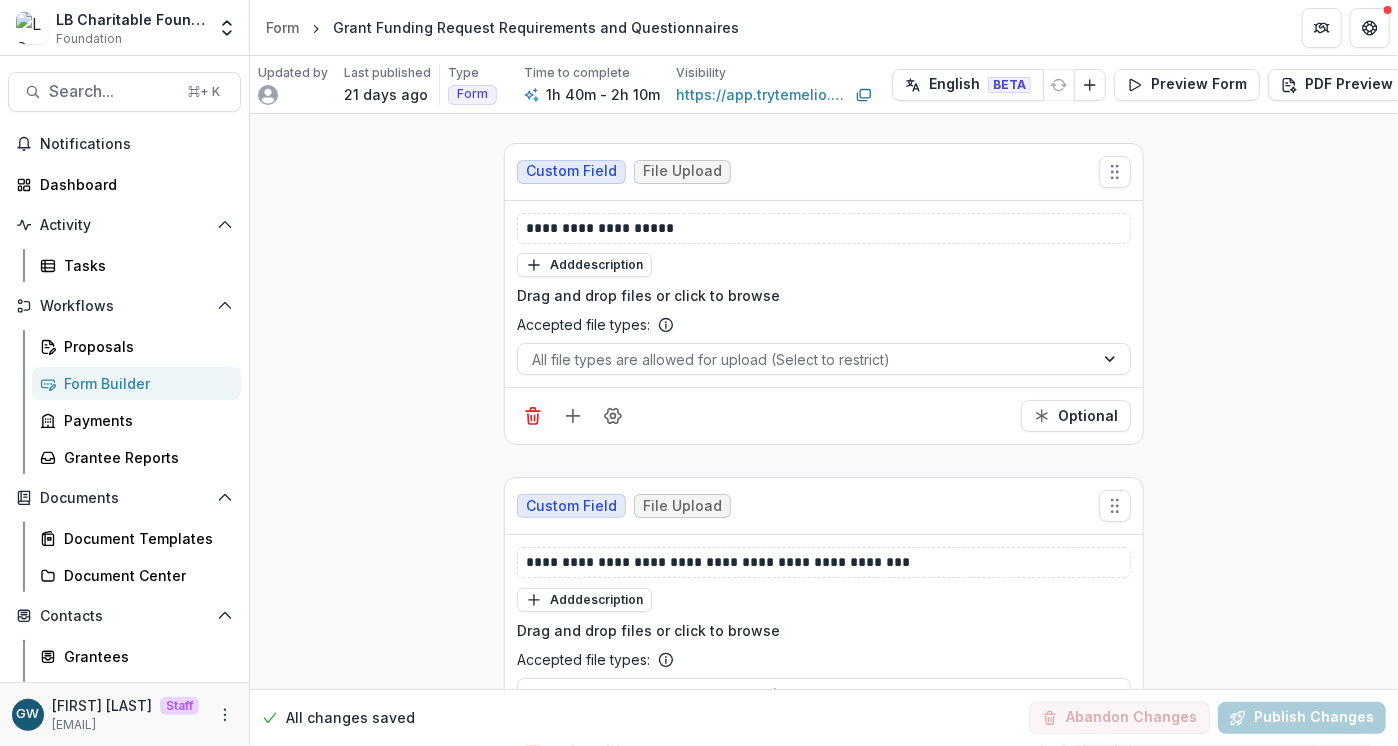 scroll, scrollTop: 17368, scrollLeft: 0, axis: vertical 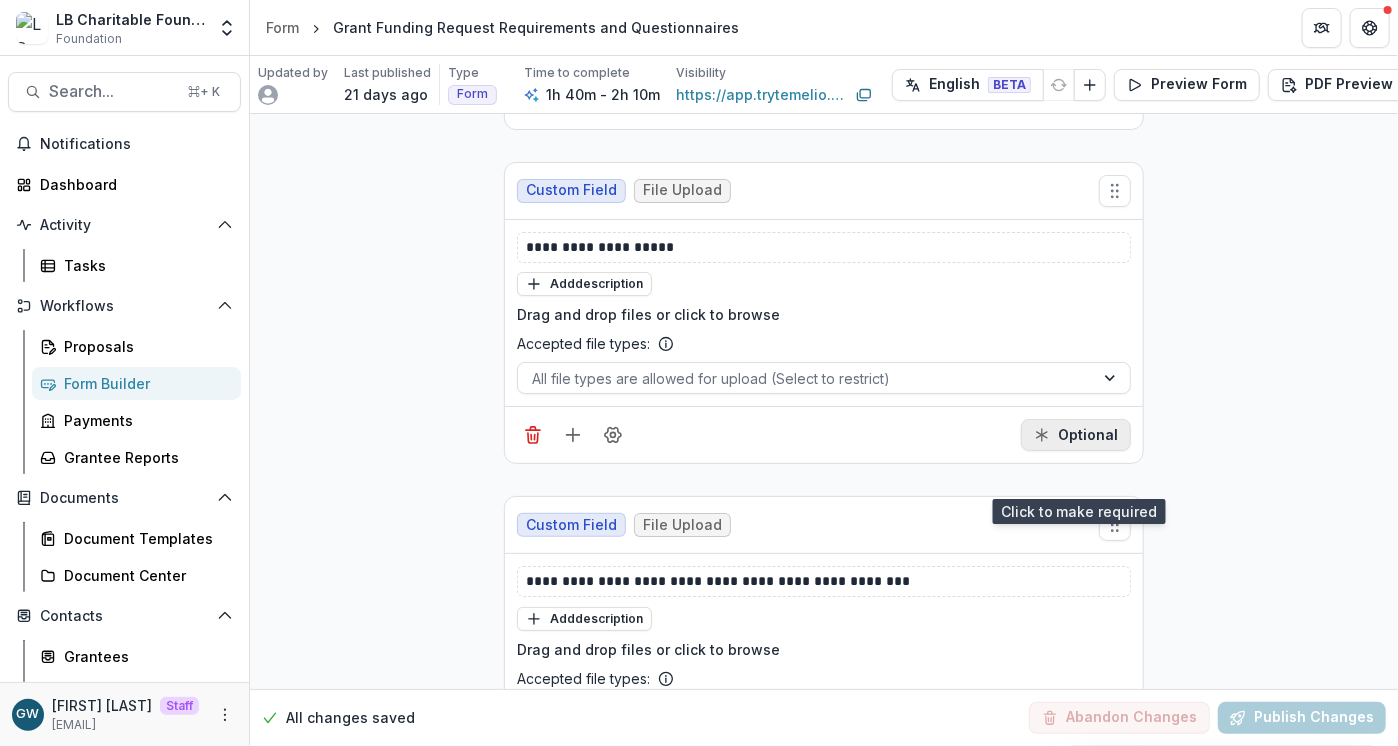 click on "Optional" at bounding box center [1076, 435] 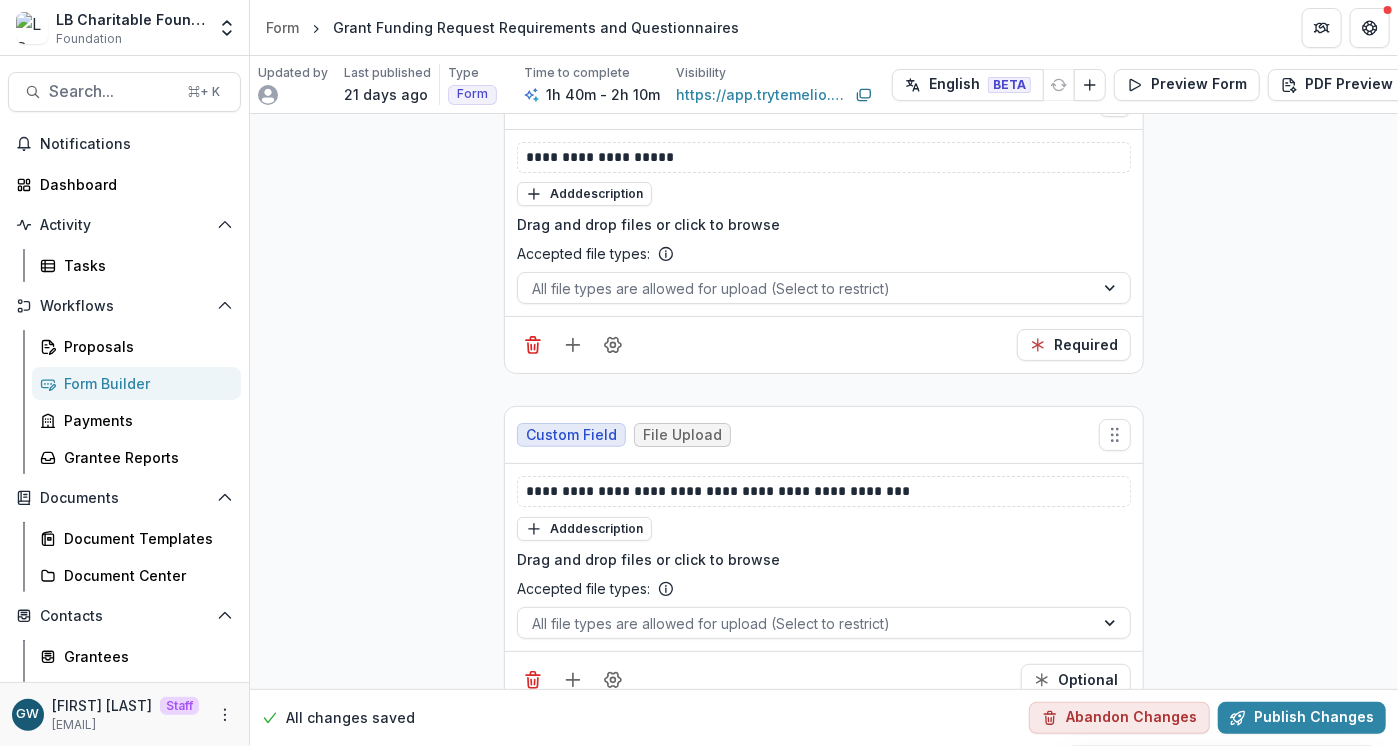 scroll, scrollTop: 17457, scrollLeft: 0, axis: vertical 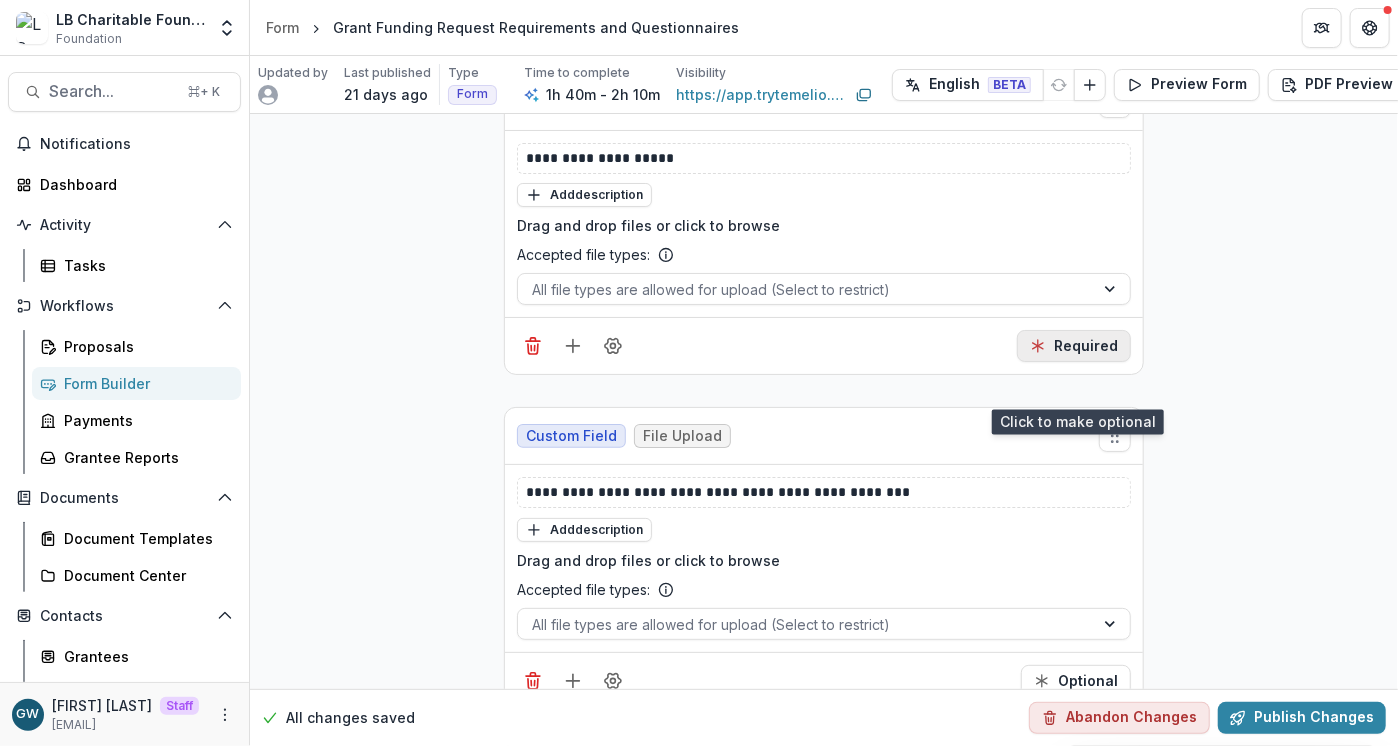 click on "Required" at bounding box center (1074, 346) 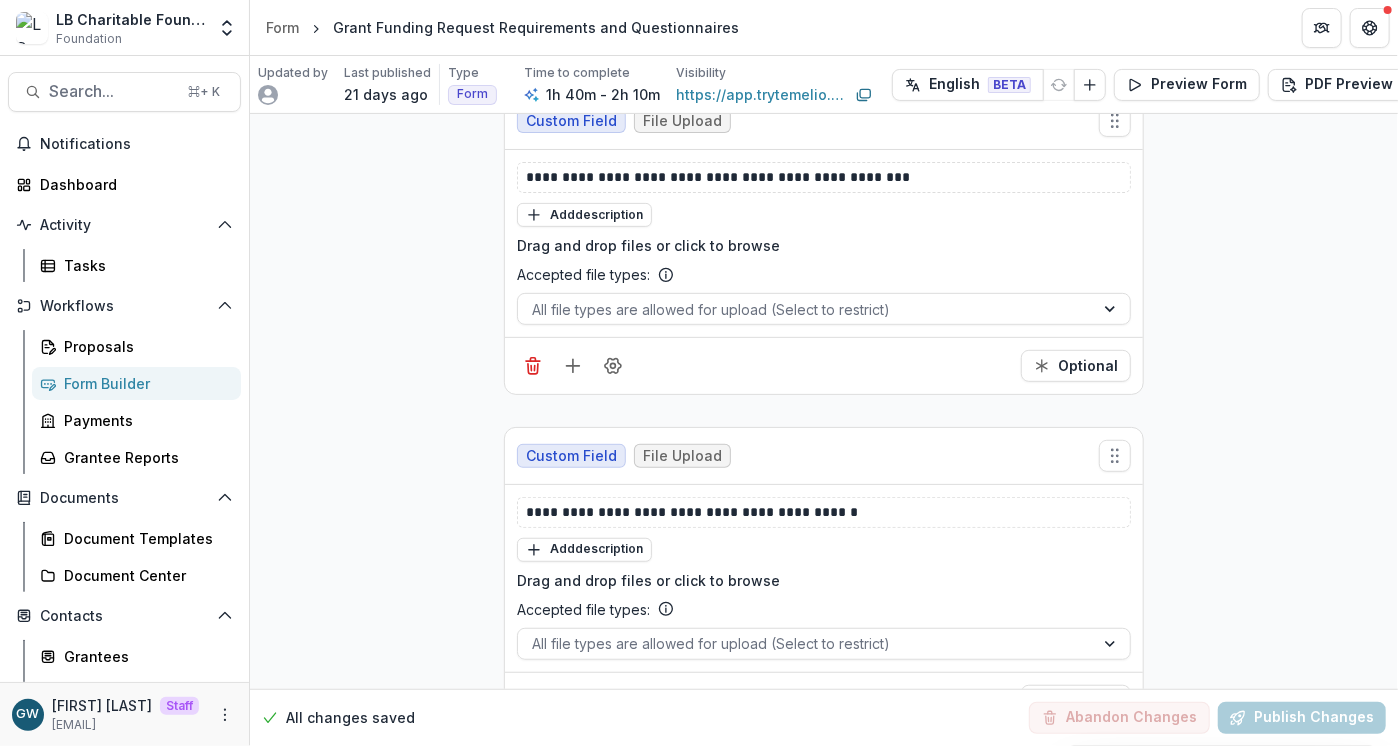 scroll, scrollTop: 17768, scrollLeft: 0, axis: vertical 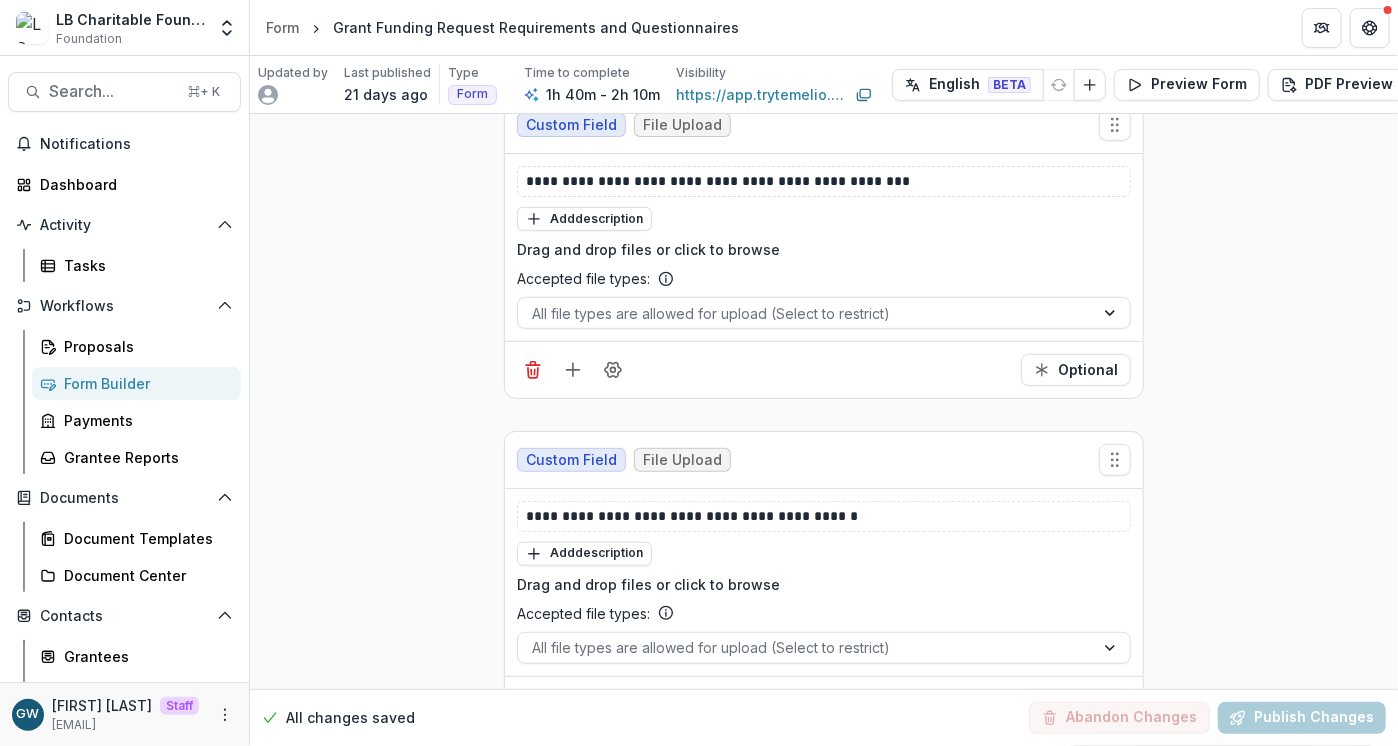 click on "**********" at bounding box center (824, -8097) 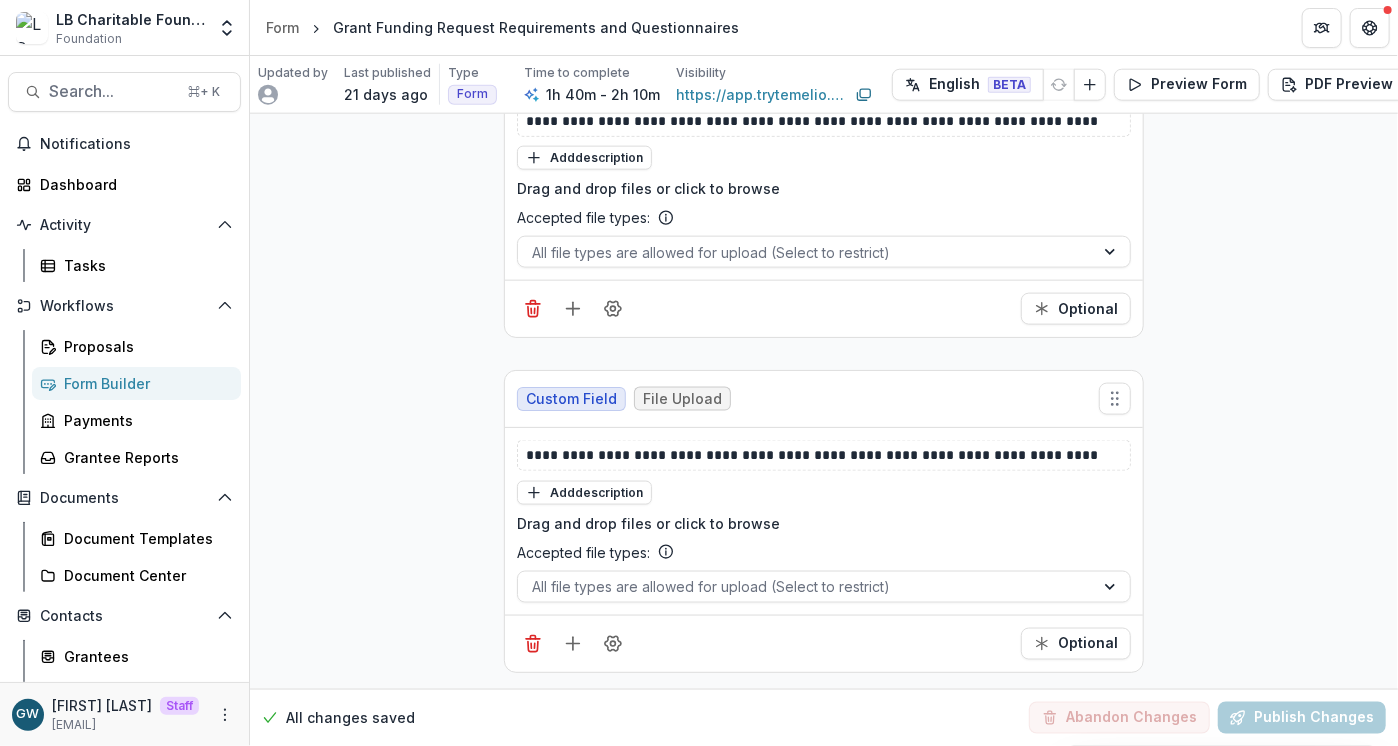scroll, scrollTop: 18888, scrollLeft: 0, axis: vertical 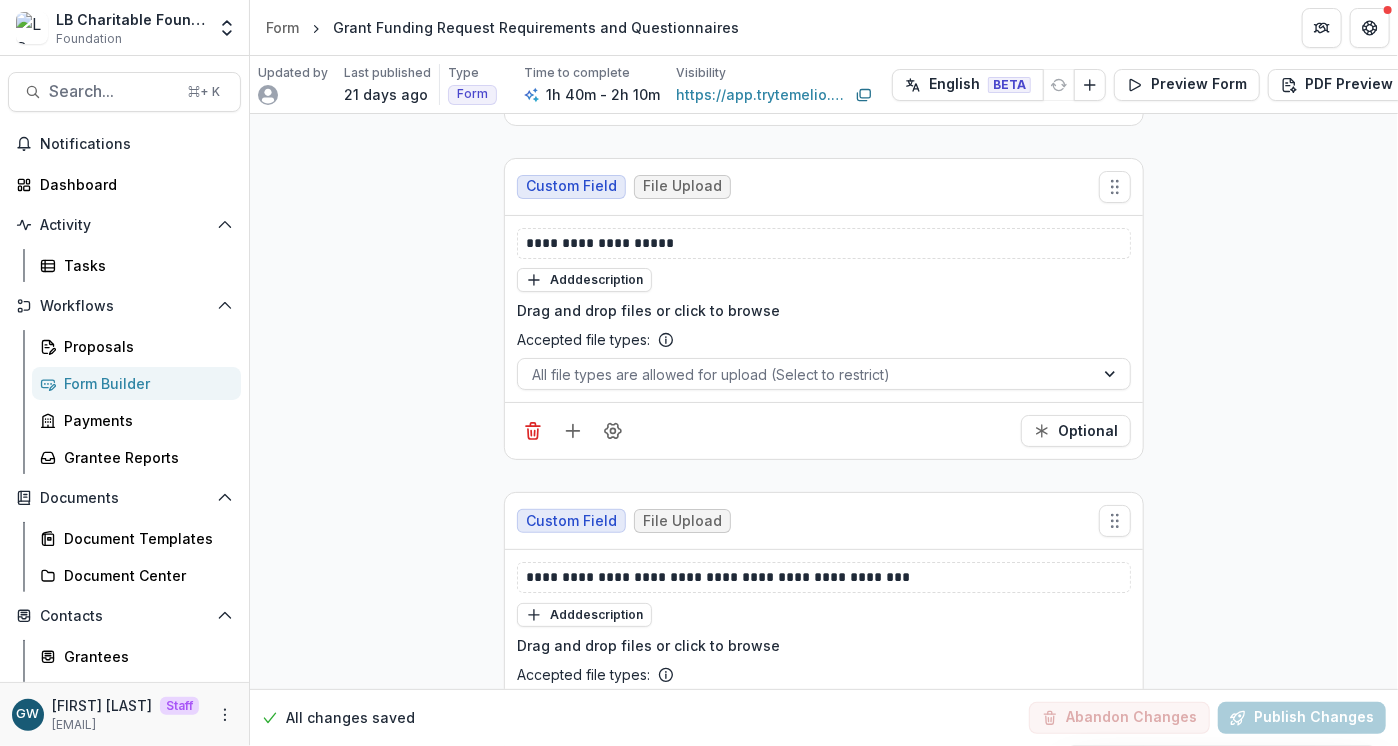 click on "Form Builder" at bounding box center [144, 383] 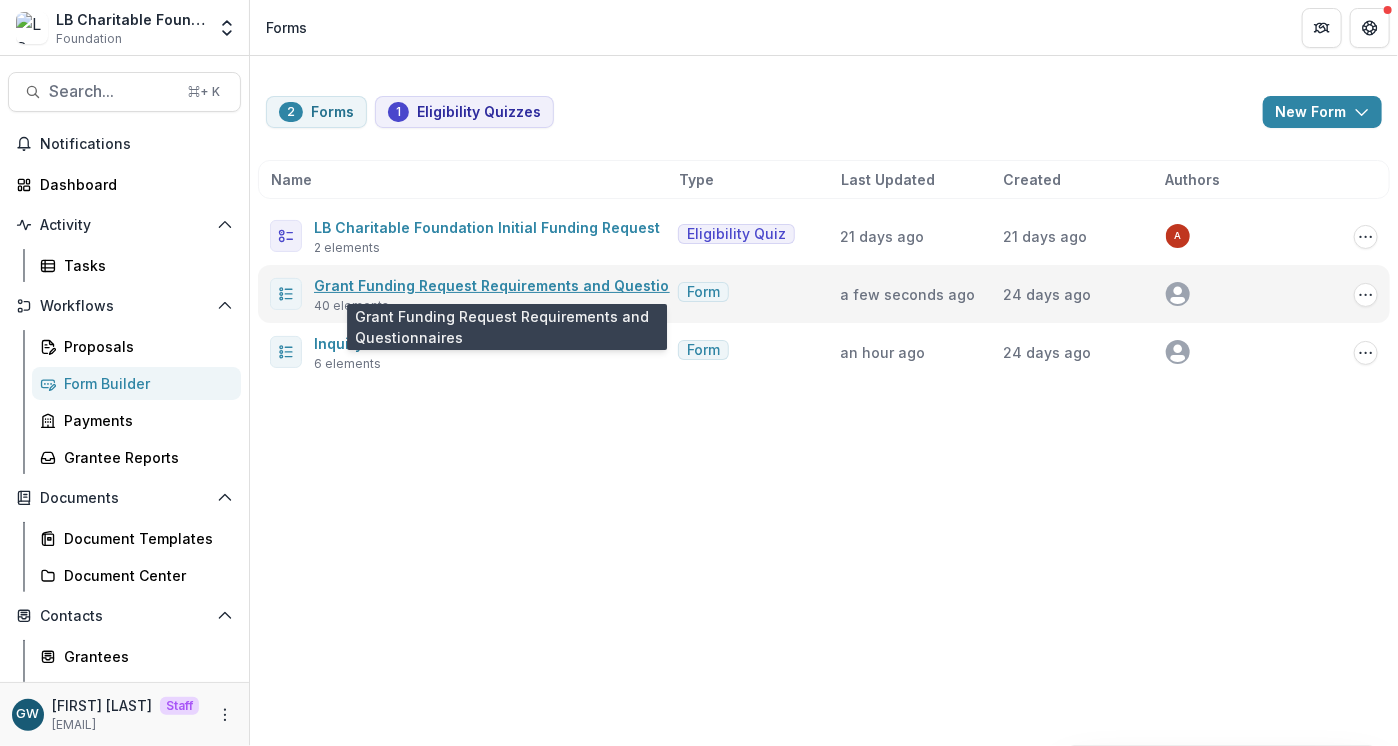 click on "Grant Funding Request Requirements and Questionnaires" at bounding box center (518, 285) 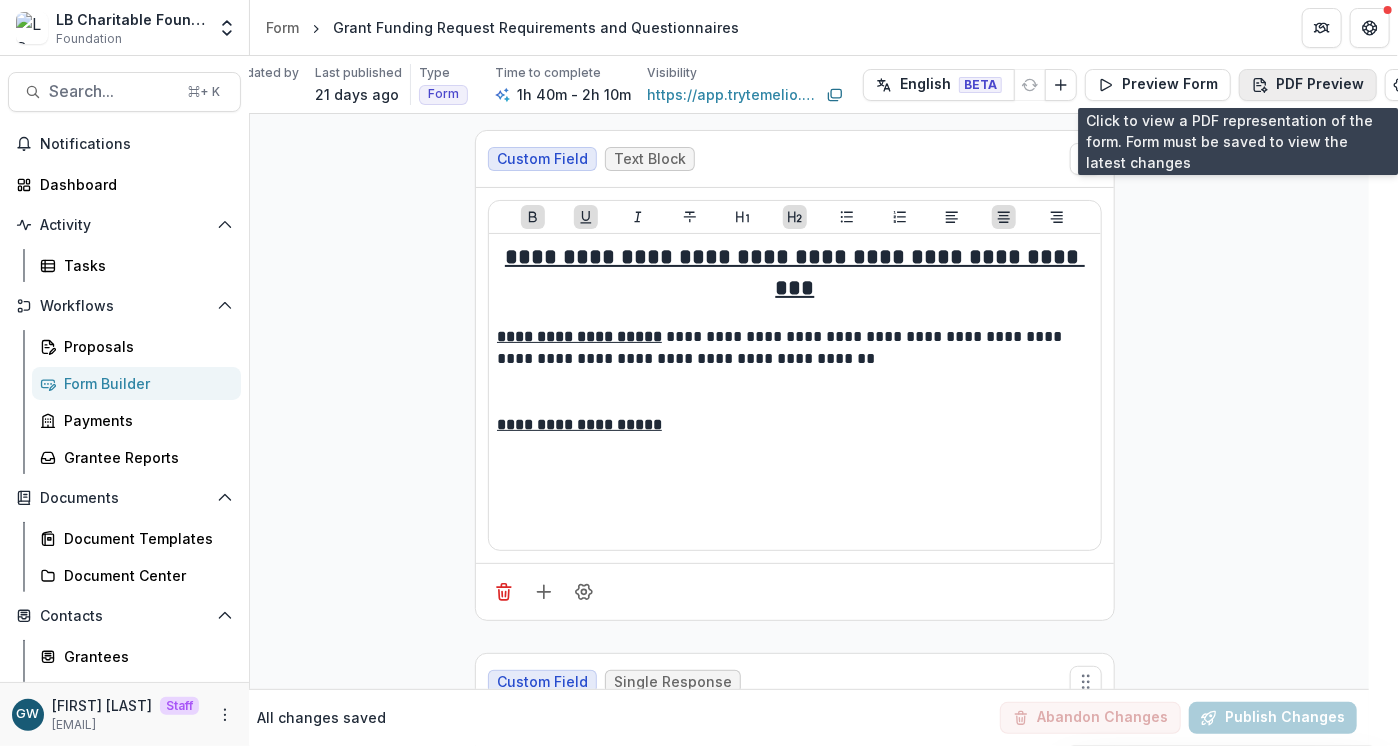 scroll, scrollTop: 2, scrollLeft: 29, axis: both 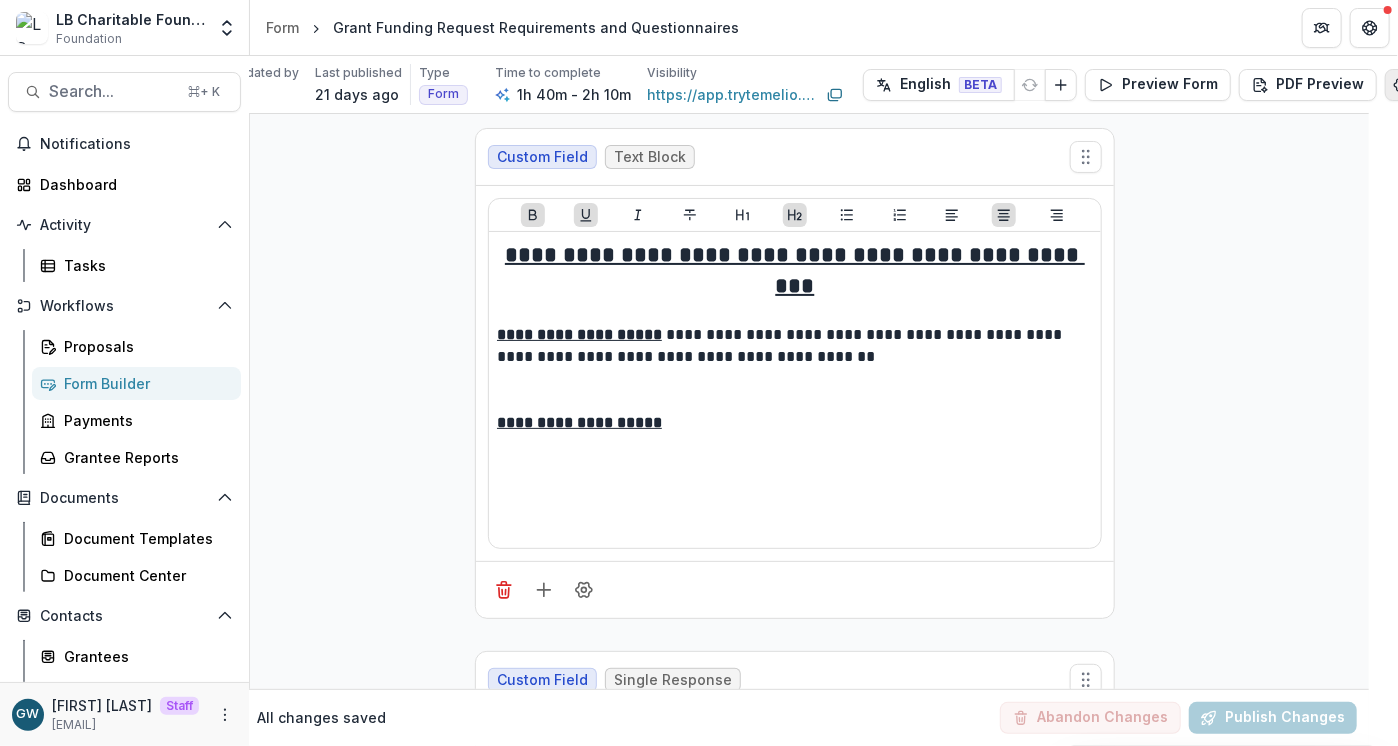 click at bounding box center [1401, 85] 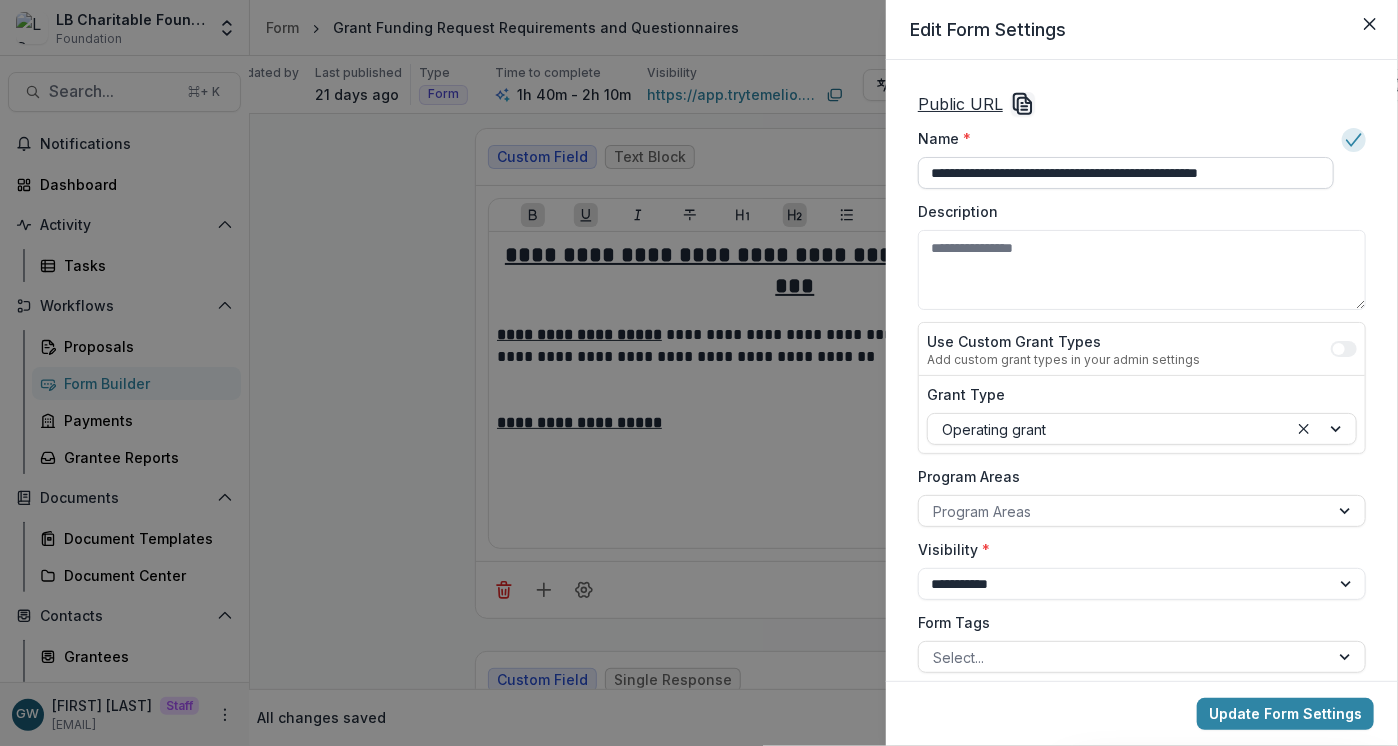 click on "**********" at bounding box center [1126, 173] 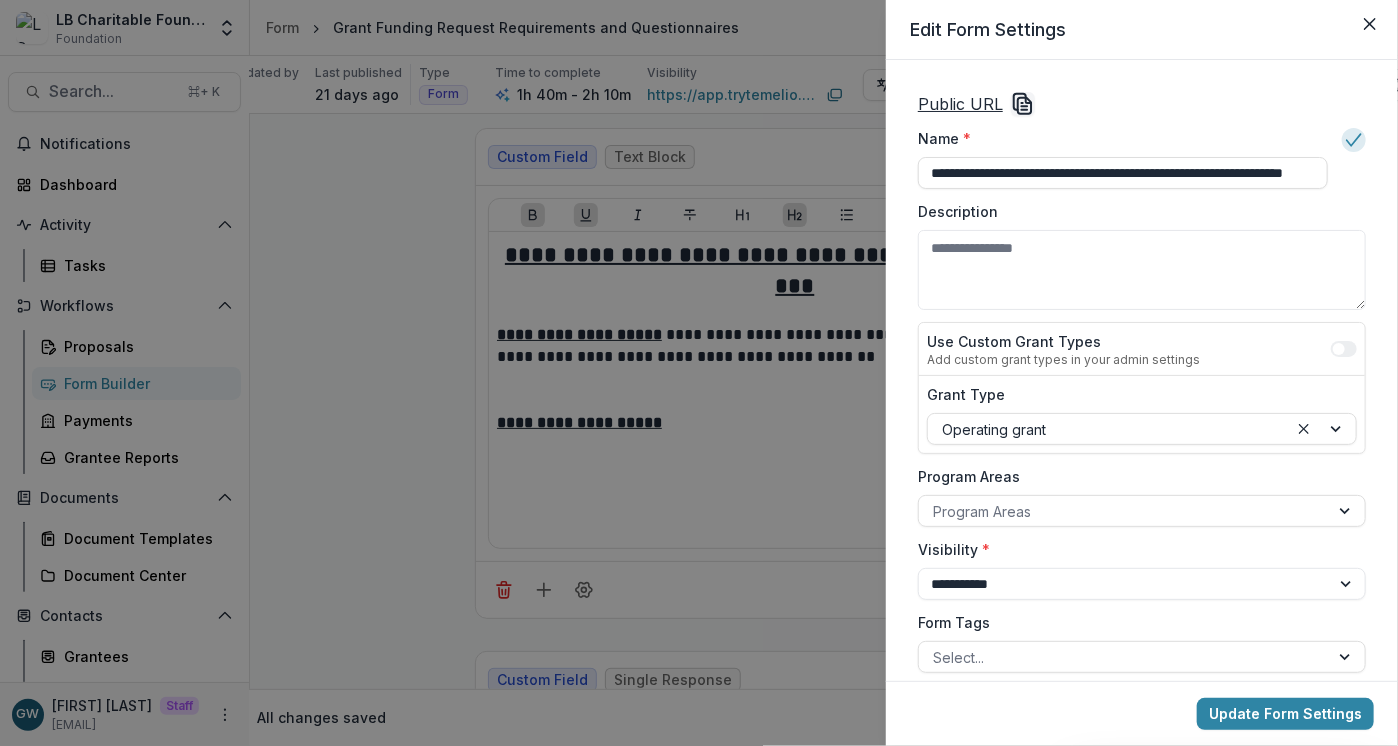 scroll, scrollTop: 0, scrollLeft: 111, axis: horizontal 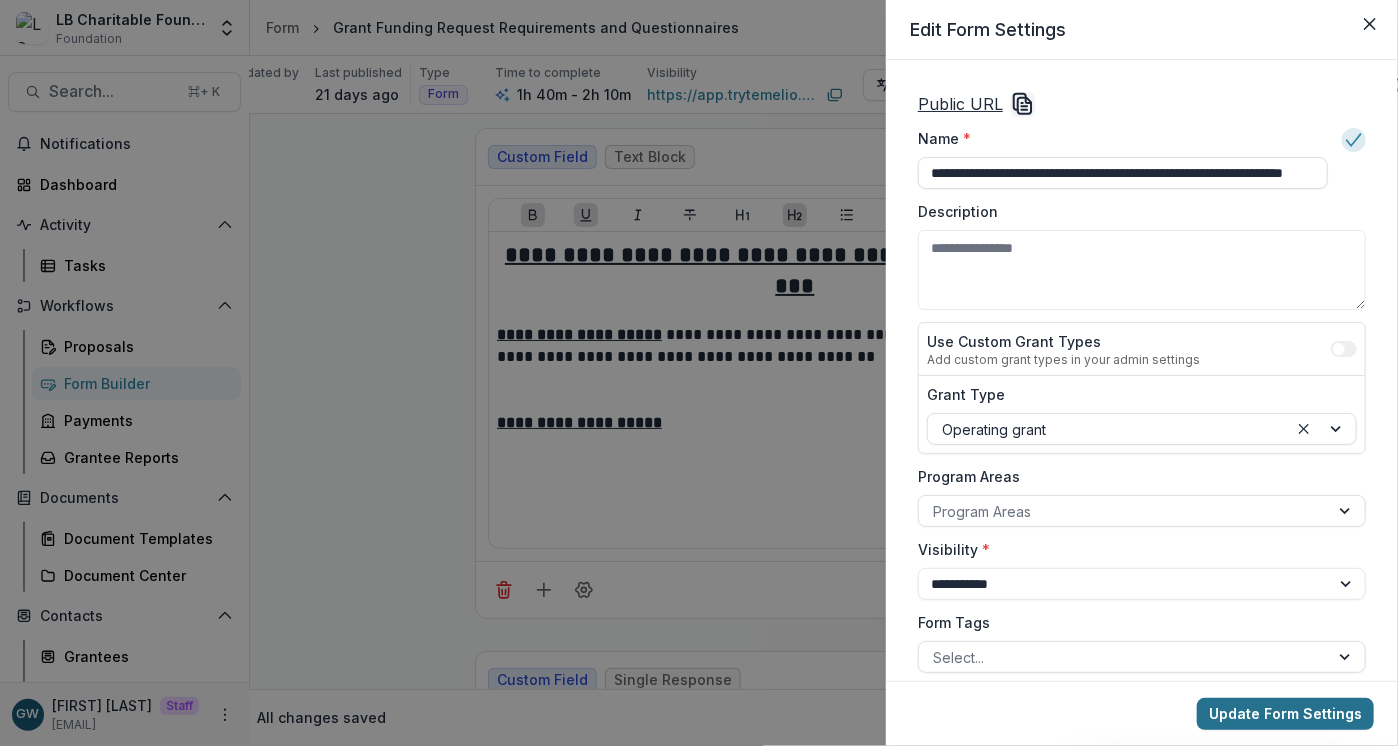 type on "**********" 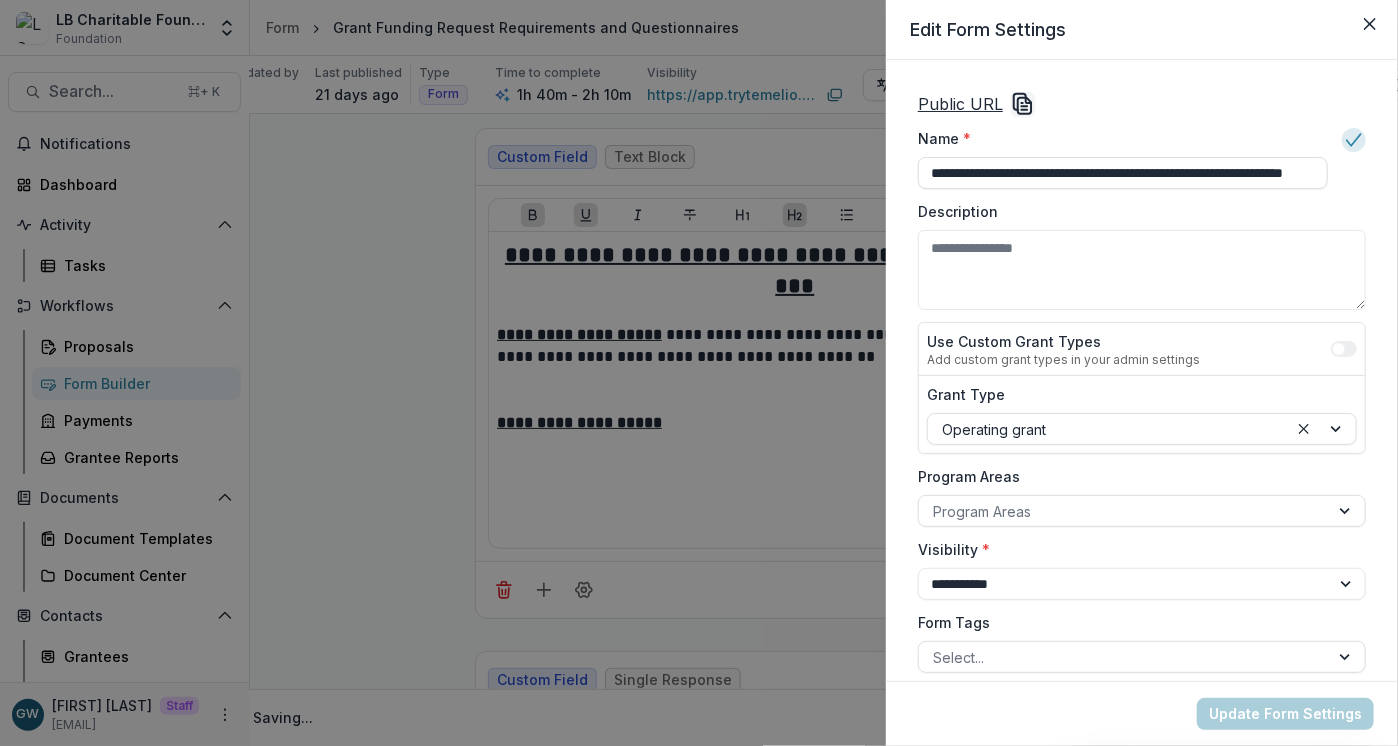 scroll, scrollTop: 0, scrollLeft: 0, axis: both 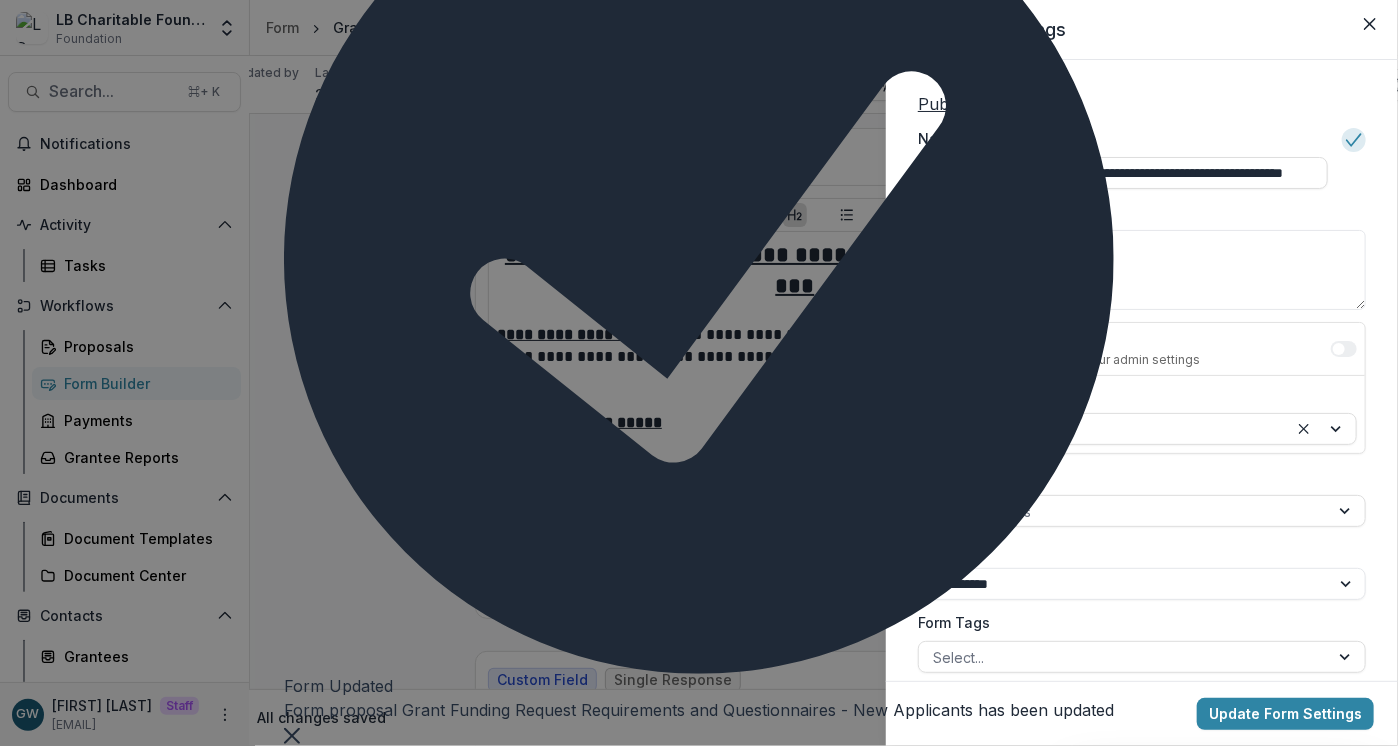click on "**********" at bounding box center (699, 373) 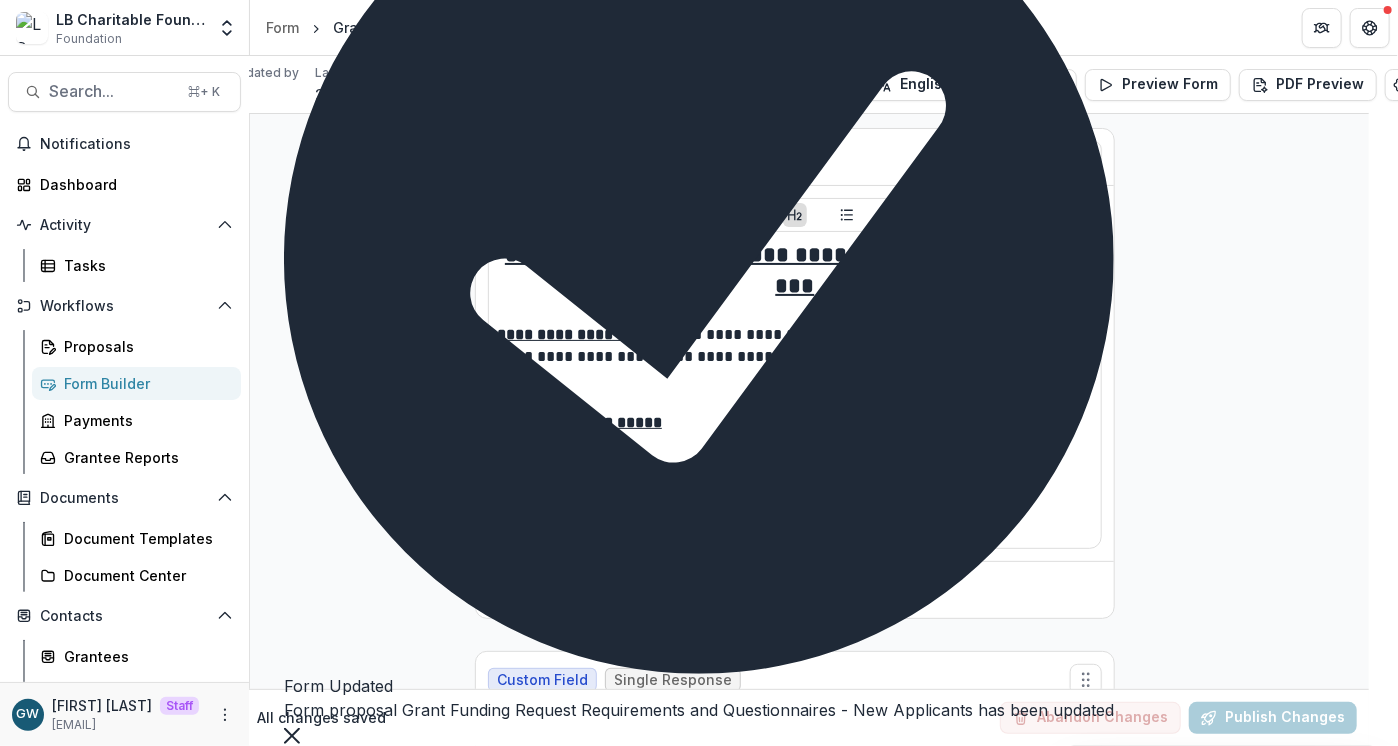 click on "Form Builder" at bounding box center (144, 383) 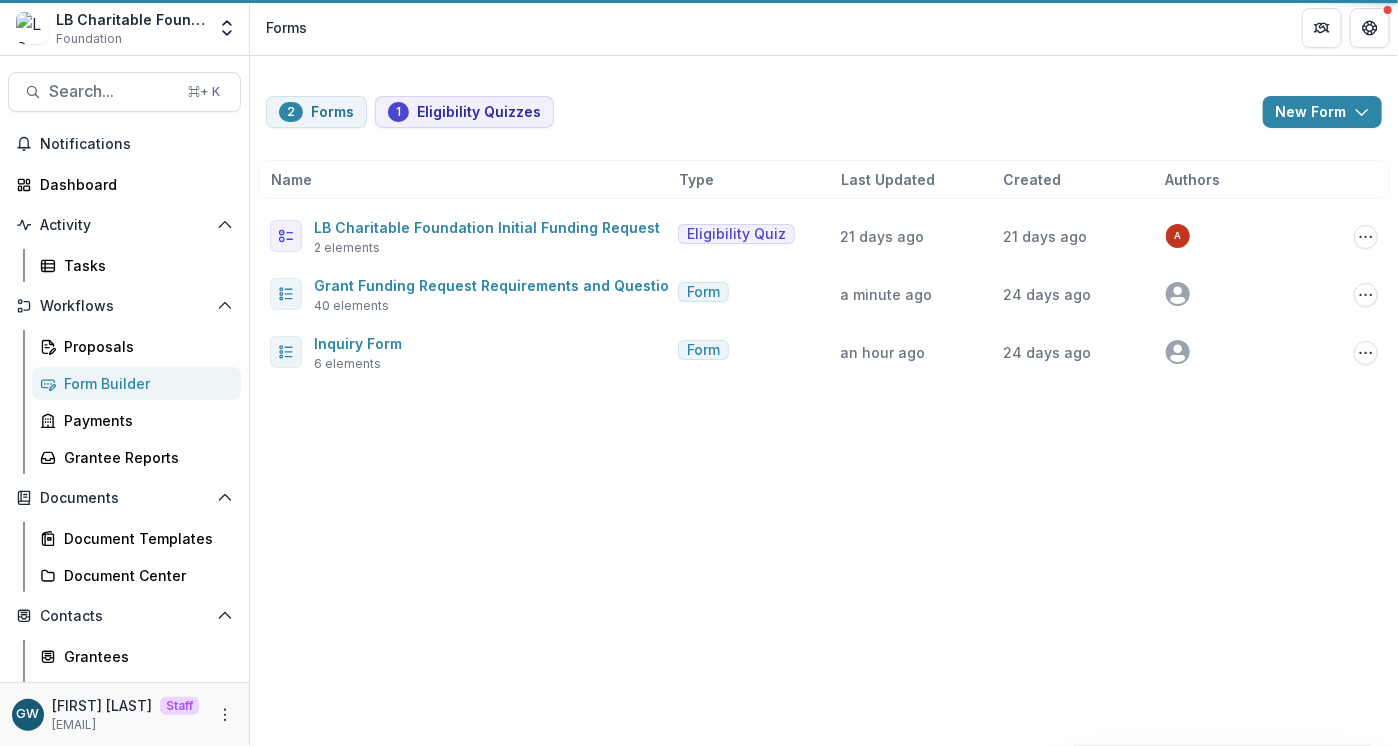 scroll, scrollTop: 0, scrollLeft: 0, axis: both 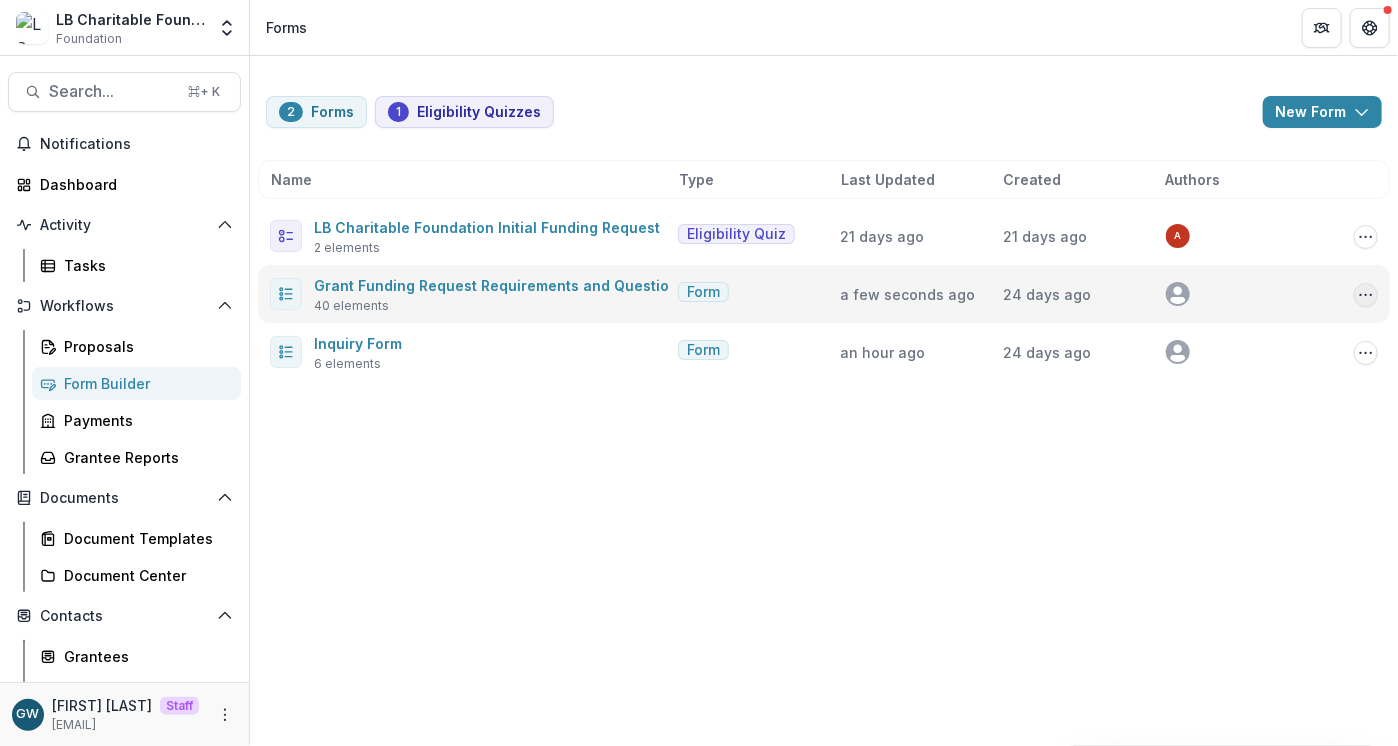 click 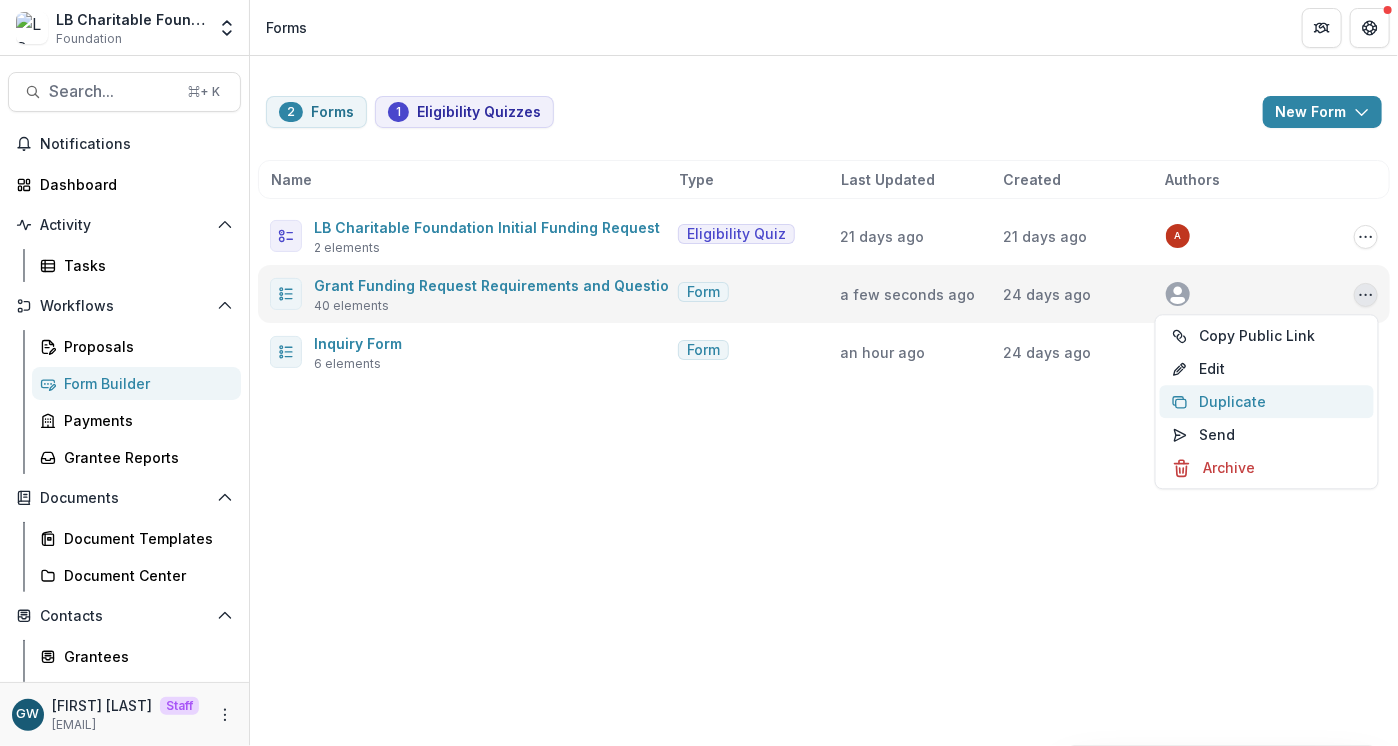 click on "Duplicate" at bounding box center [1267, 401] 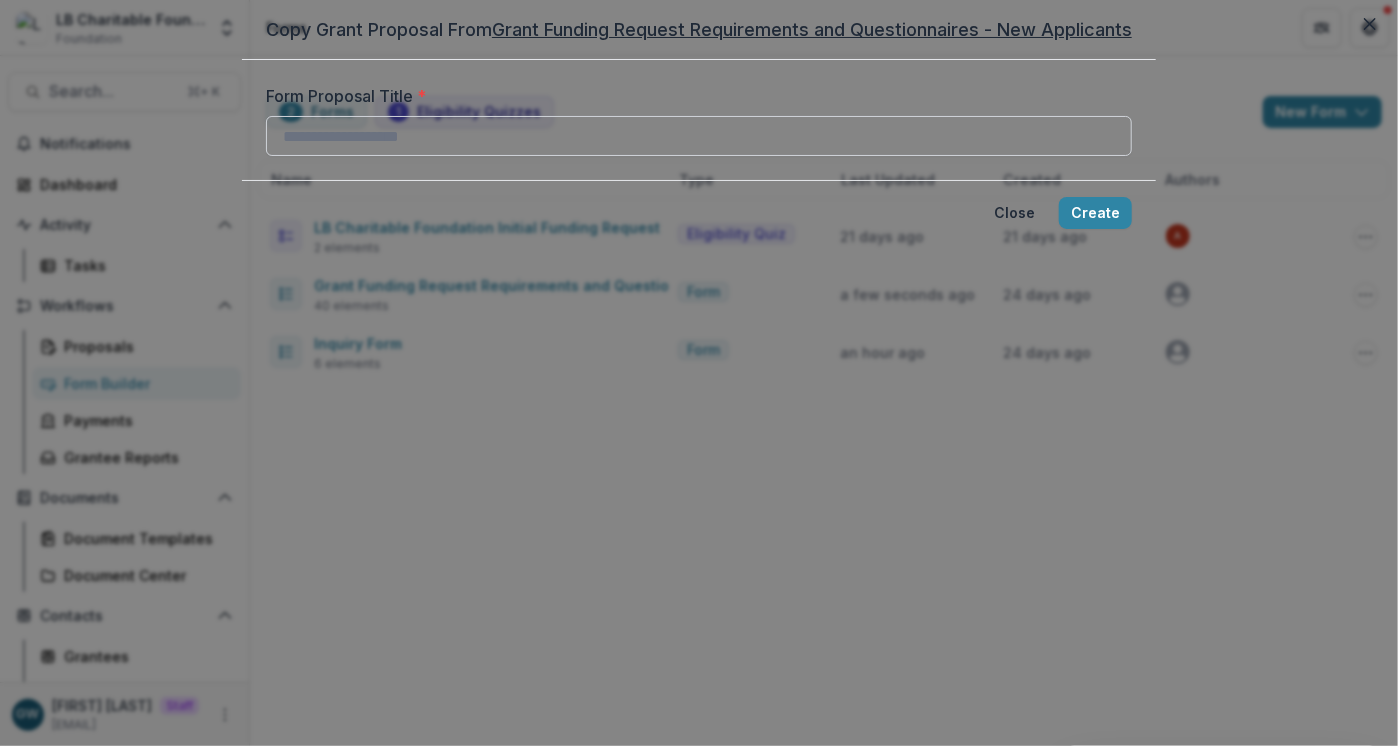 click on "Form Proposal Title *" at bounding box center (699, 136) 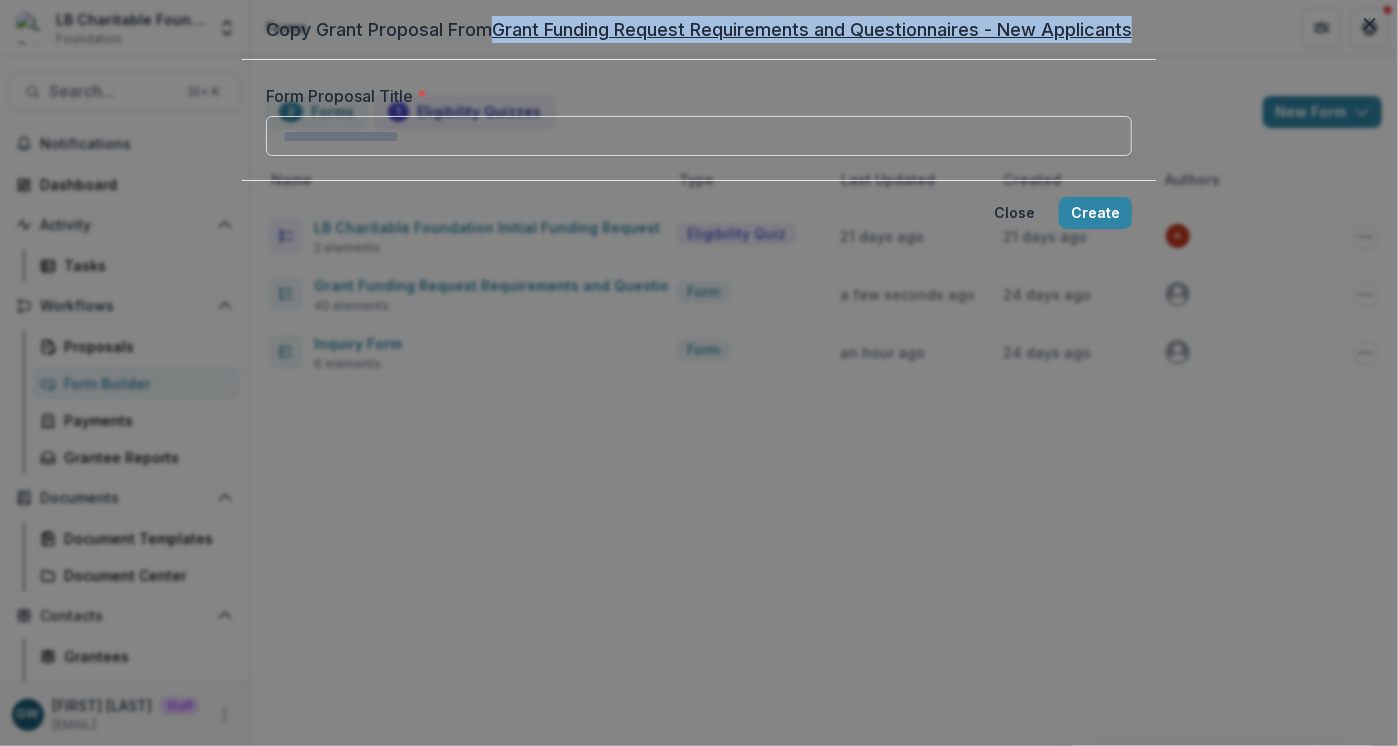drag, startPoint x: 656, startPoint y: 152, endPoint x: 735, endPoint y: 87, distance: 102.30347 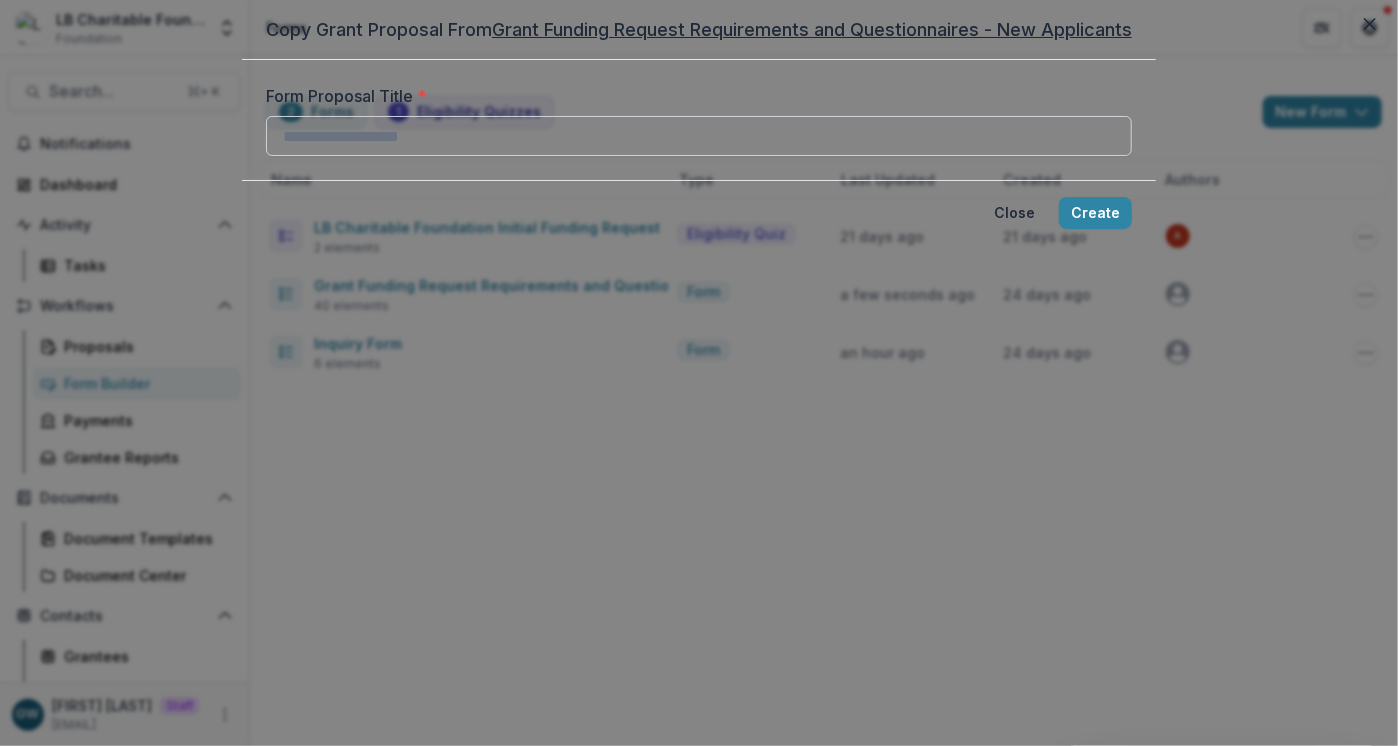 click on "Form Proposal Title *" at bounding box center [699, 136] 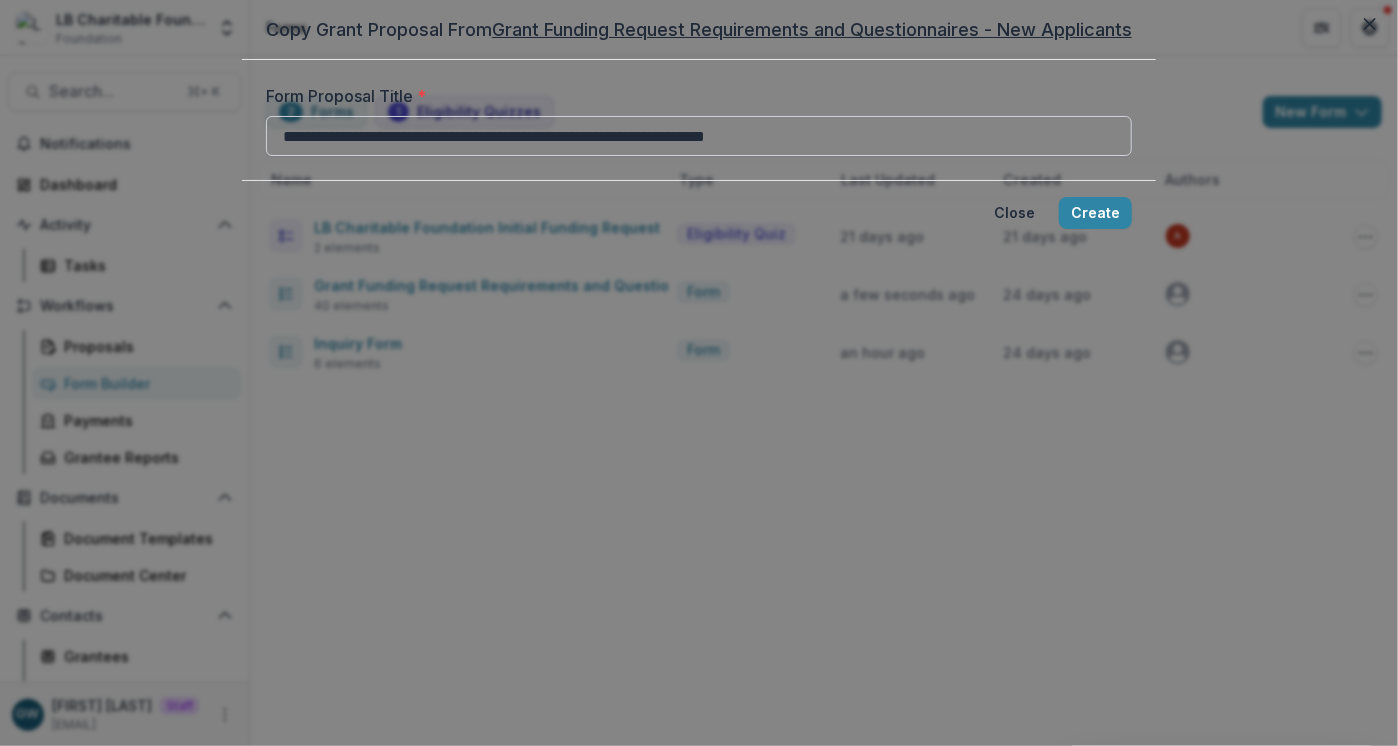 scroll, scrollTop: 0, scrollLeft: 200, axis: horizontal 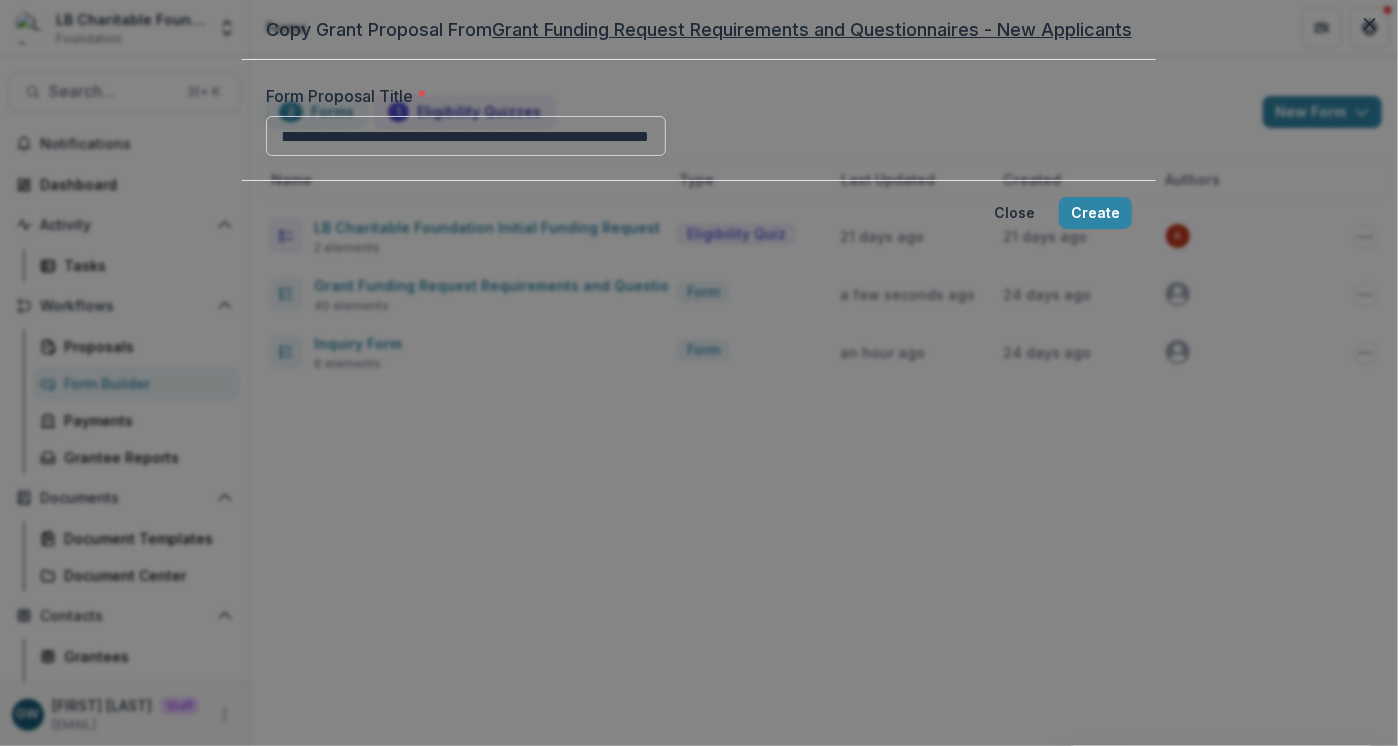 click on "**********" at bounding box center [466, 136] 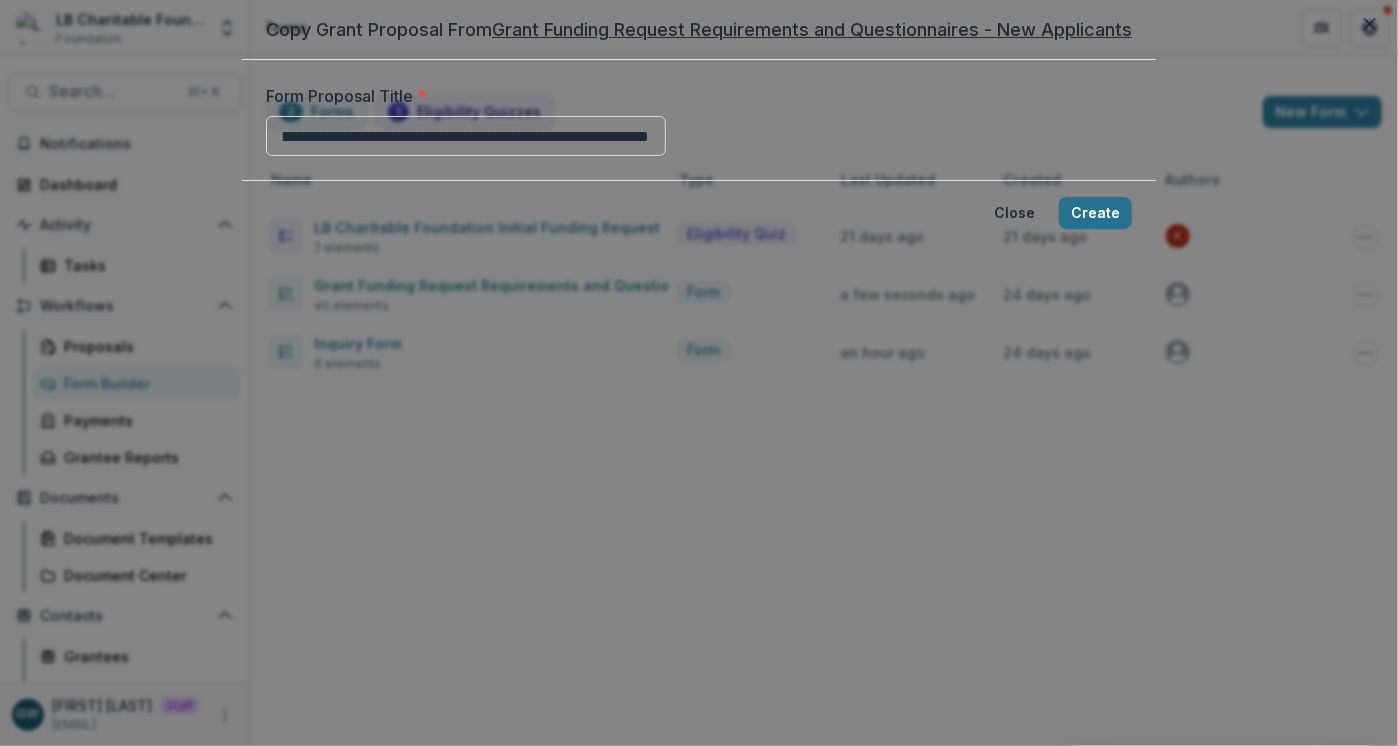 type on "**********" 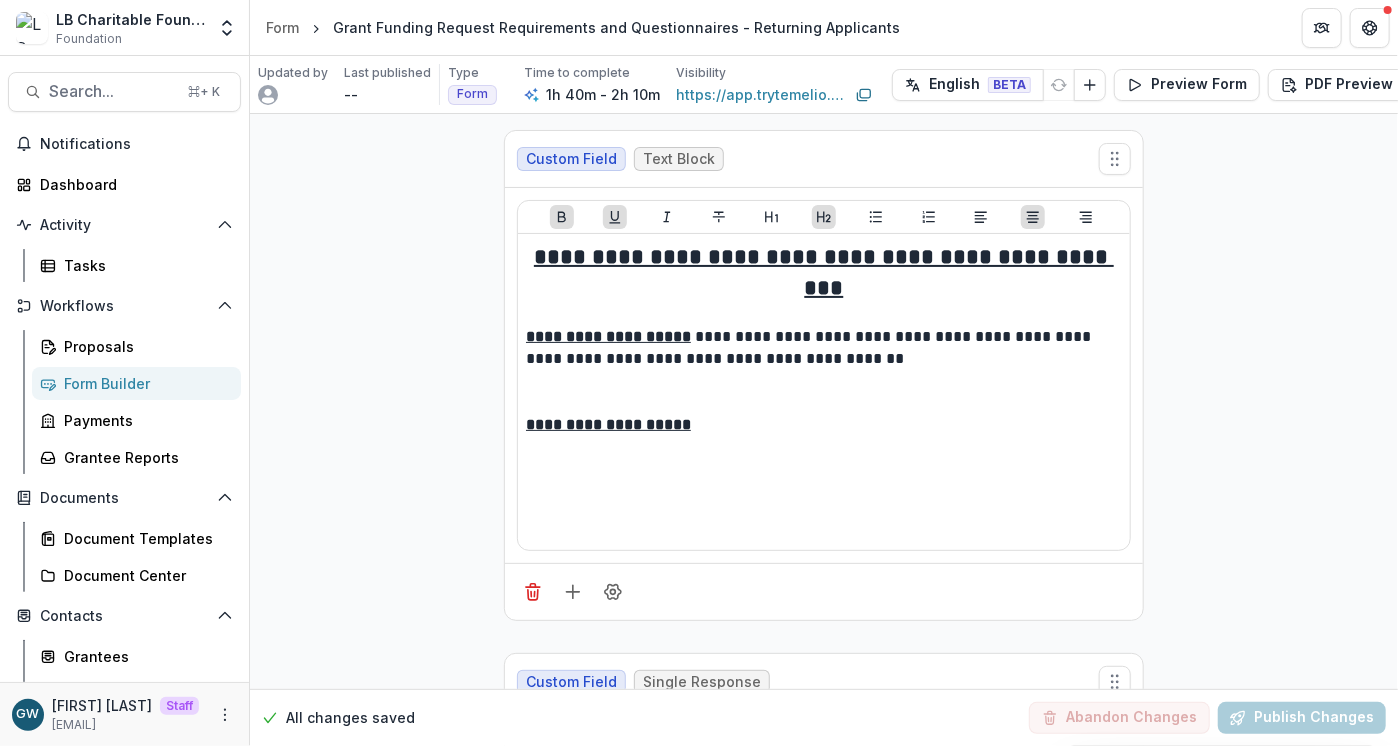 click on "Form Builder" at bounding box center (144, 383) 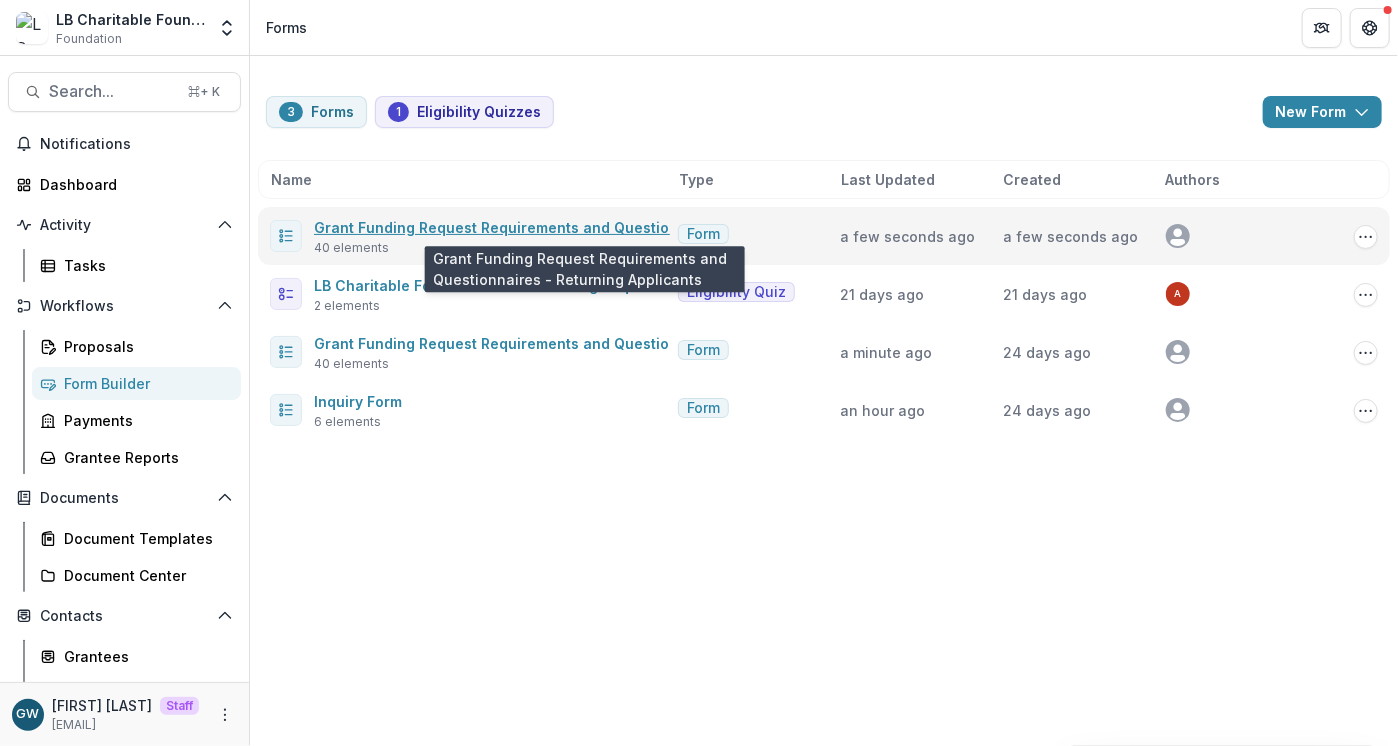 click on "Grant Funding Request Requirements and Questionnaires - Returning Applicants" at bounding box center [600, 227] 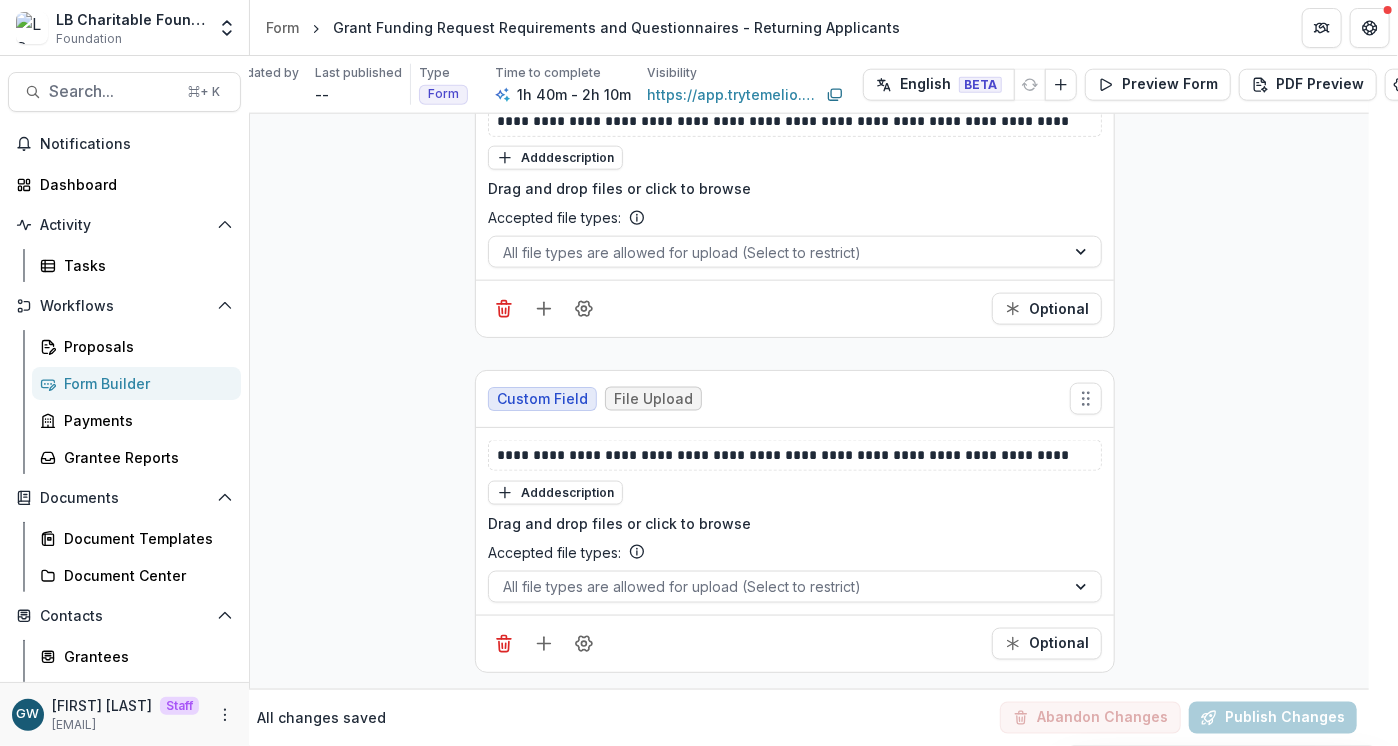 scroll, scrollTop: 18888, scrollLeft: 29, axis: both 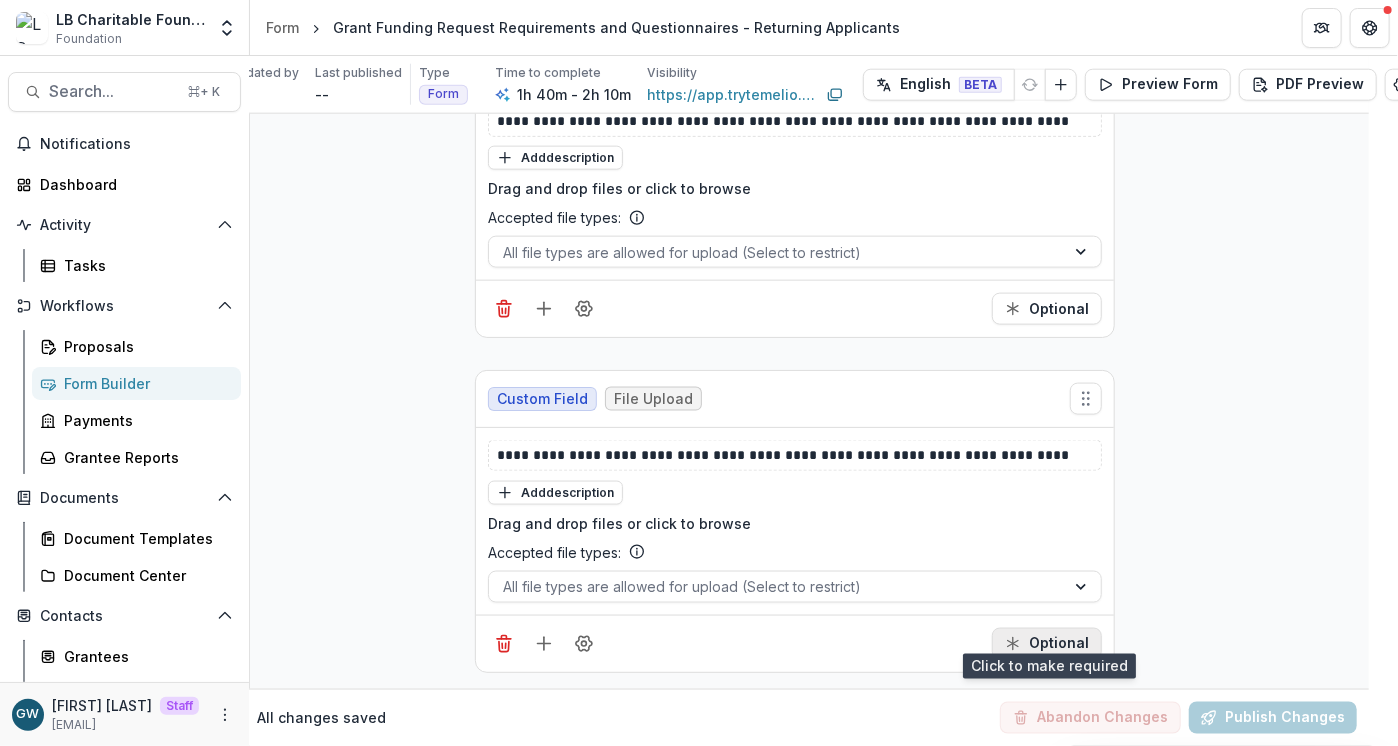 click on "Optional" at bounding box center (1047, 644) 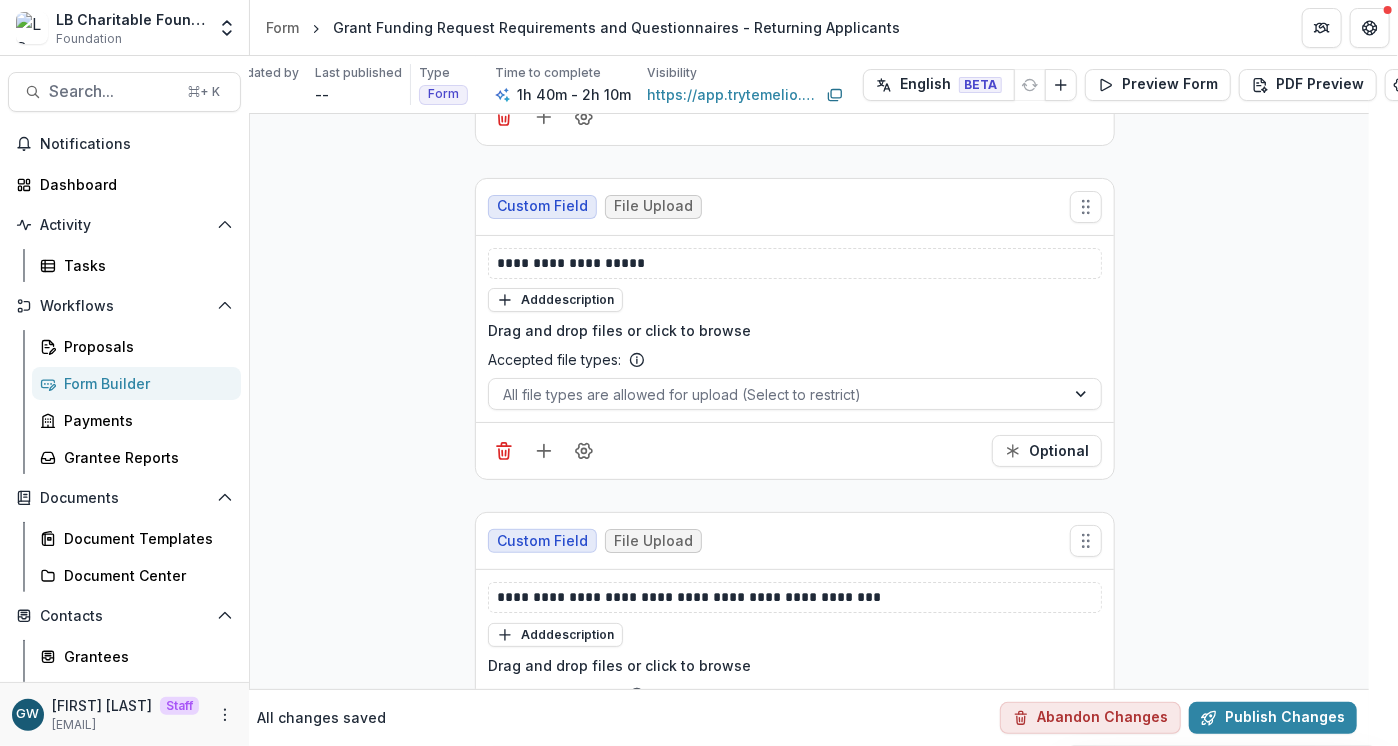 scroll, scrollTop: 17319, scrollLeft: 29, axis: both 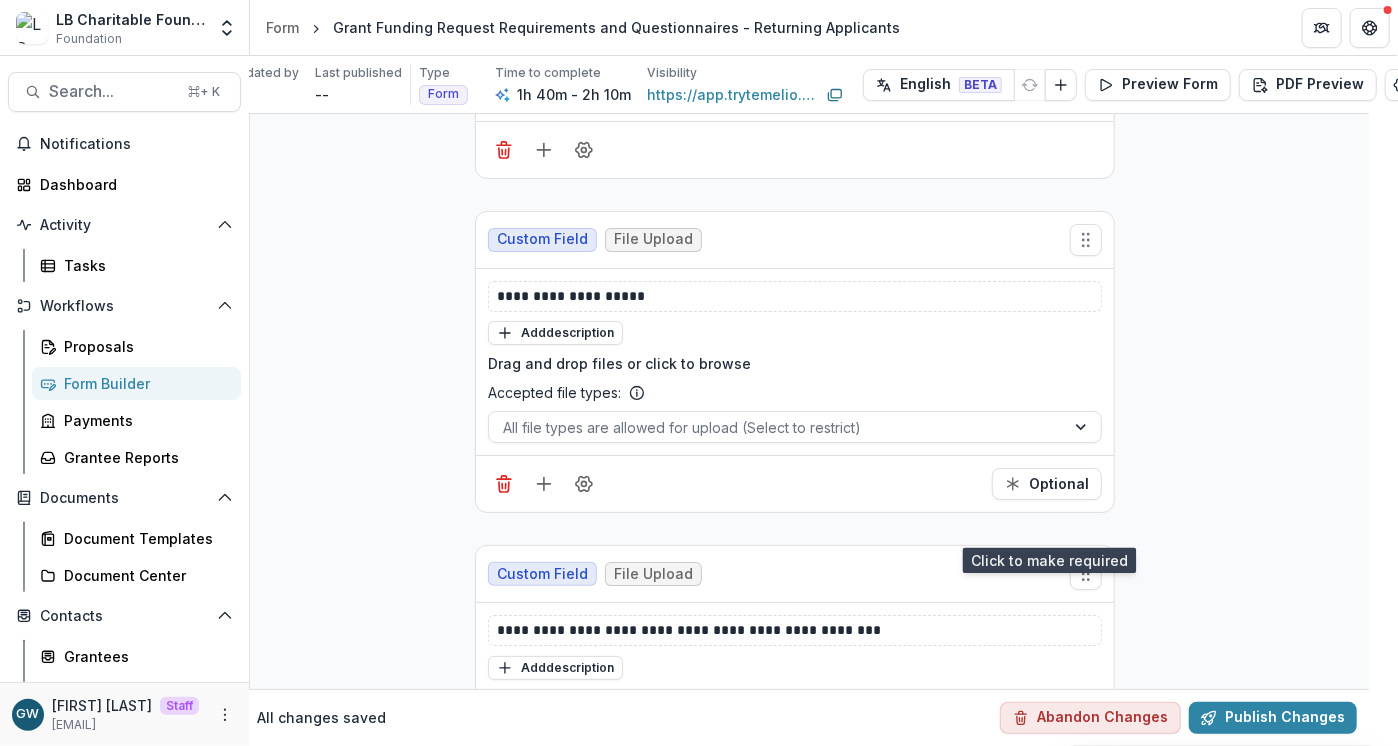 drag, startPoint x: 1045, startPoint y: 515, endPoint x: 1247, endPoint y: 519, distance: 202.0396 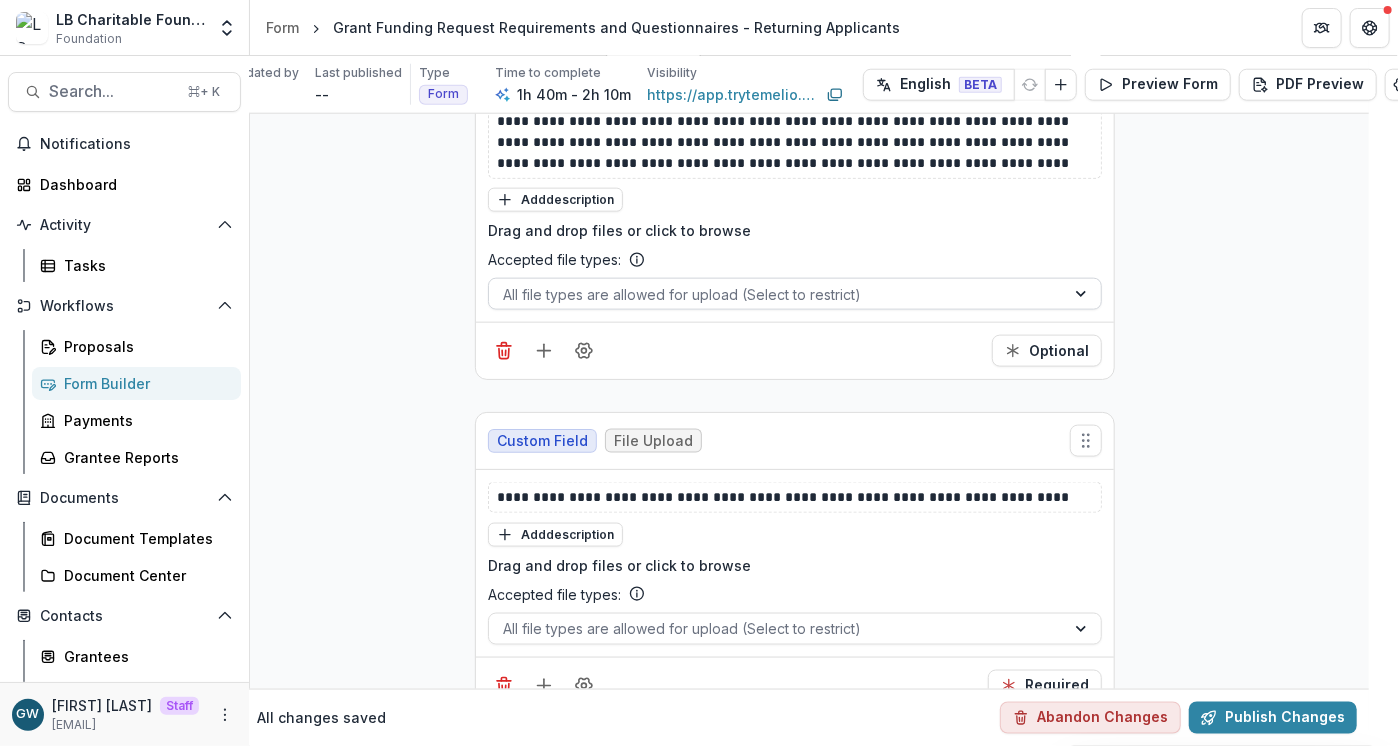 scroll, scrollTop: 18888, scrollLeft: 29, axis: both 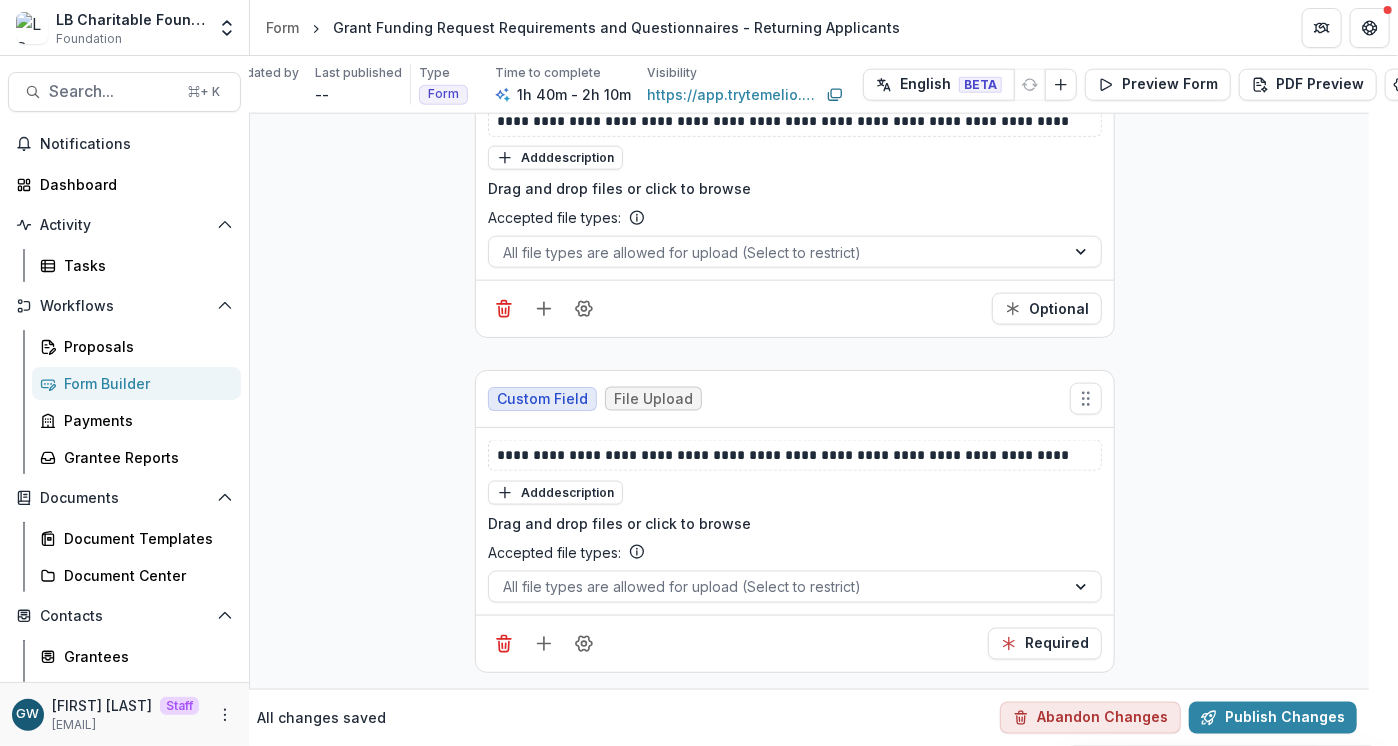 click on "Form Builder" at bounding box center [144, 383] 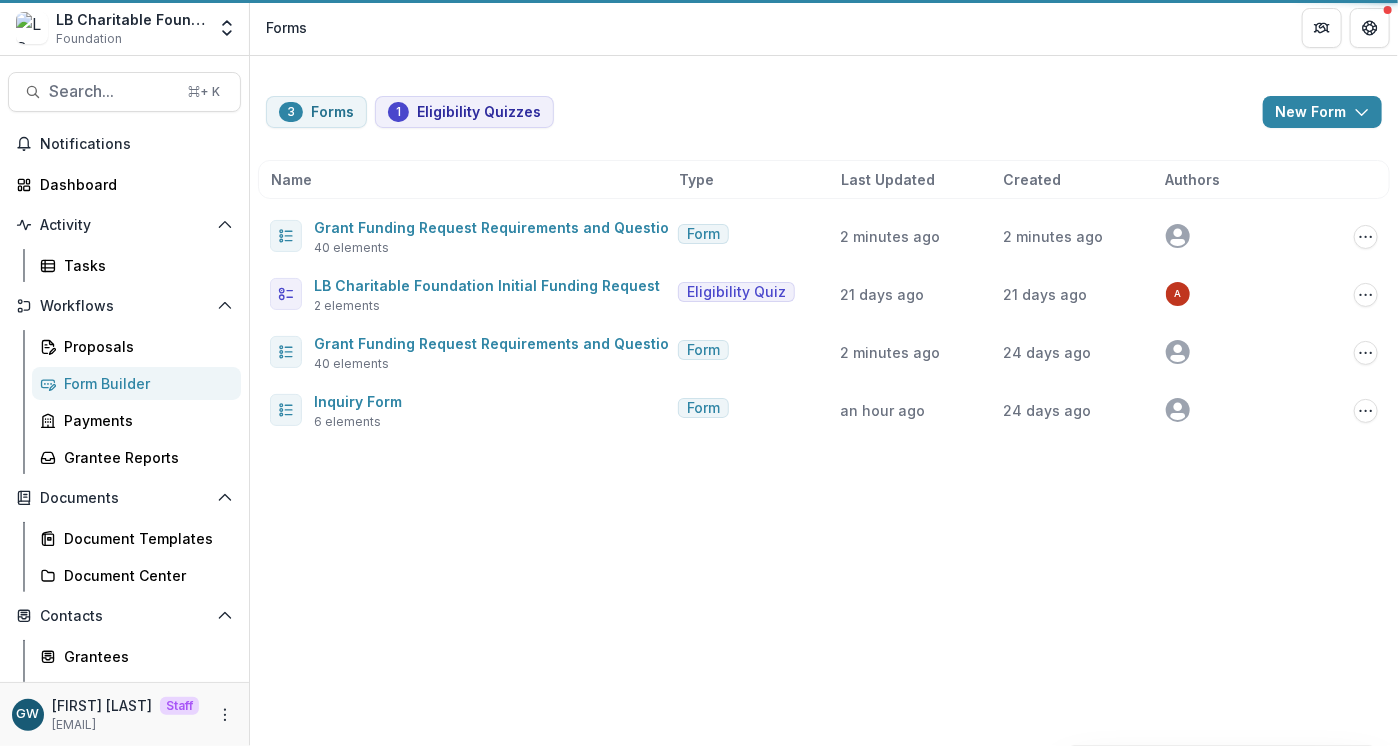 scroll, scrollTop: 0, scrollLeft: 0, axis: both 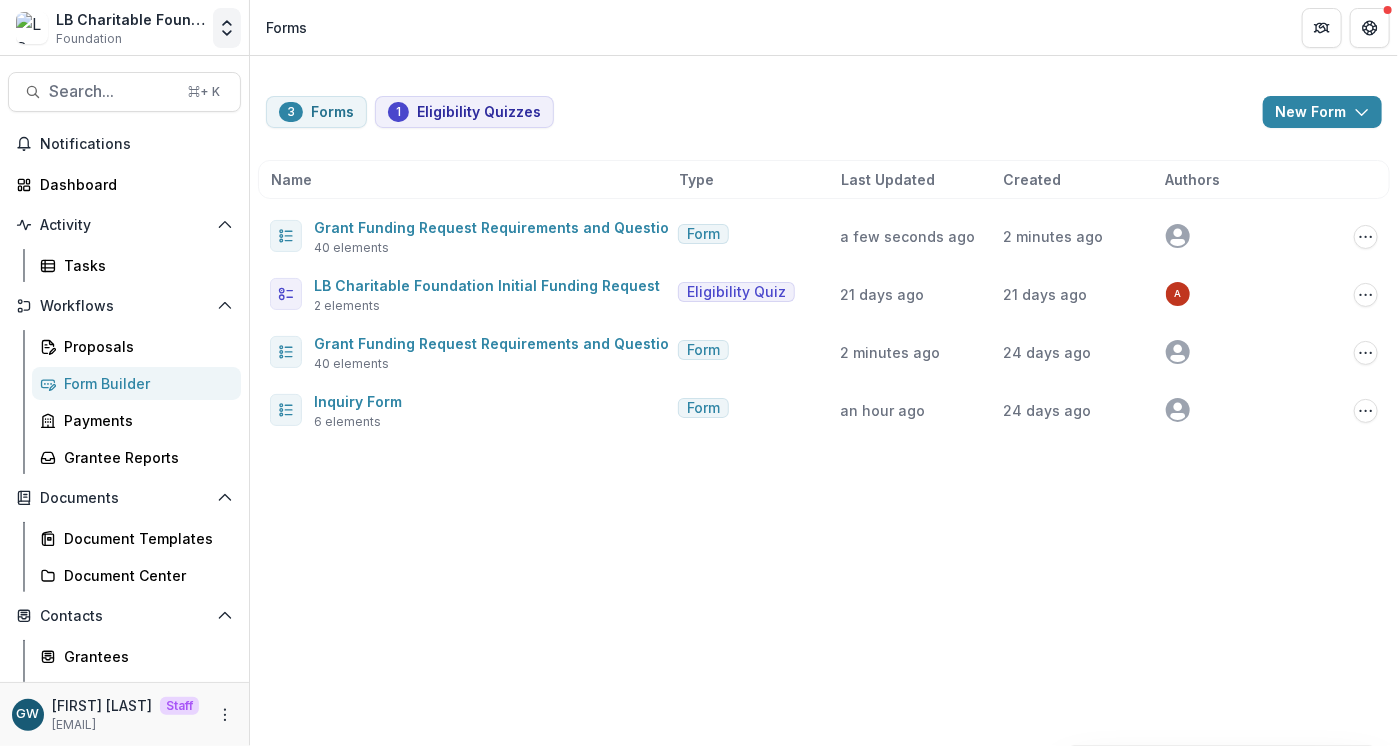 click 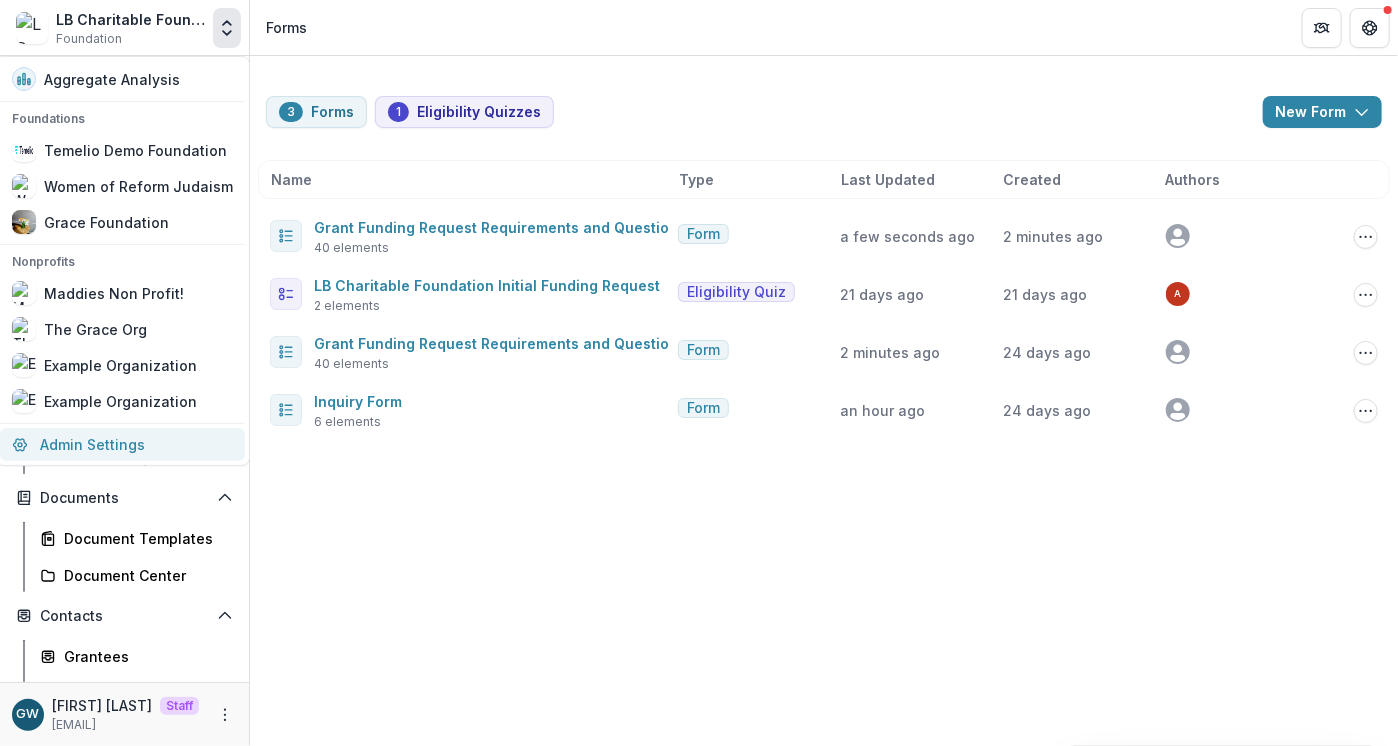 click on "Admin Settings" at bounding box center (122, 444) 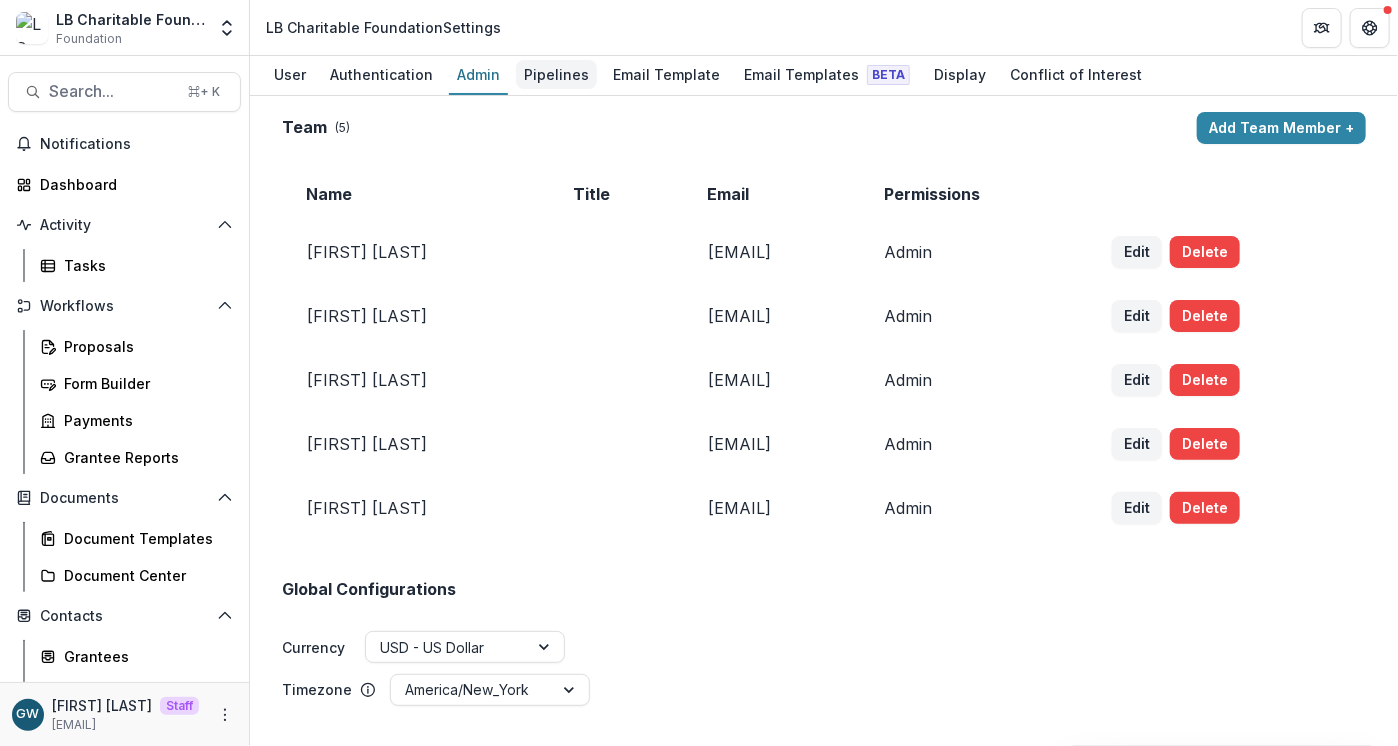 click on "Pipelines" at bounding box center (556, 74) 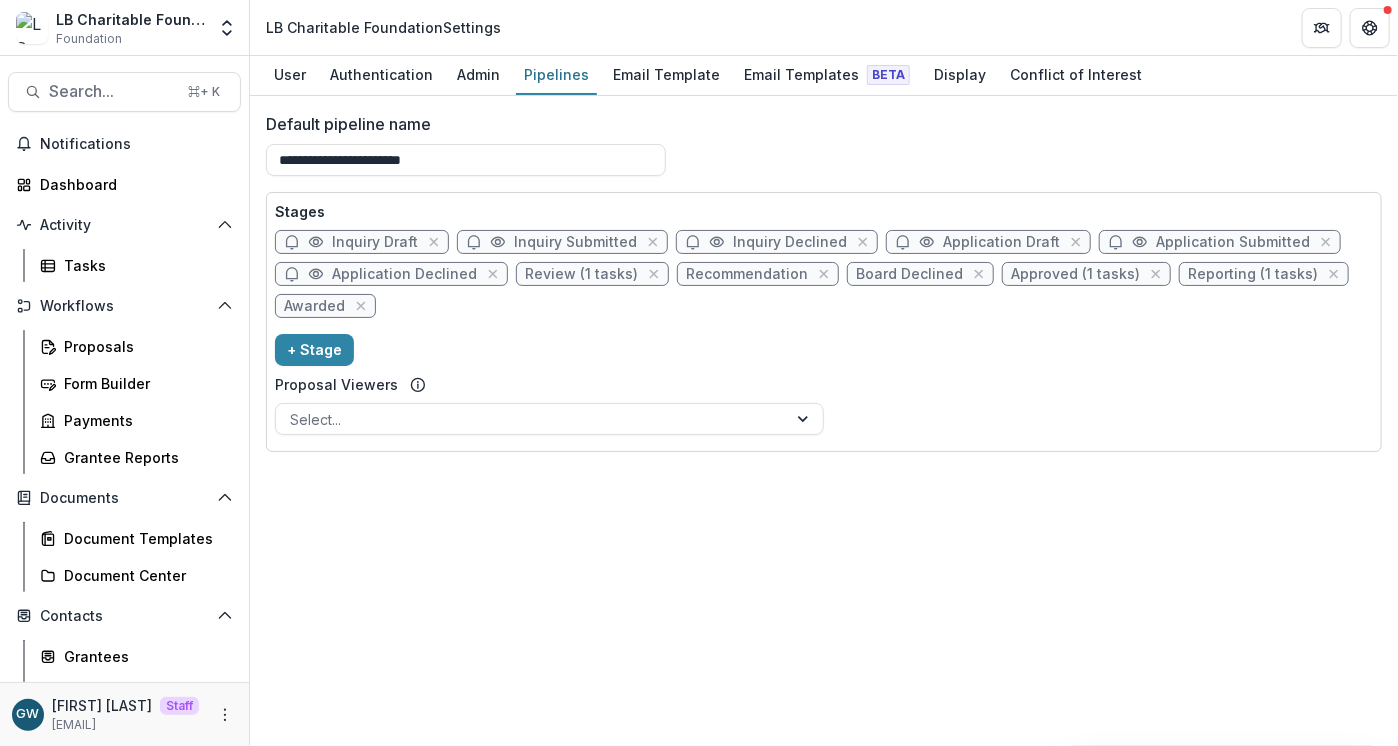 click on "Inquiry Submitted" at bounding box center [575, 242] 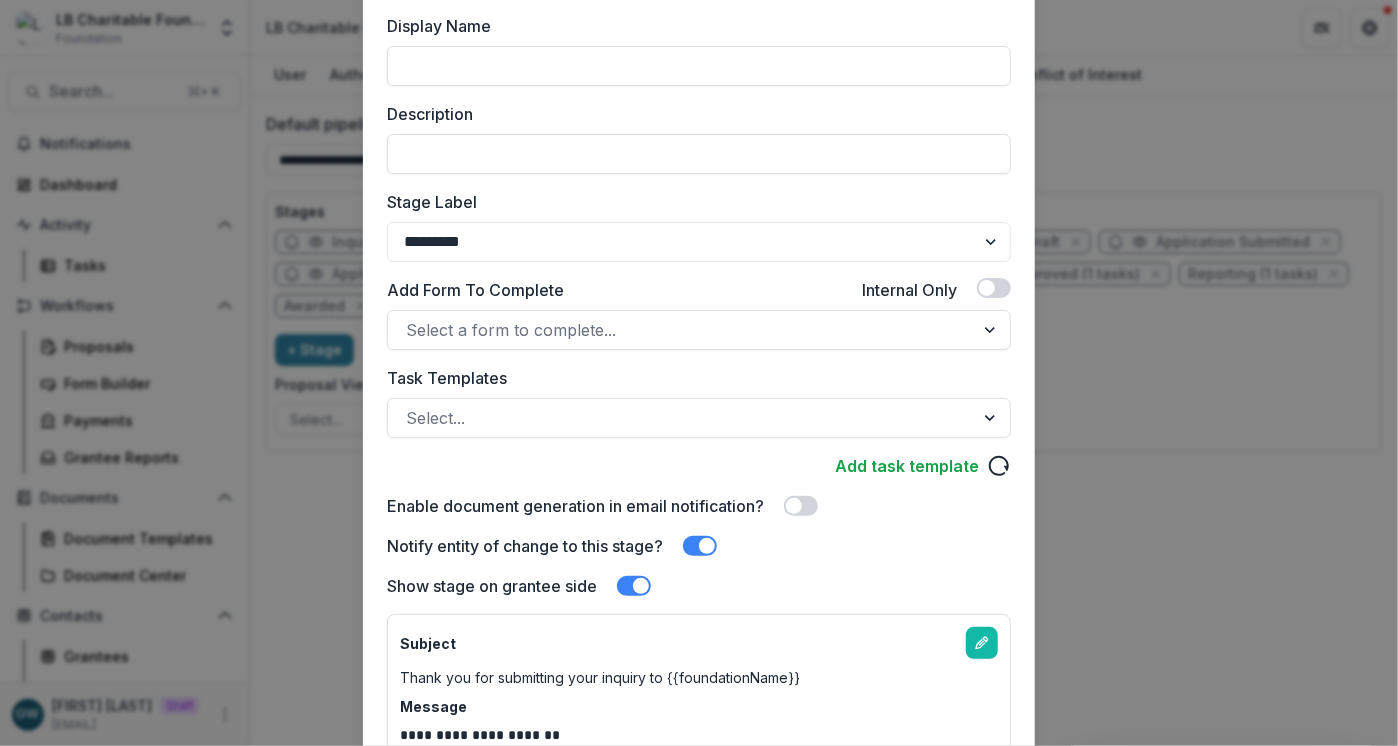 scroll, scrollTop: 198, scrollLeft: 0, axis: vertical 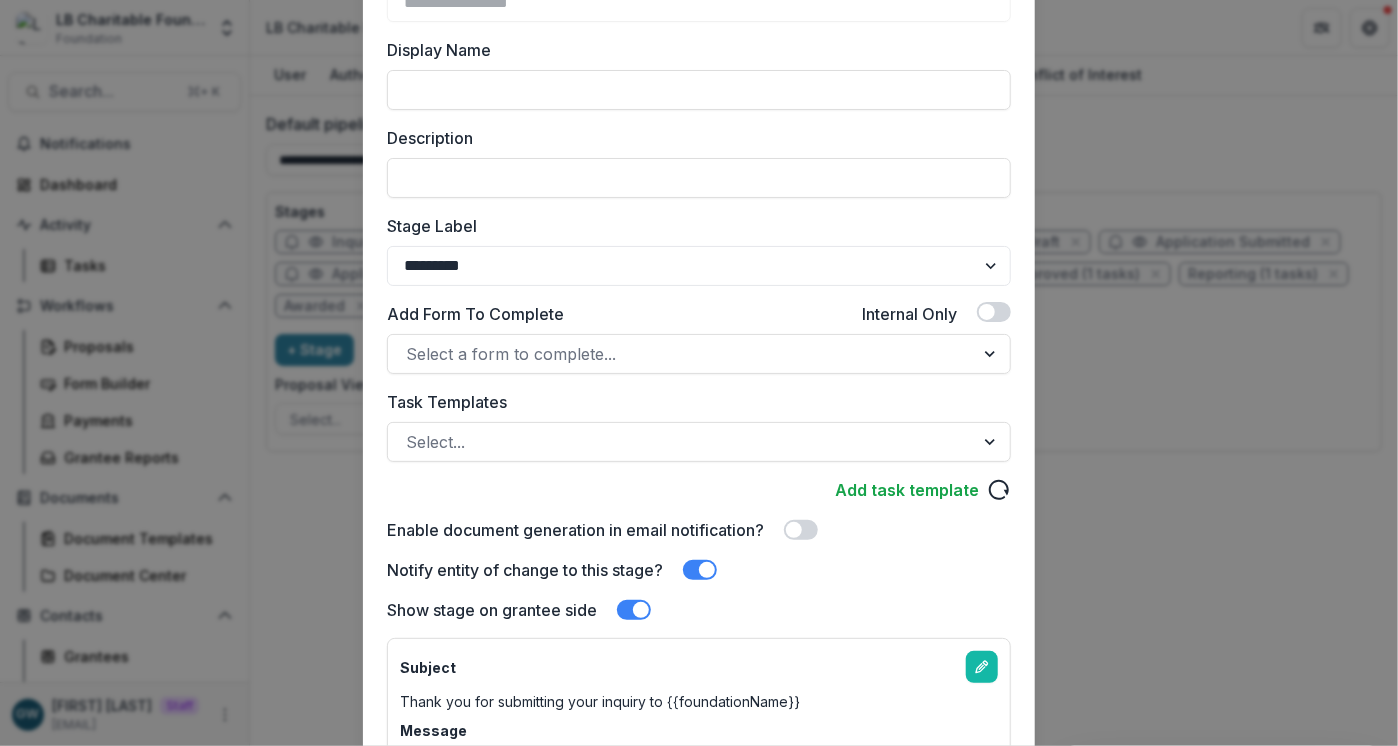 click on "**********" at bounding box center (699, 373) 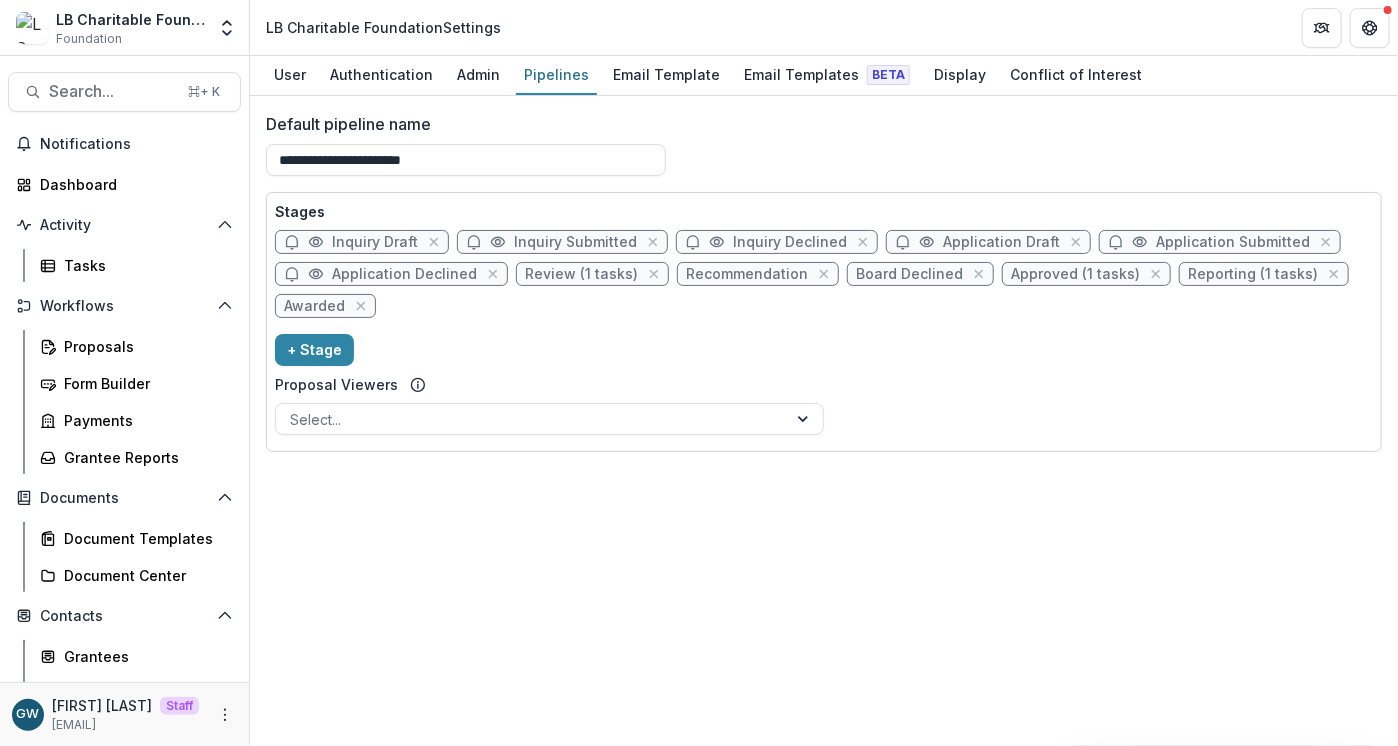 click on "Application Draft" at bounding box center (1001, 242) 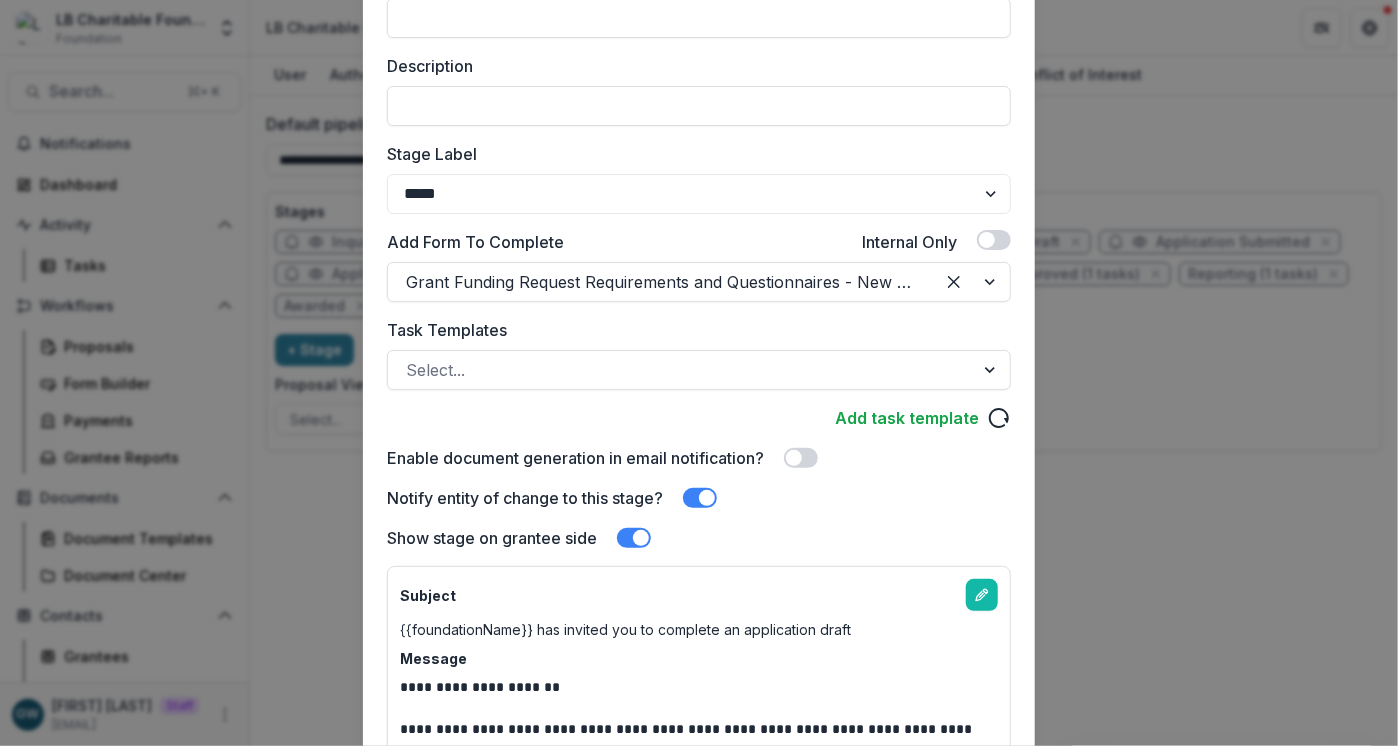 scroll, scrollTop: 0, scrollLeft: 0, axis: both 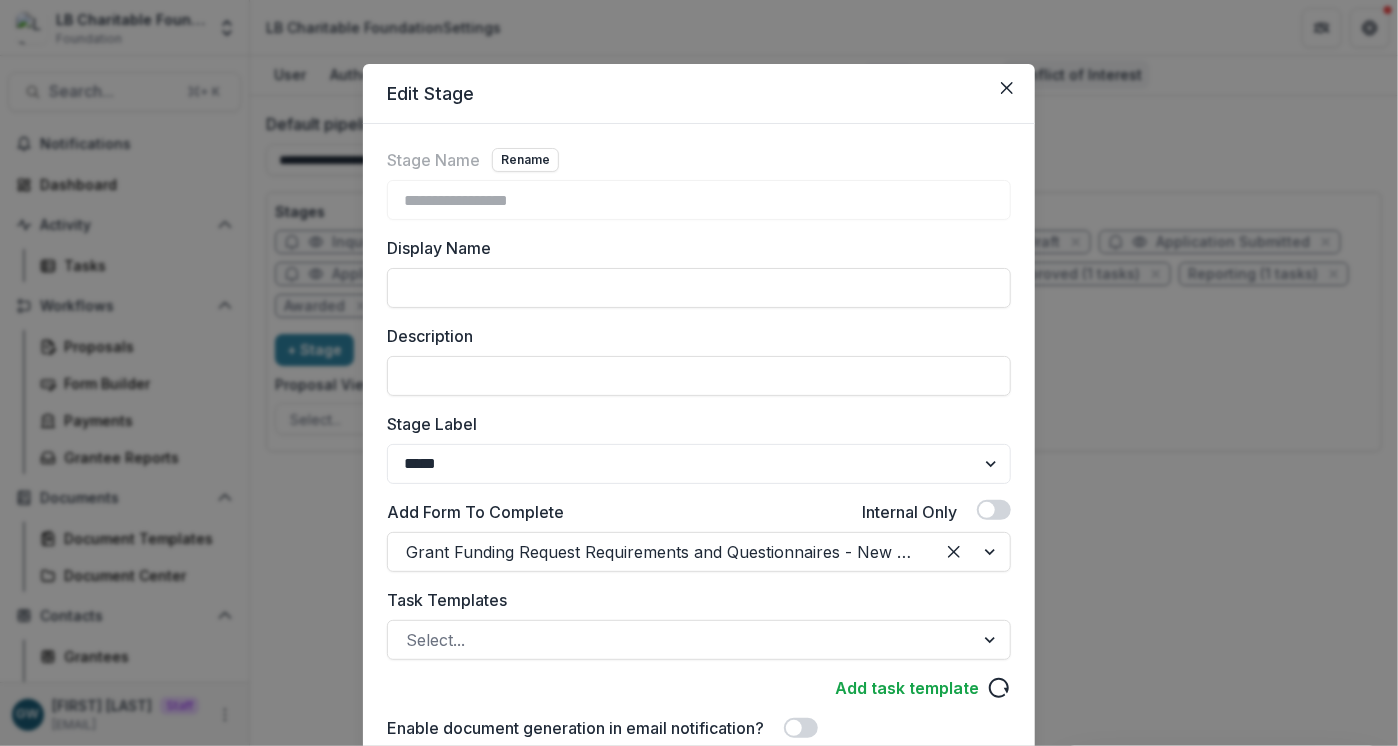 click 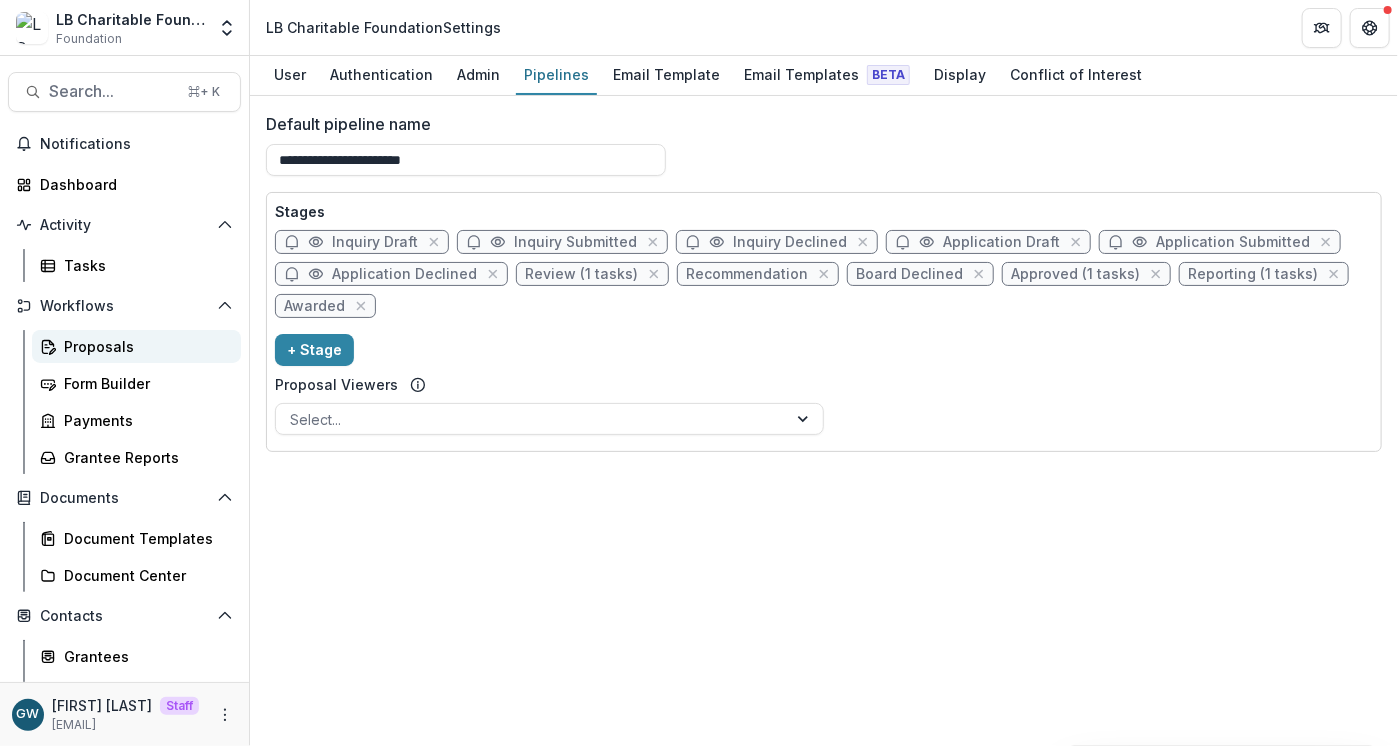 click on "Proposals" at bounding box center [144, 346] 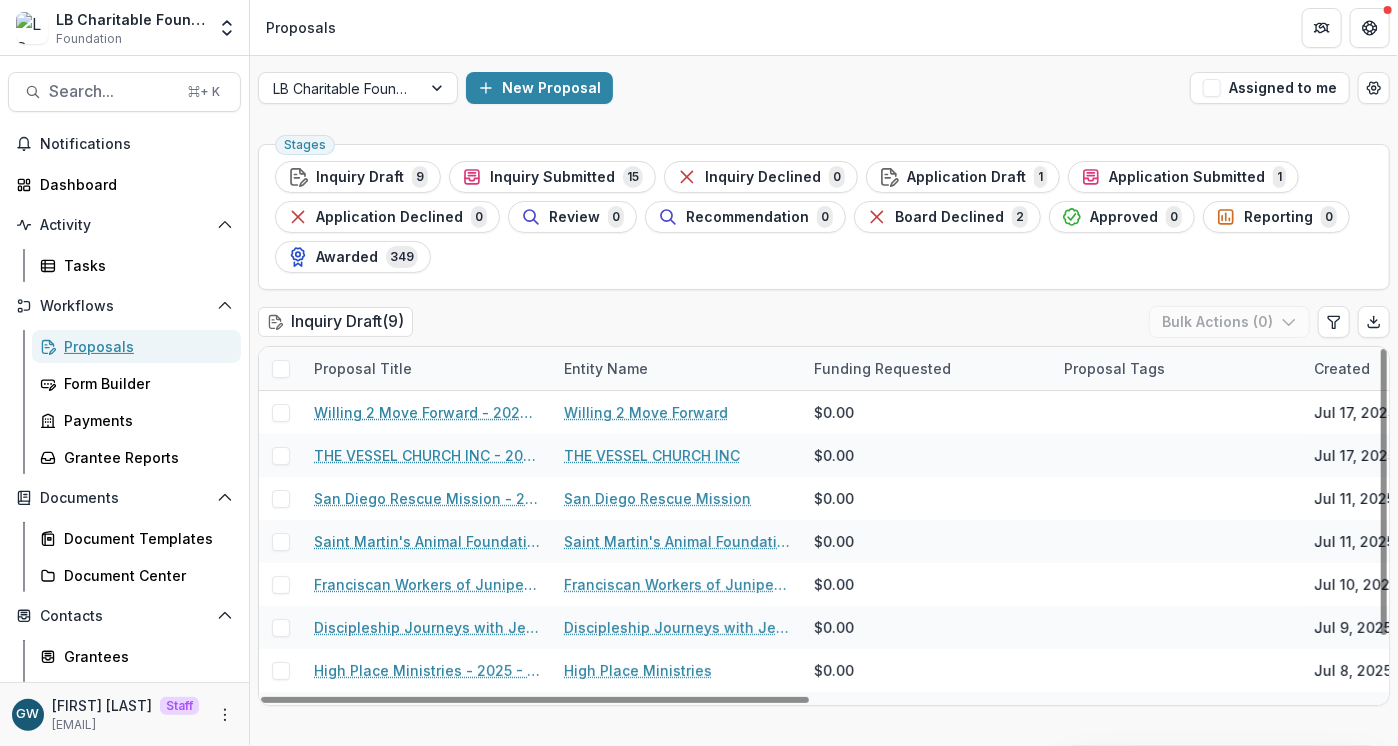 scroll, scrollTop: 4, scrollLeft: 0, axis: vertical 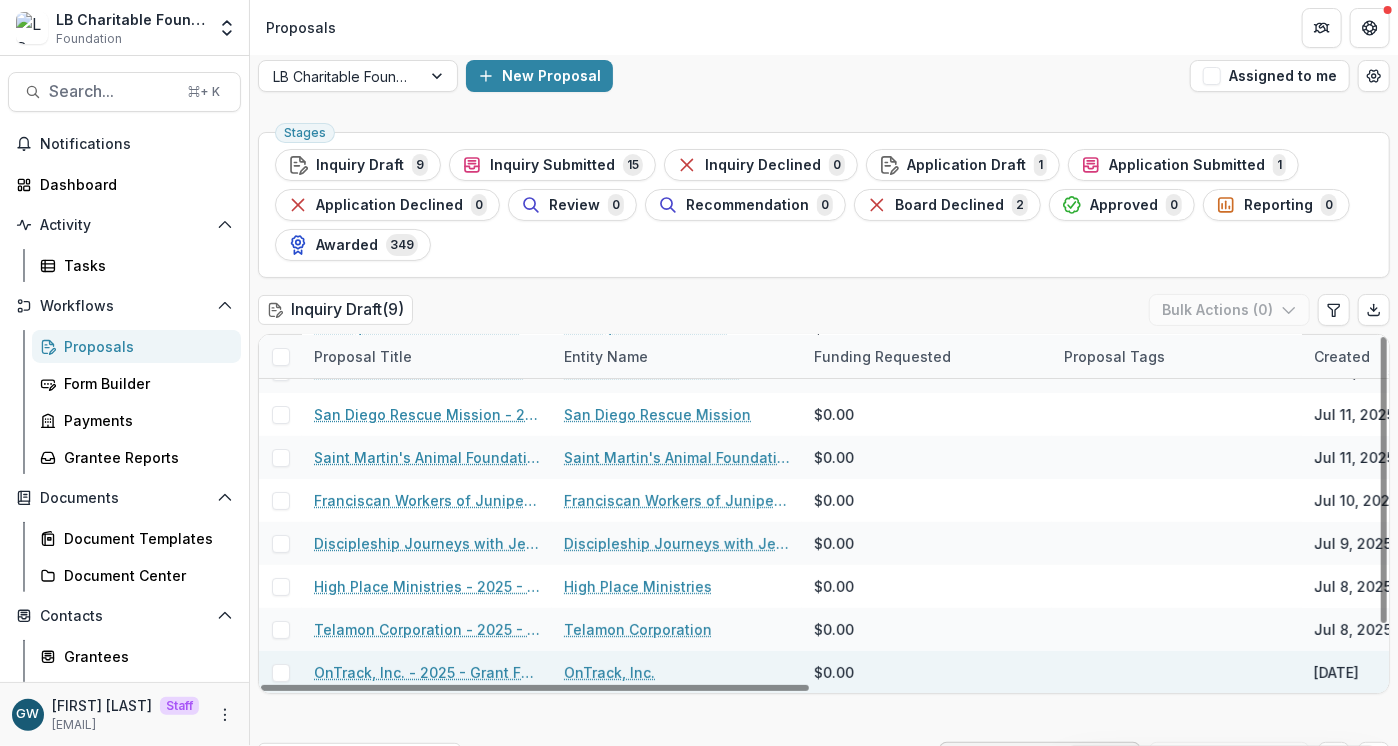click on "OnTrack, Inc. - 2025 - Grant Funding Request Requirements and Questionnaires" at bounding box center (427, 672) 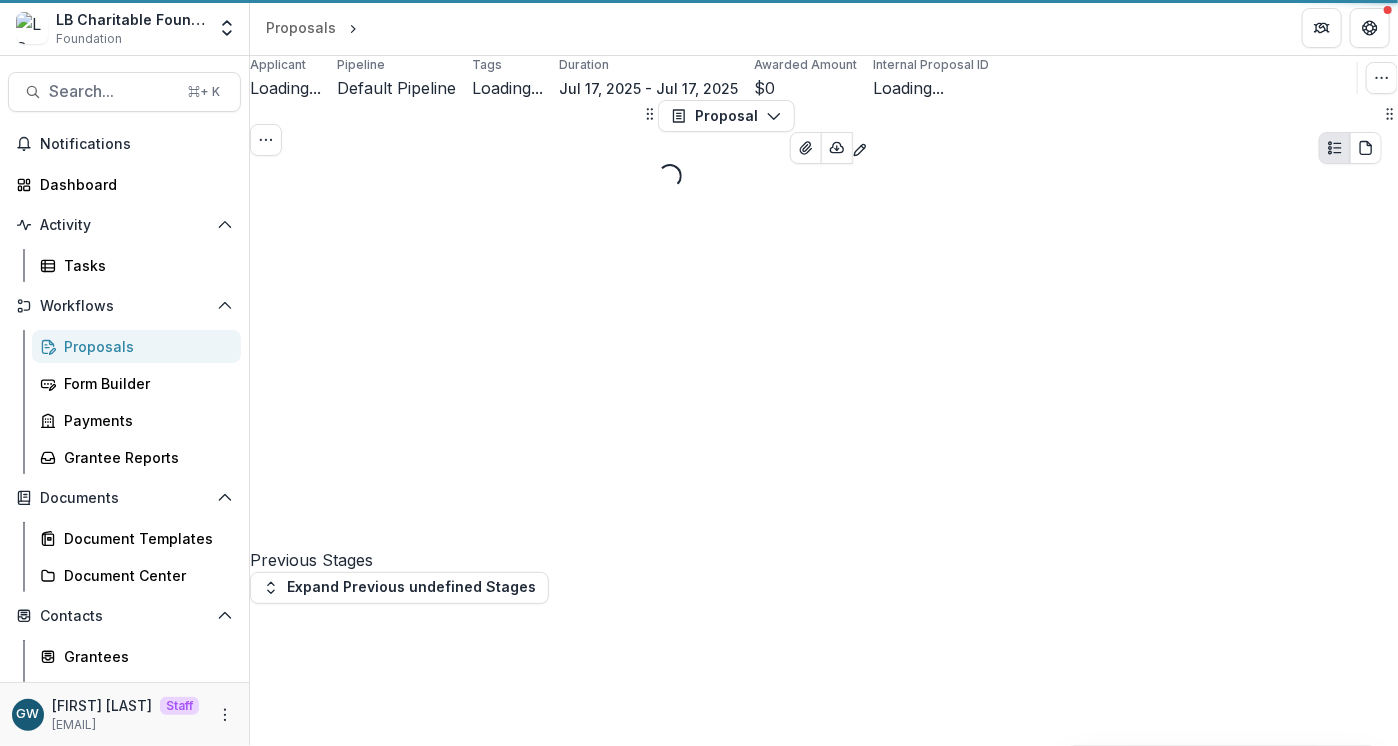 scroll, scrollTop: 0, scrollLeft: 0, axis: both 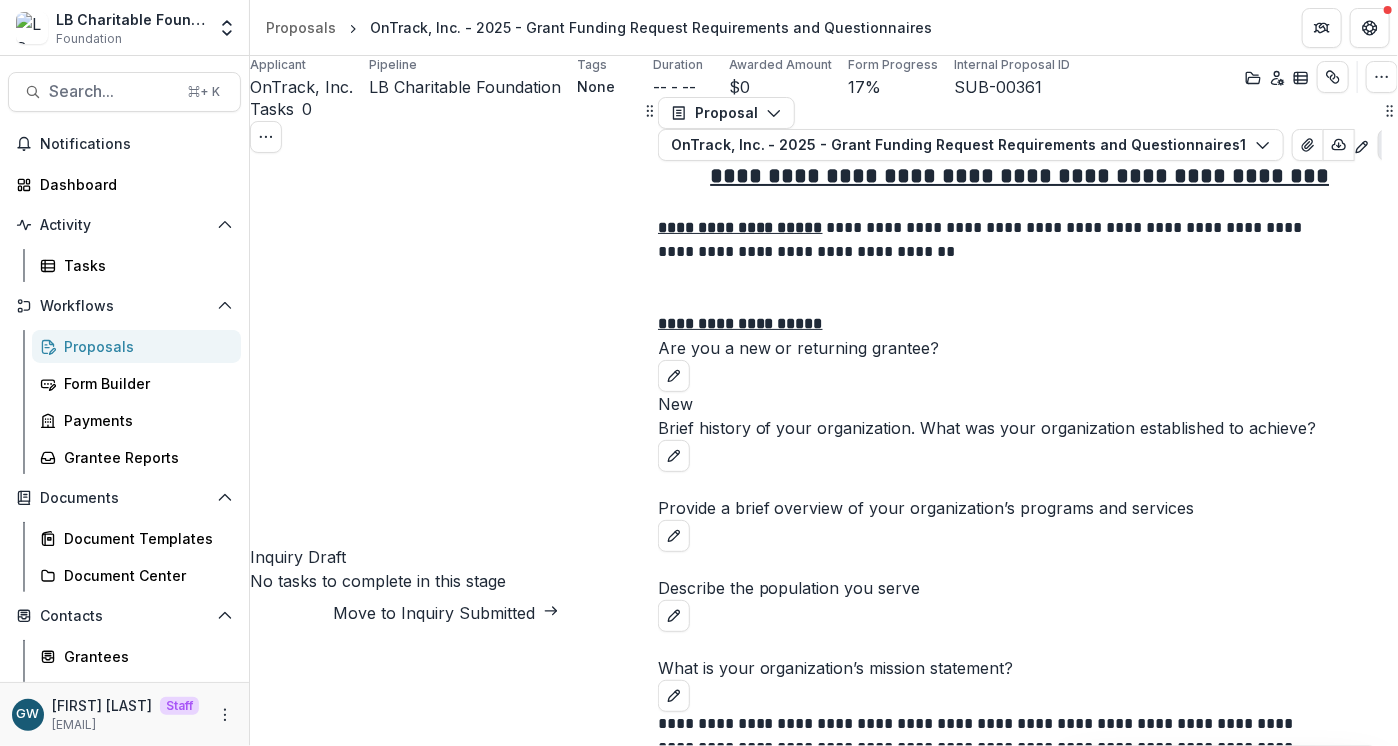 click on "Proposals" at bounding box center (144, 346) 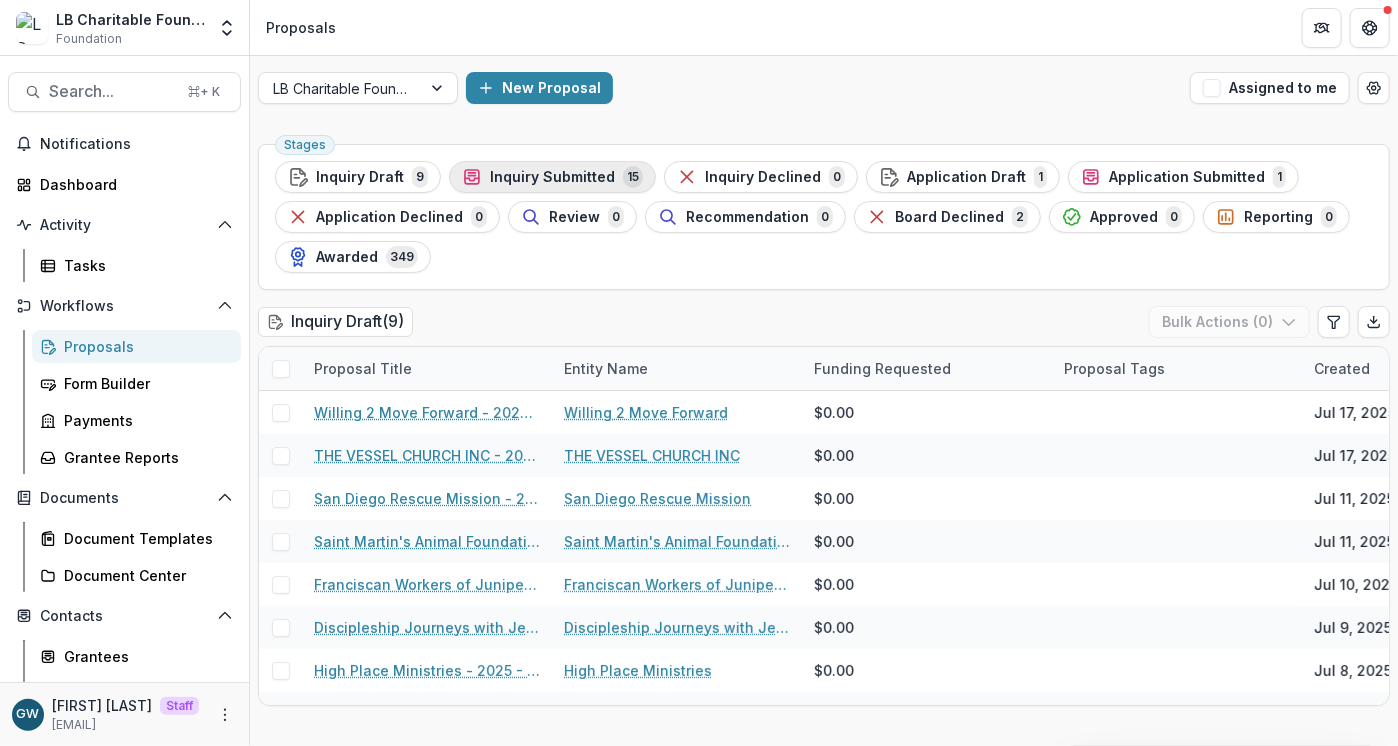 click on "Inquiry Submitted" at bounding box center (552, 177) 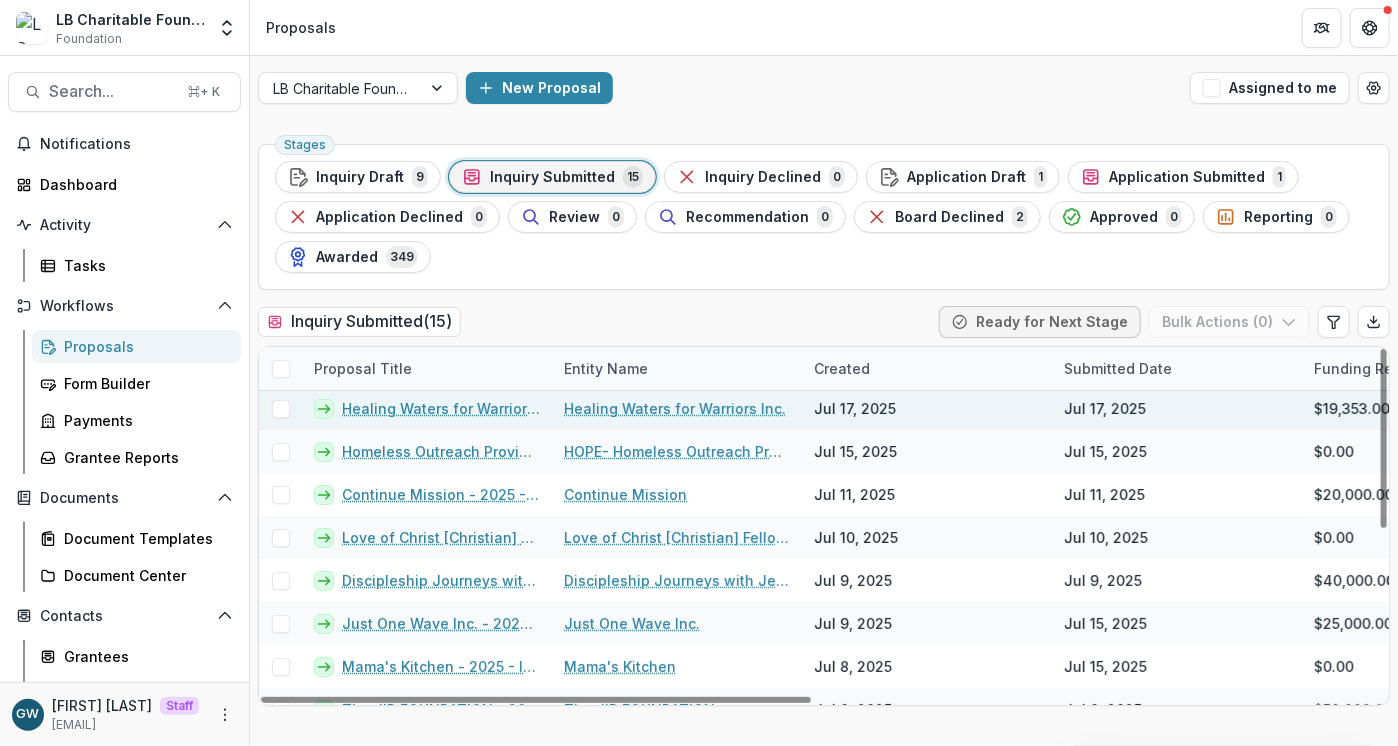 scroll, scrollTop: 0, scrollLeft: 0, axis: both 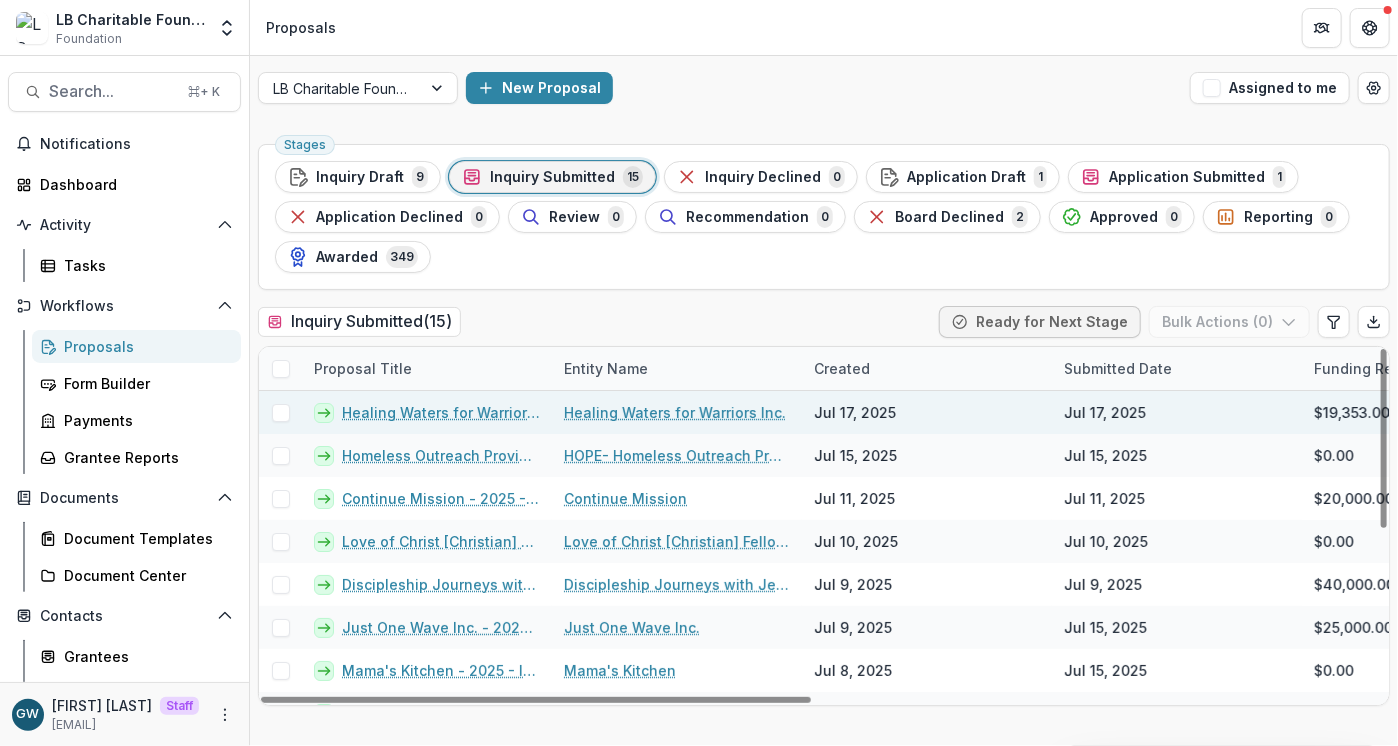 click on "Healing Waters for Warriors Inc. - 2025 - Grant Funding Request Requirements and Questionnaires" at bounding box center [441, 412] 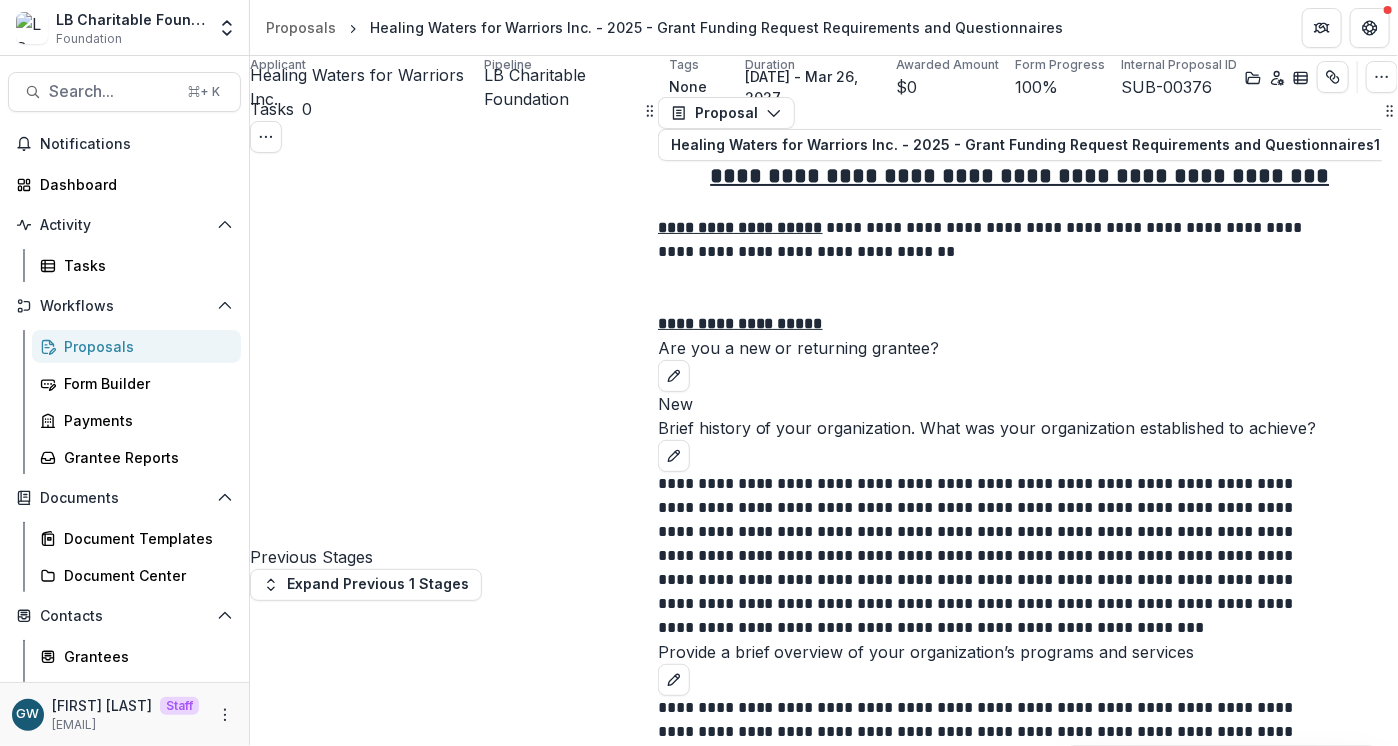 scroll, scrollTop: 822, scrollLeft: 0, axis: vertical 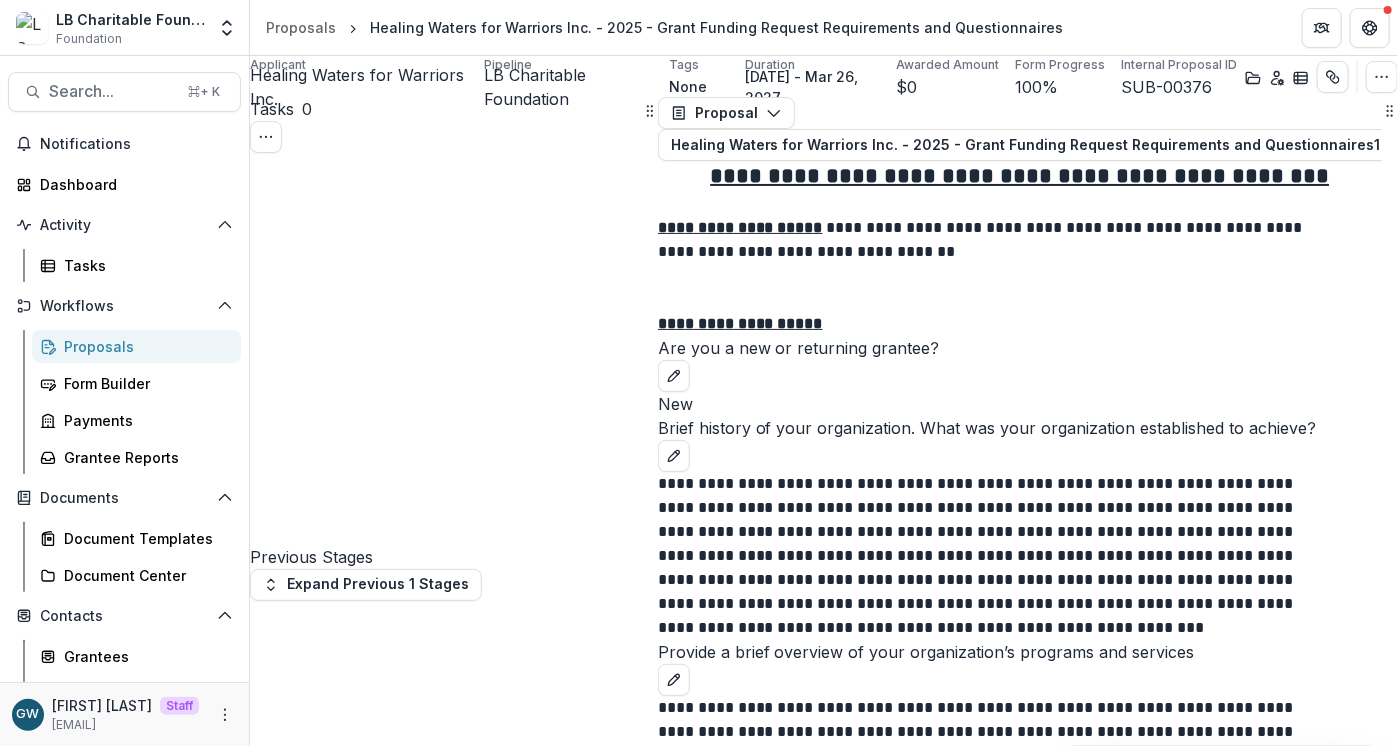 select on "**********" 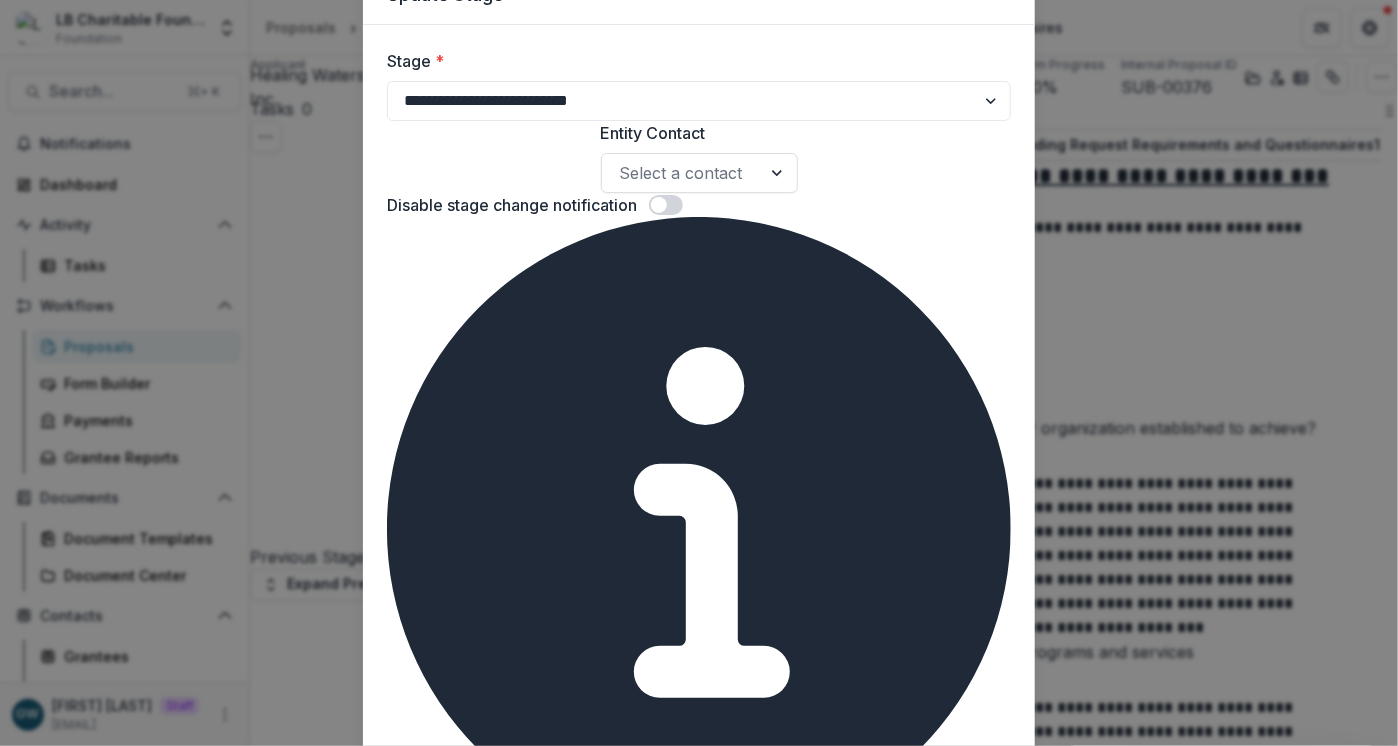scroll, scrollTop: 100, scrollLeft: 0, axis: vertical 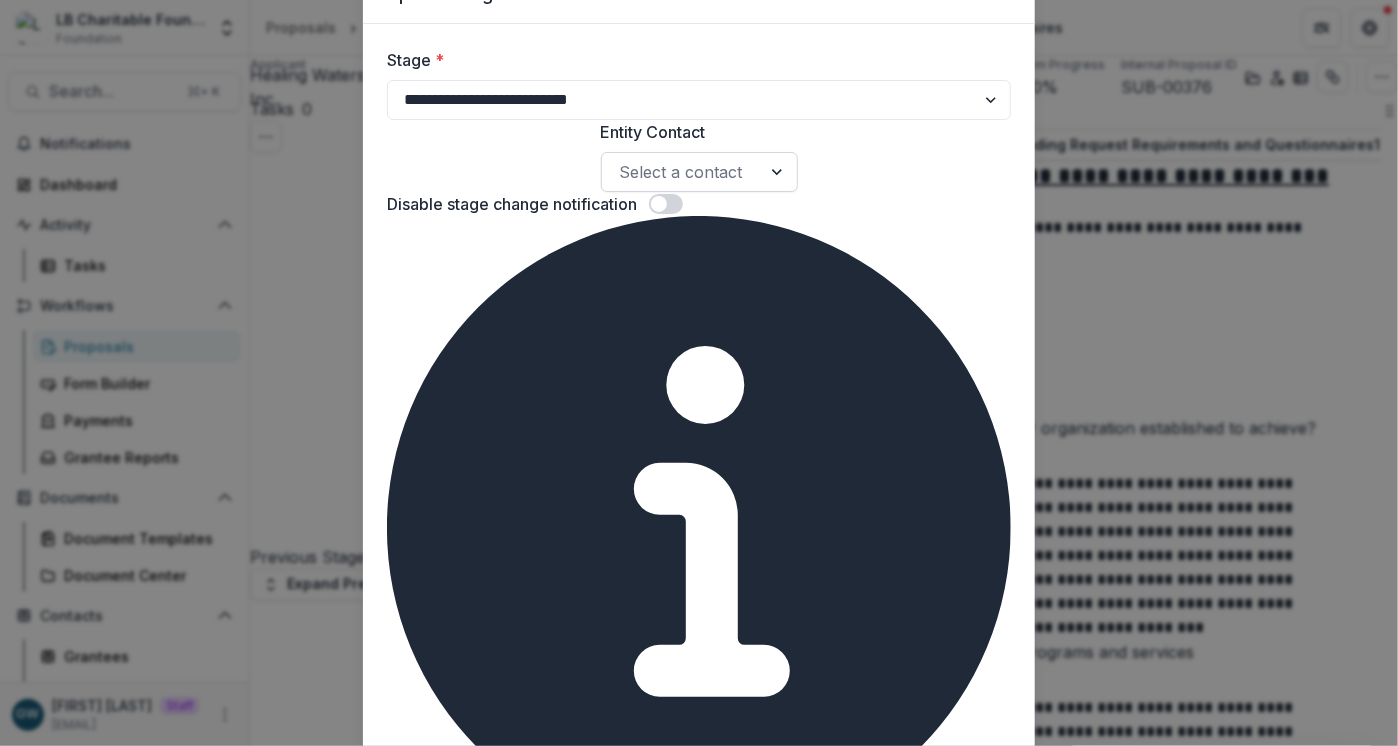 click at bounding box center [681, 172] 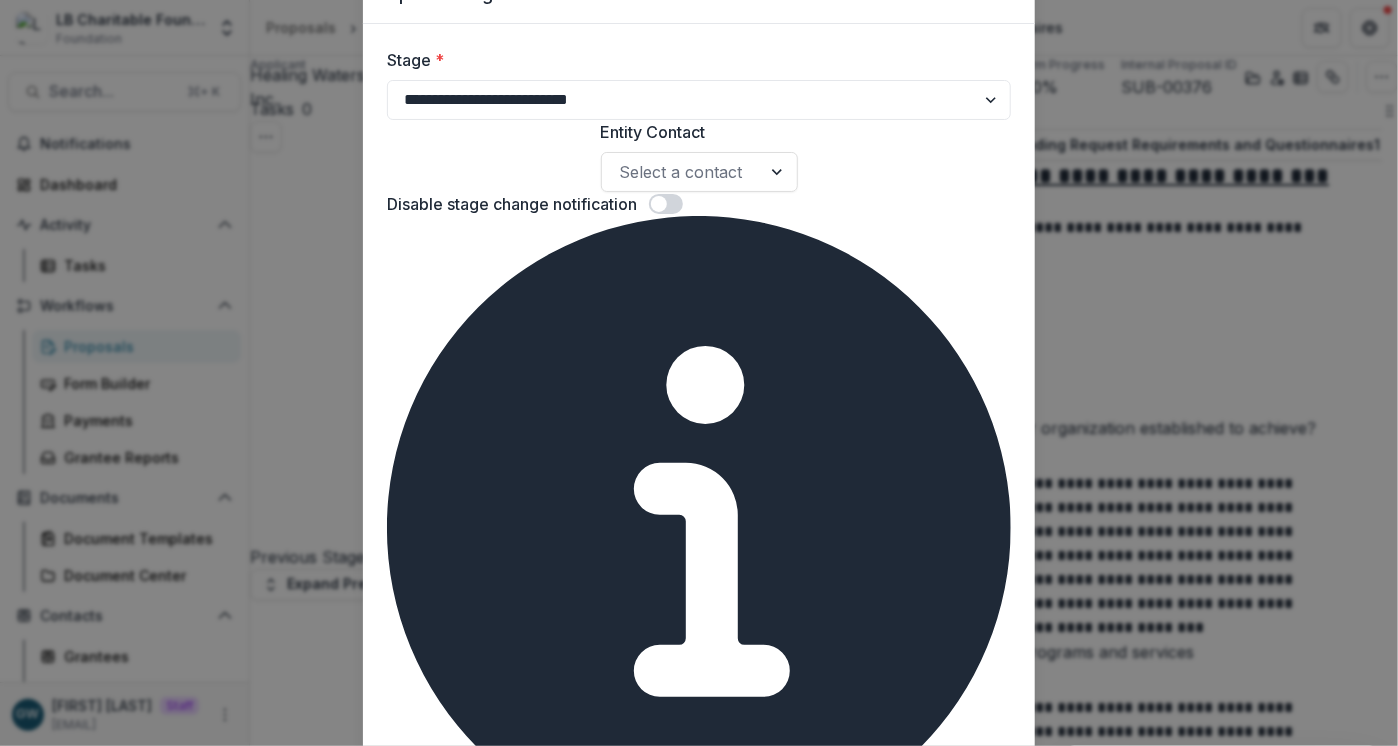 click on "Entity Contact" at bounding box center (693, 132) 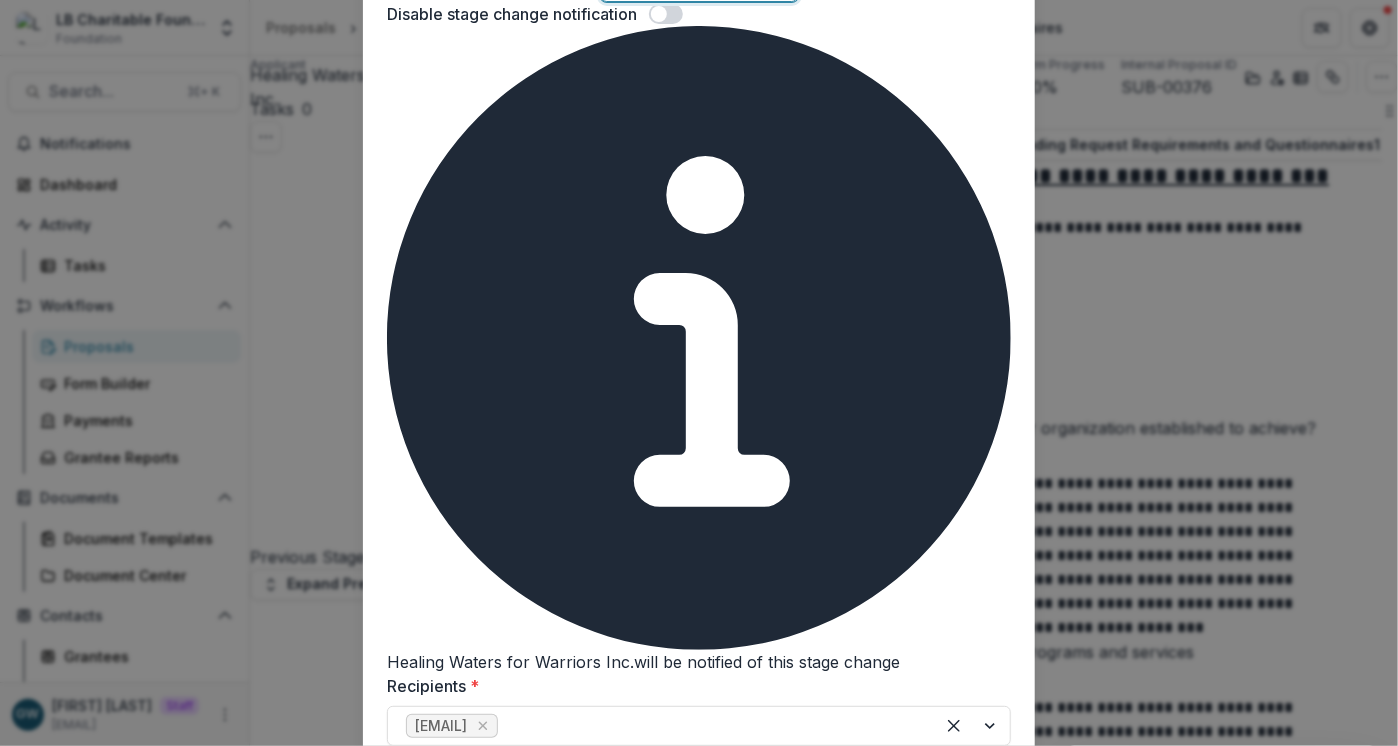 scroll, scrollTop: 291, scrollLeft: 0, axis: vertical 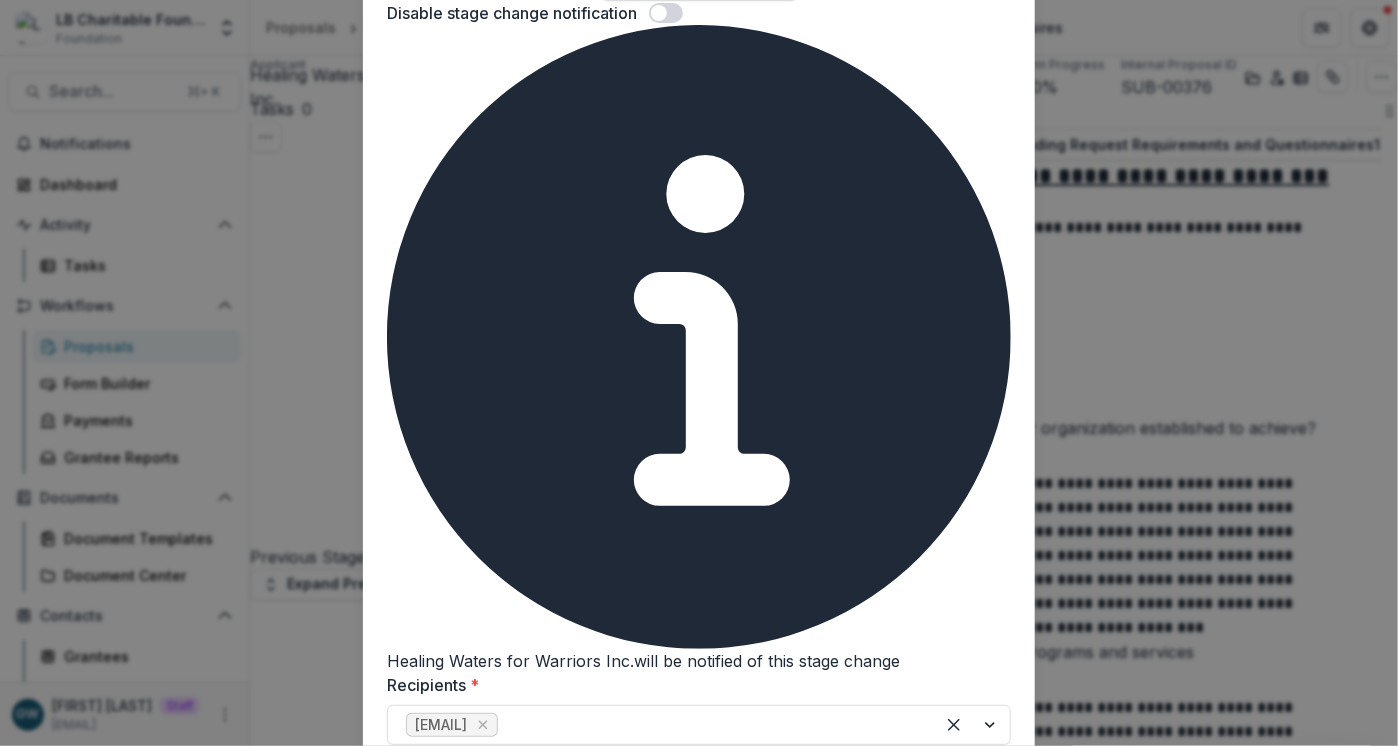 click at bounding box center [681, 797] 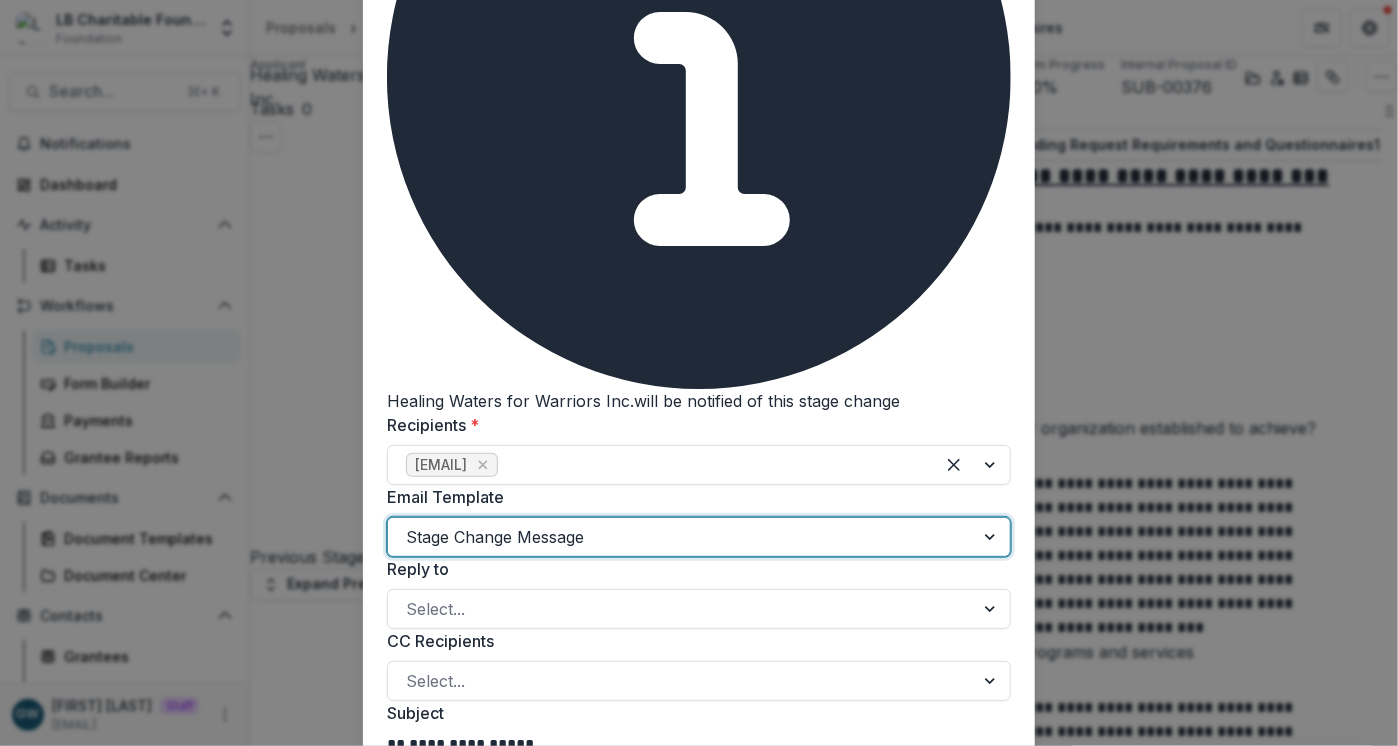 scroll, scrollTop: 554, scrollLeft: 0, axis: vertical 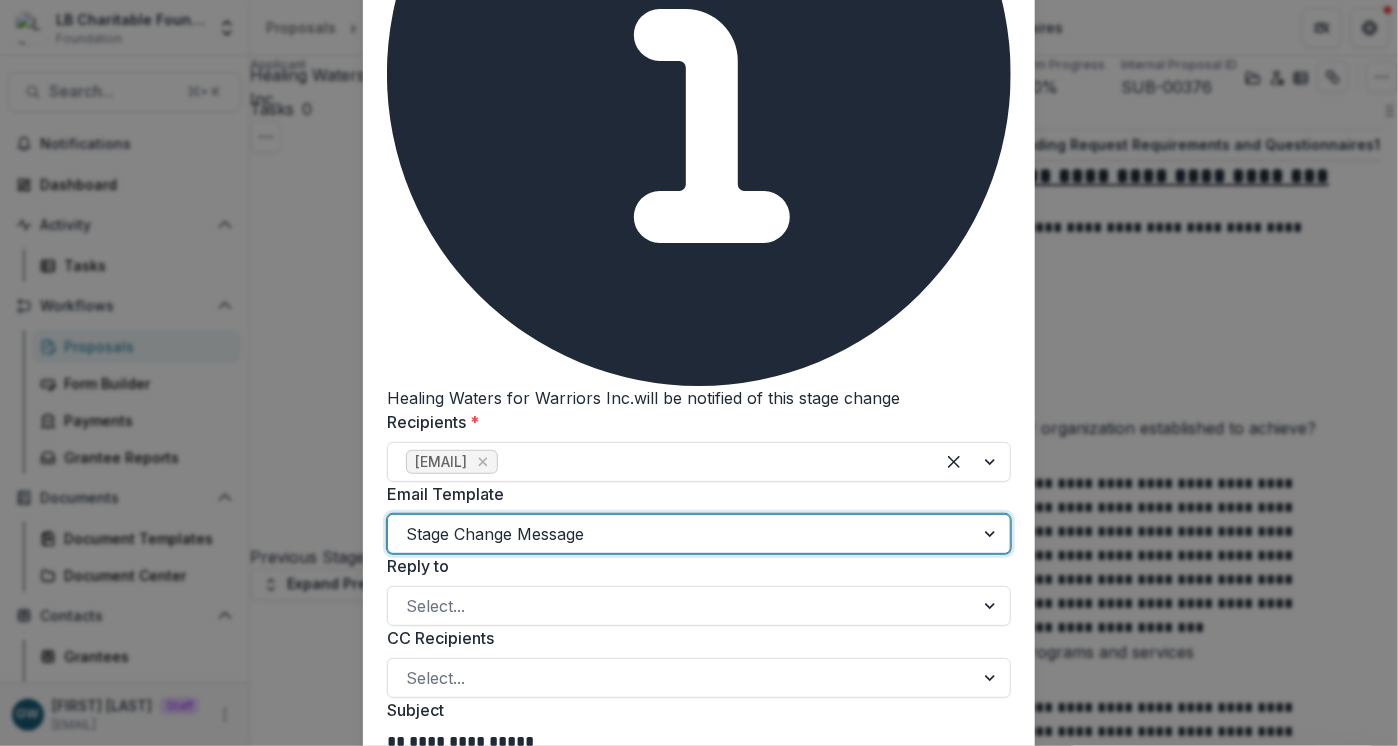 click on "**********" at bounding box center (690, 1714) 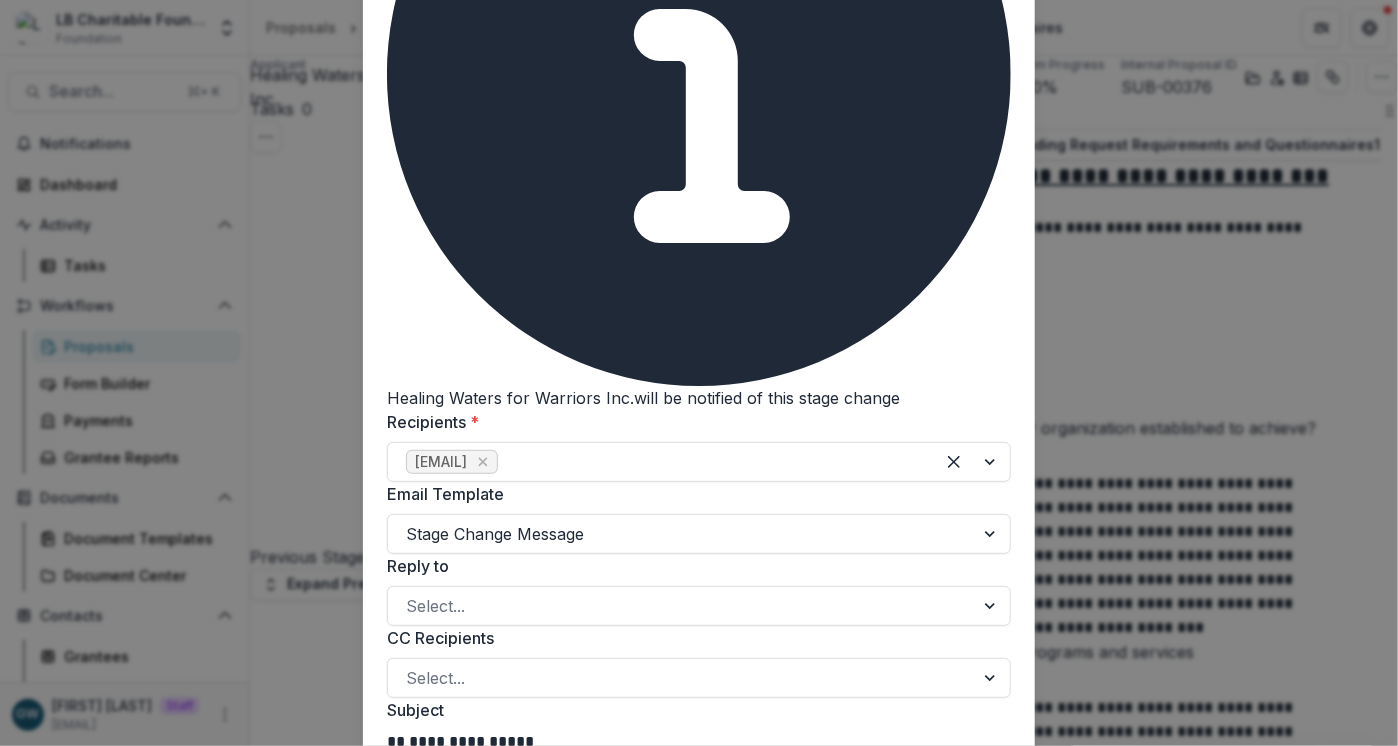 type 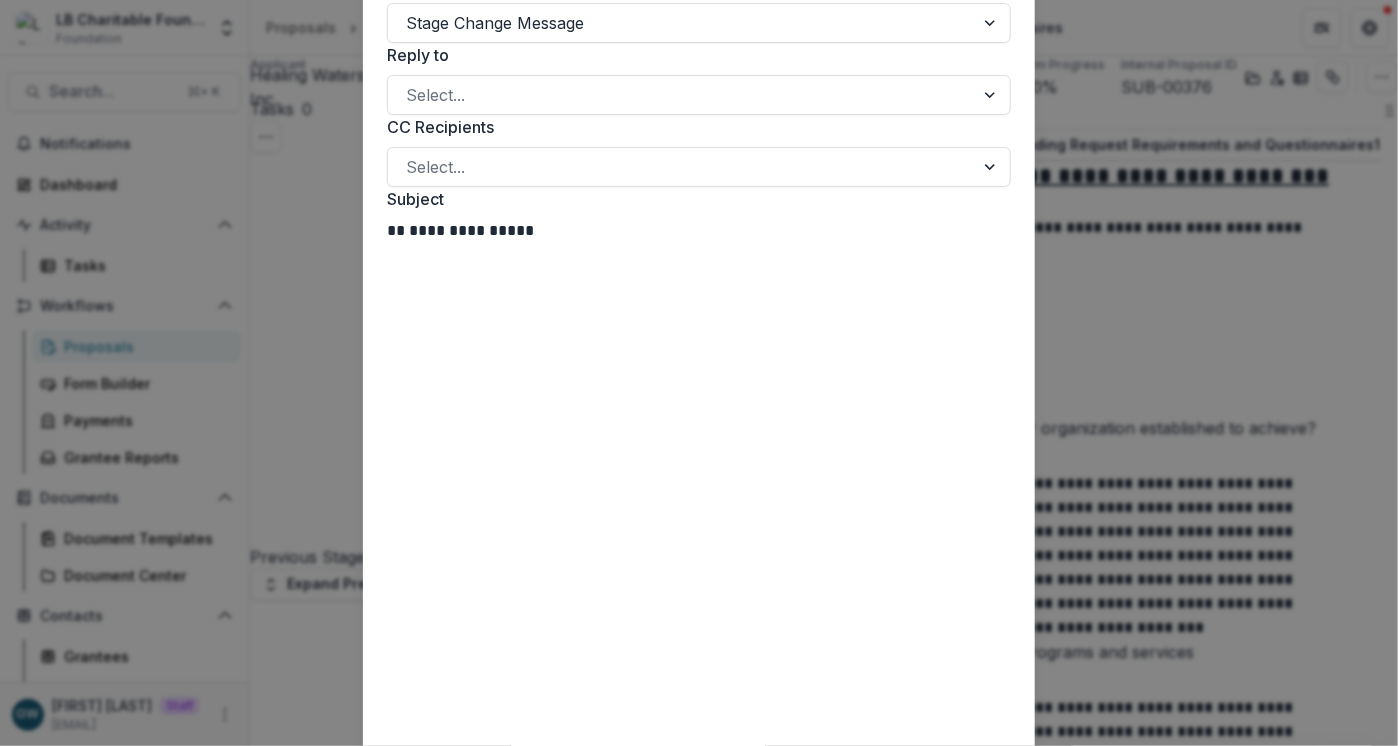 scroll, scrollTop: 1090, scrollLeft: 0, axis: vertical 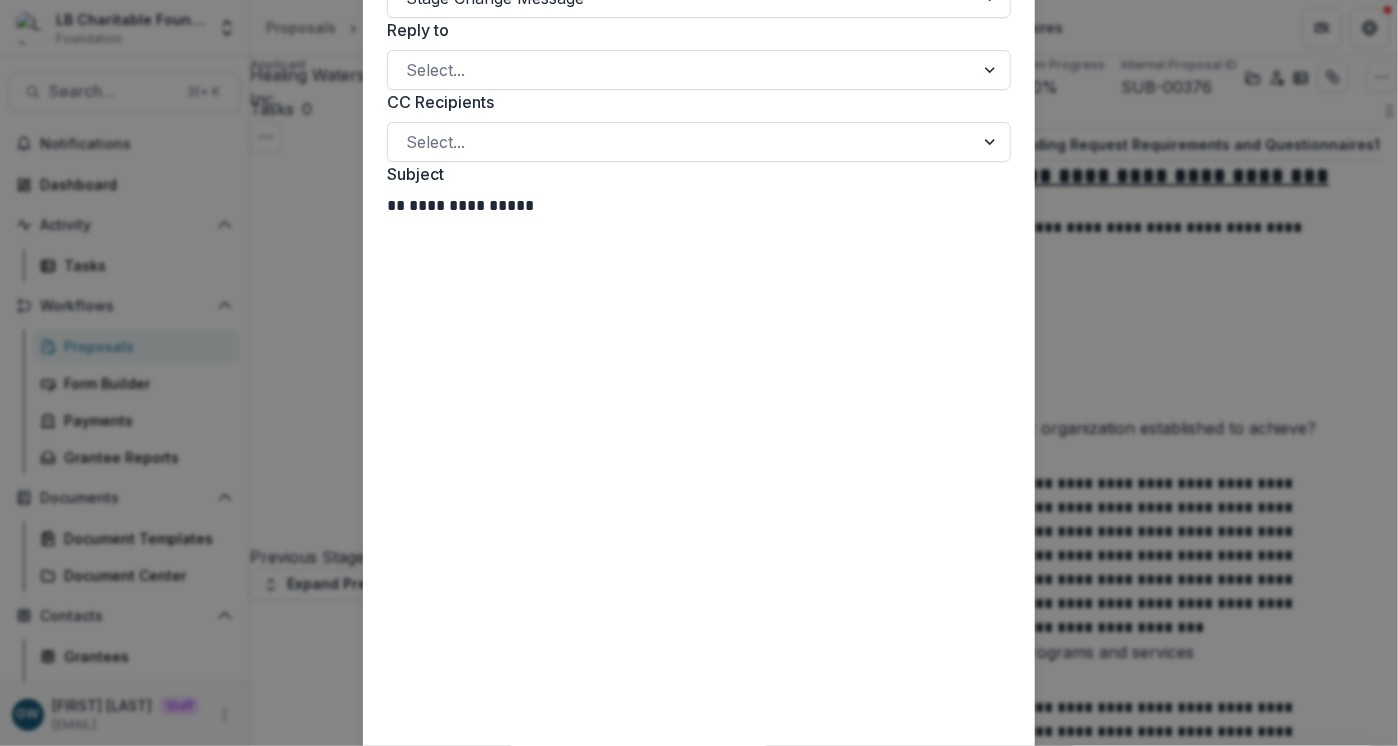 click on "**********" at bounding box center [699, 1552] 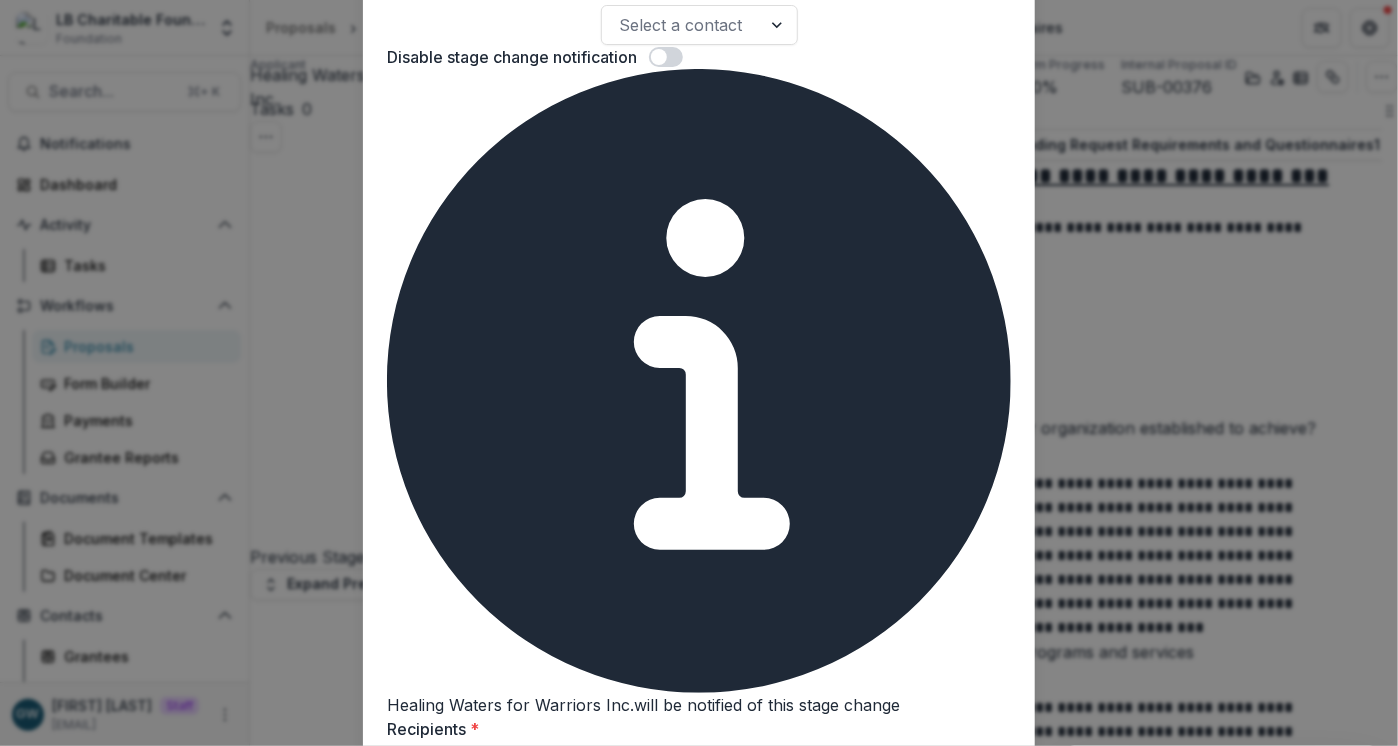 scroll, scrollTop: 13, scrollLeft: 0, axis: vertical 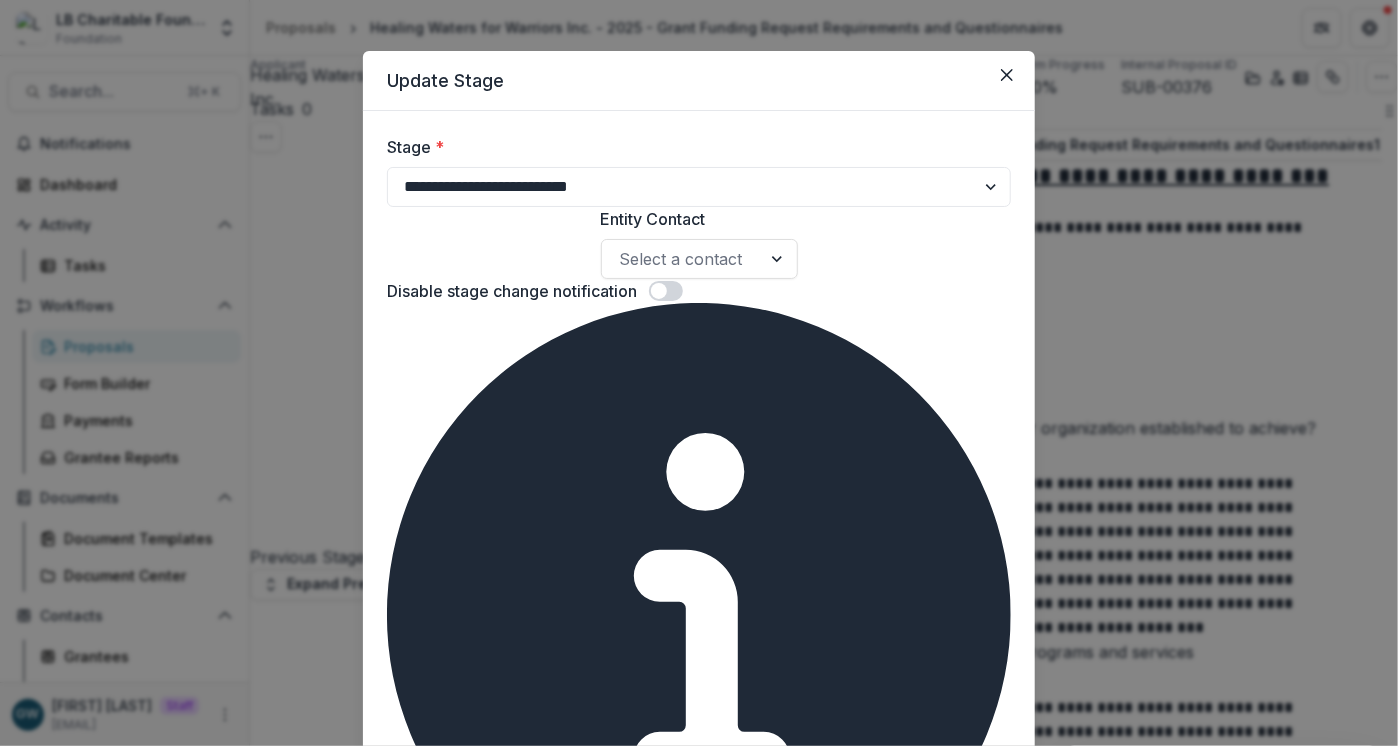 click 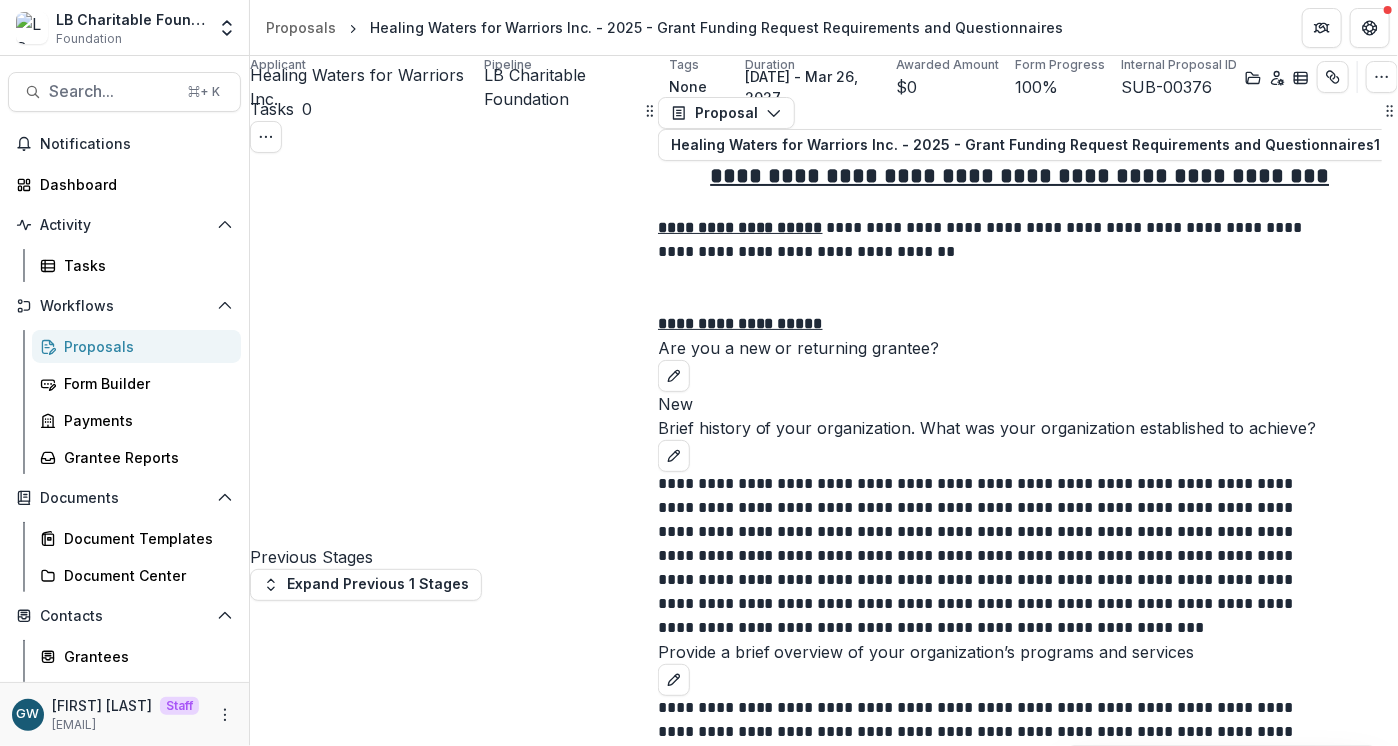 click on "Proposals" at bounding box center [144, 346] 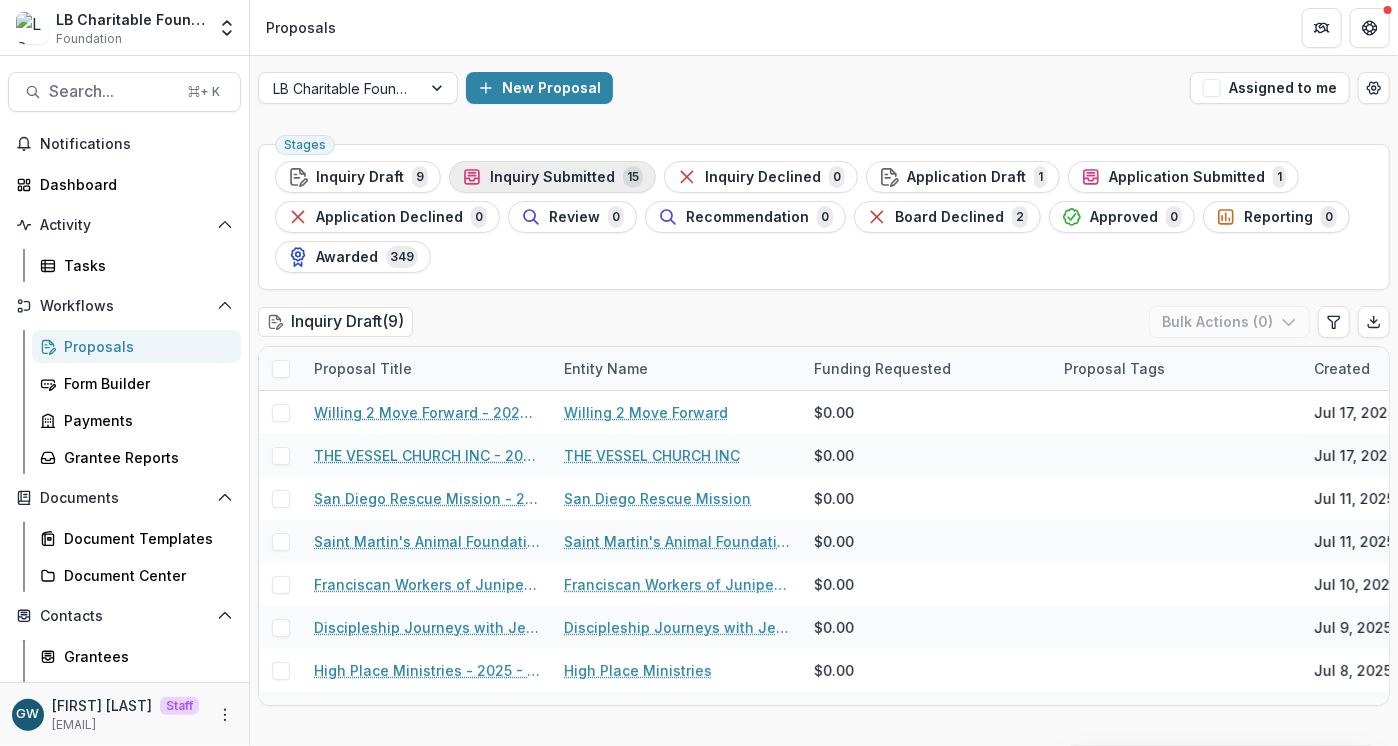 click on "Inquiry Submitted" at bounding box center (552, 177) 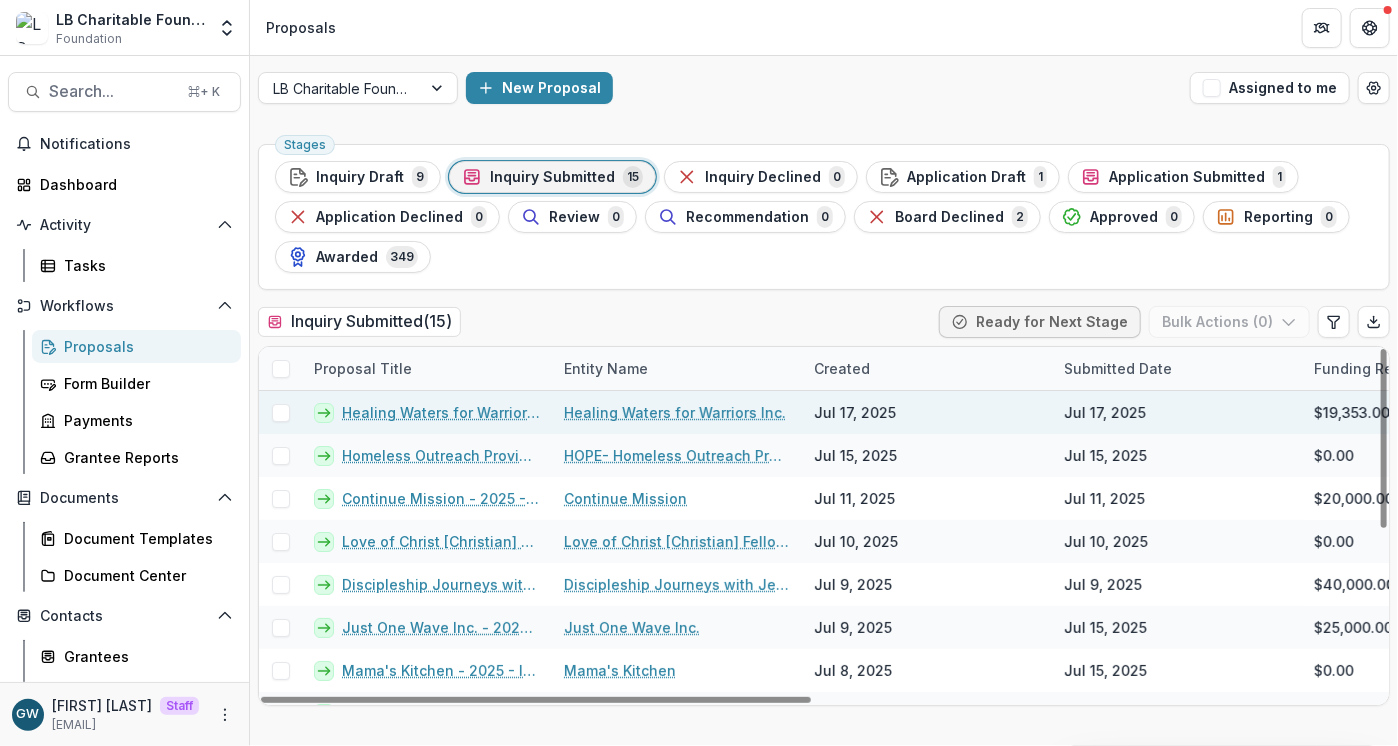 click on "Healing Waters for Warriors Inc. - 2025 - Grant Funding Request Requirements and Questionnaires" at bounding box center [441, 412] 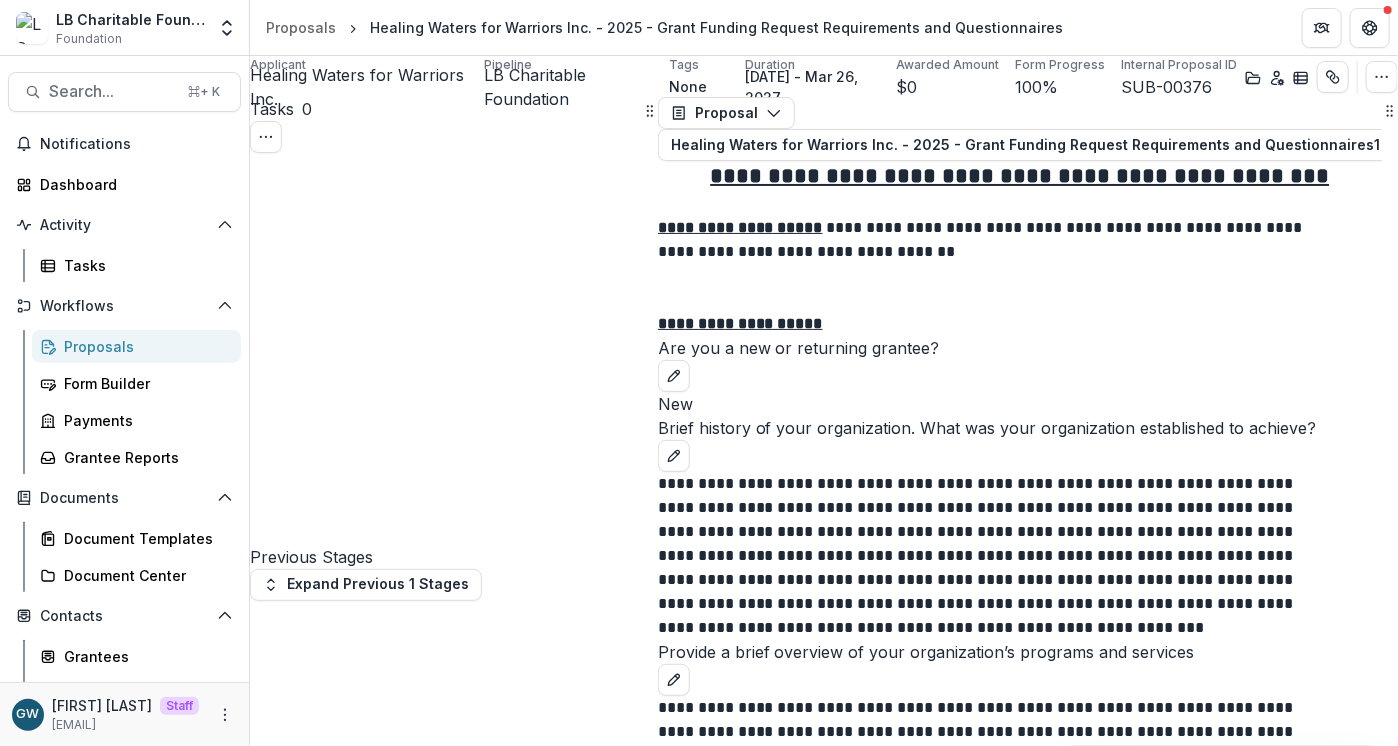 click on "Move here" at bounding box center [600, 1892] 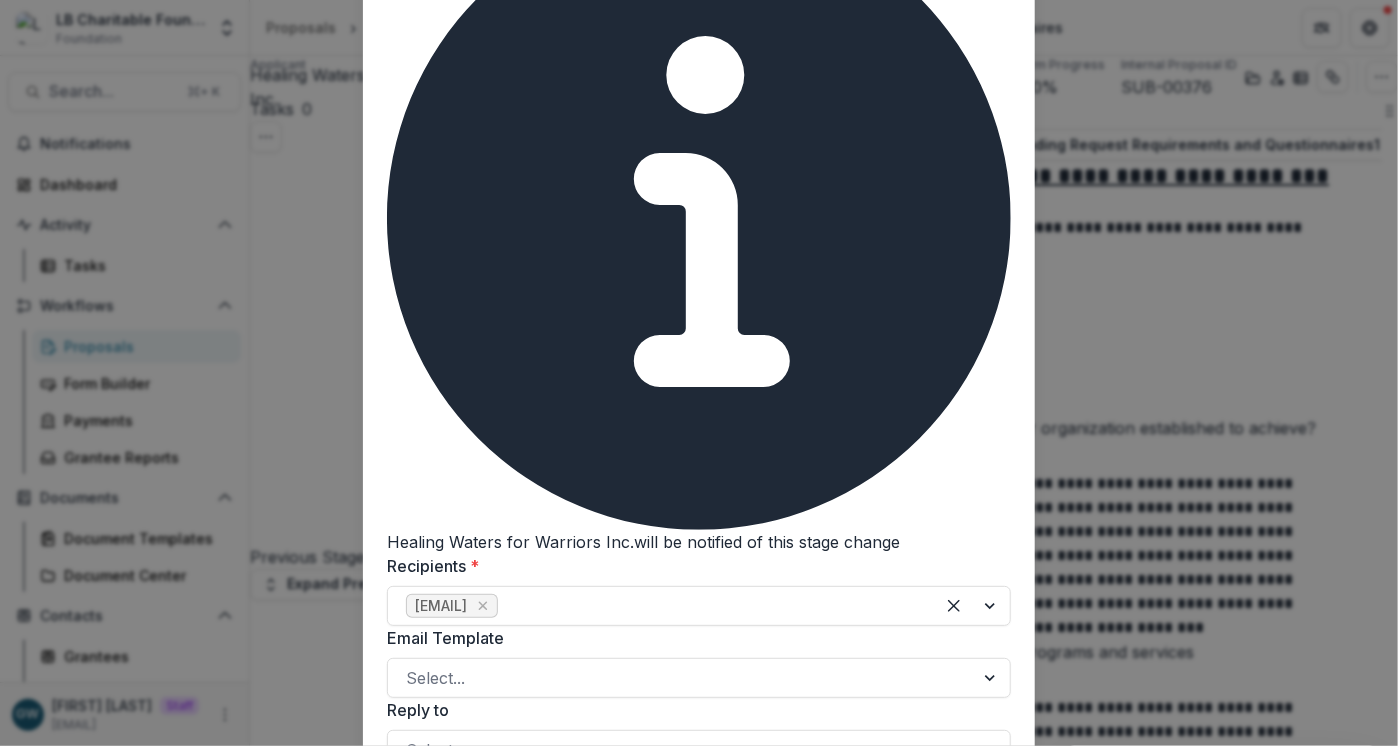 scroll, scrollTop: 412, scrollLeft: 0, axis: vertical 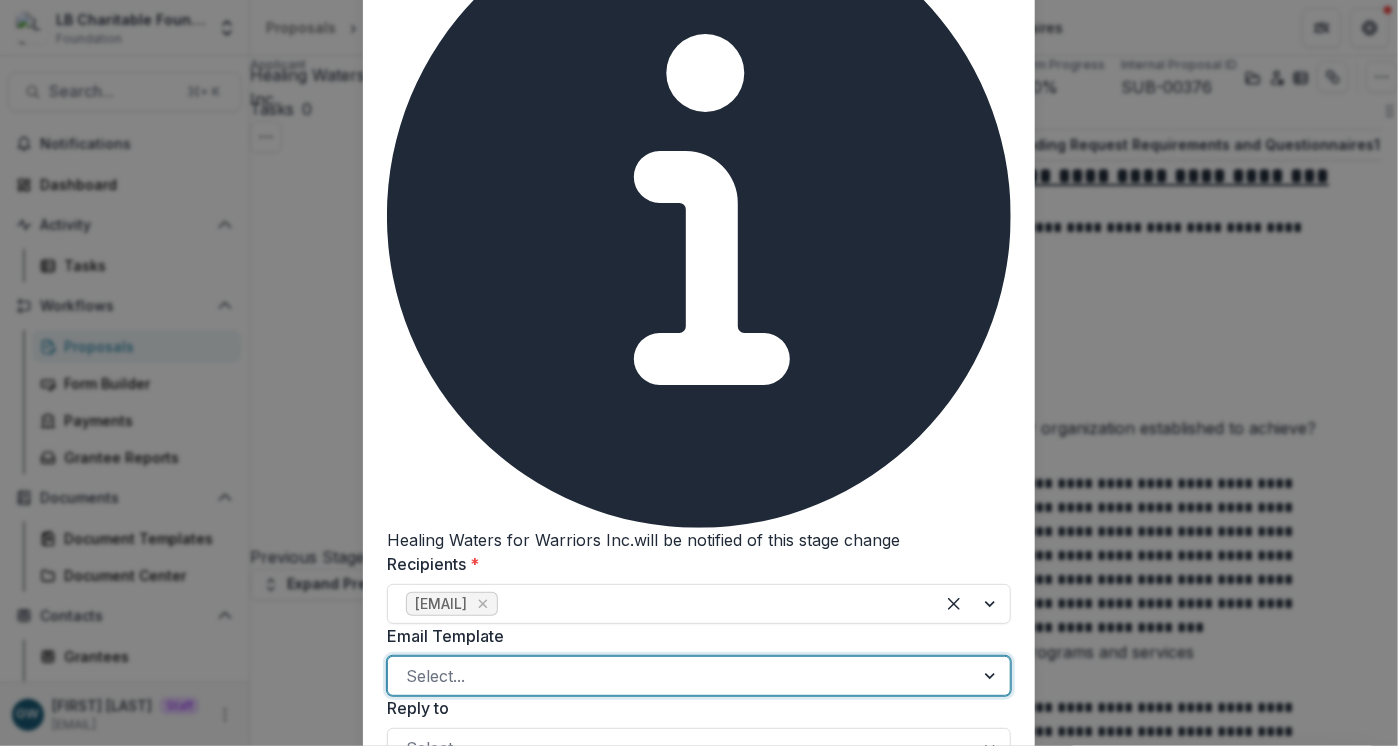 click at bounding box center (681, 676) 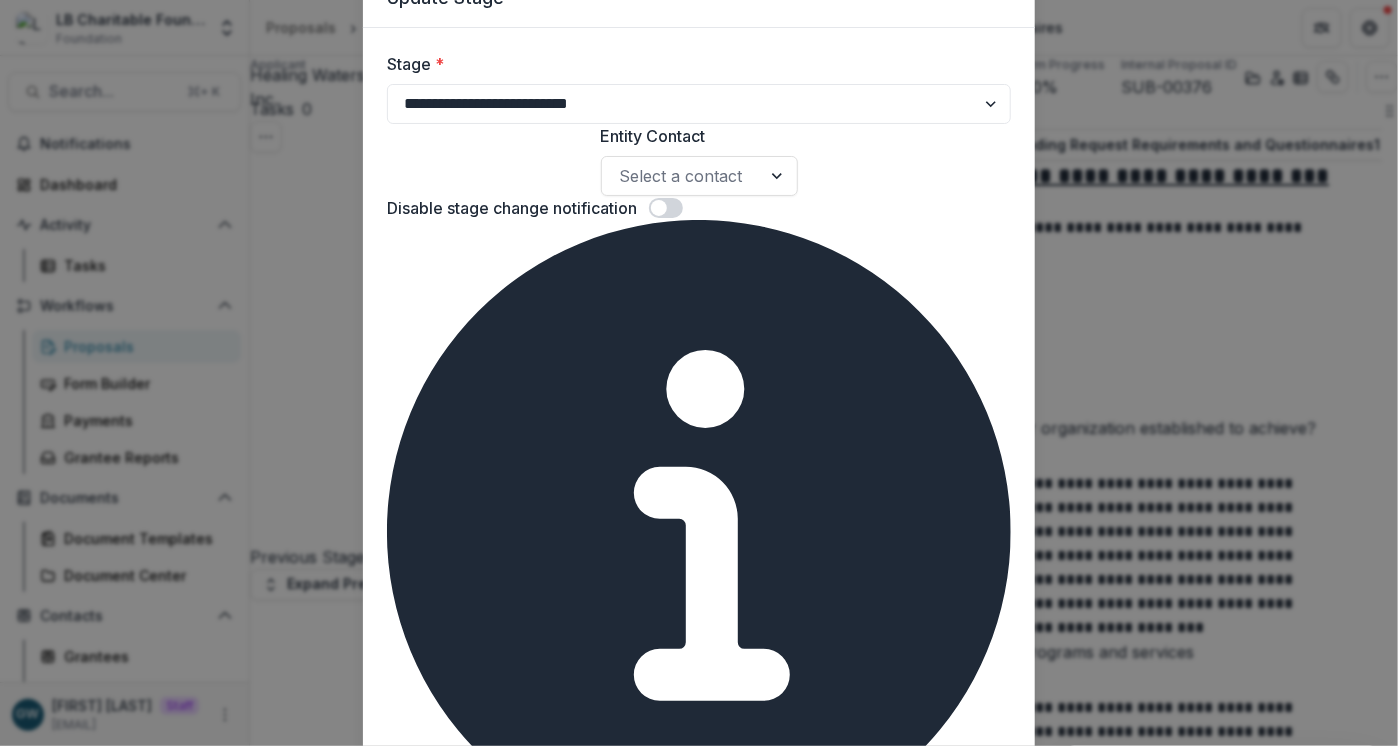 scroll, scrollTop: 92, scrollLeft: 0, axis: vertical 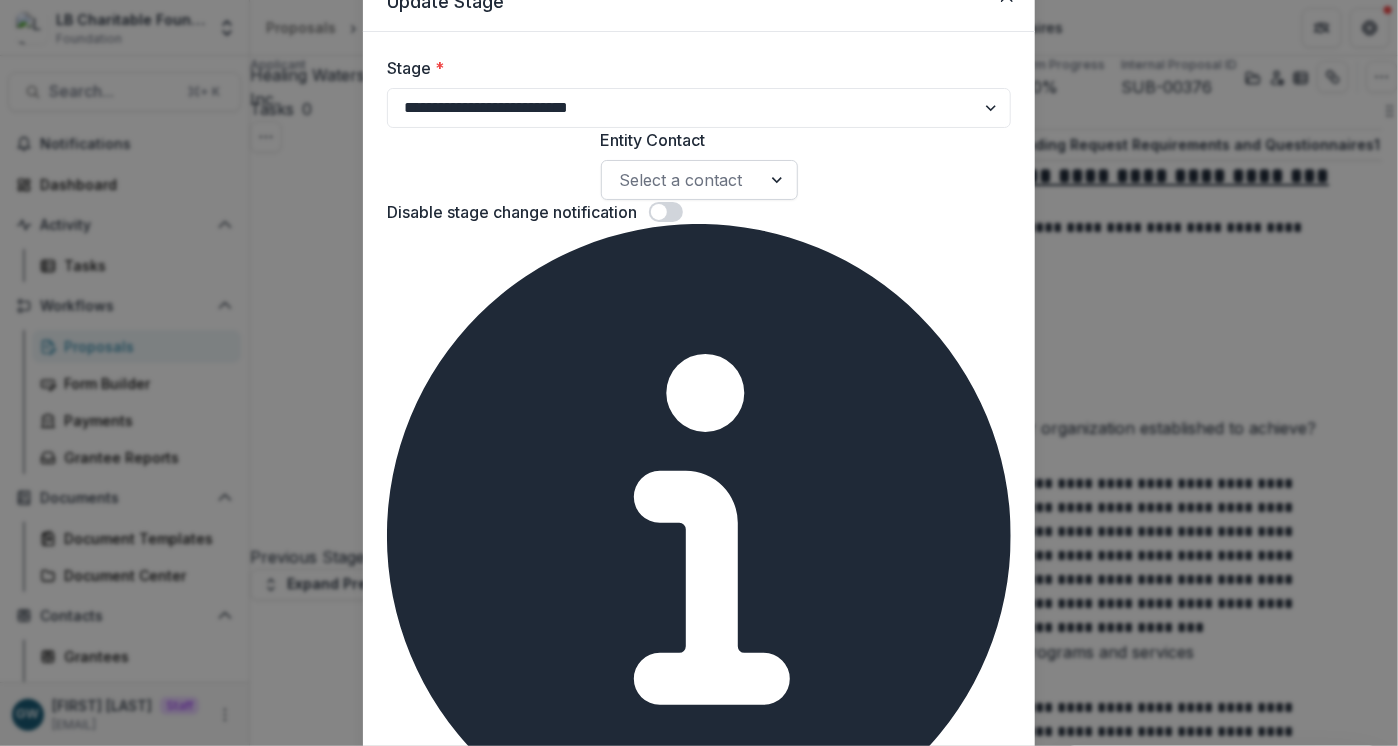 click at bounding box center [681, 180] 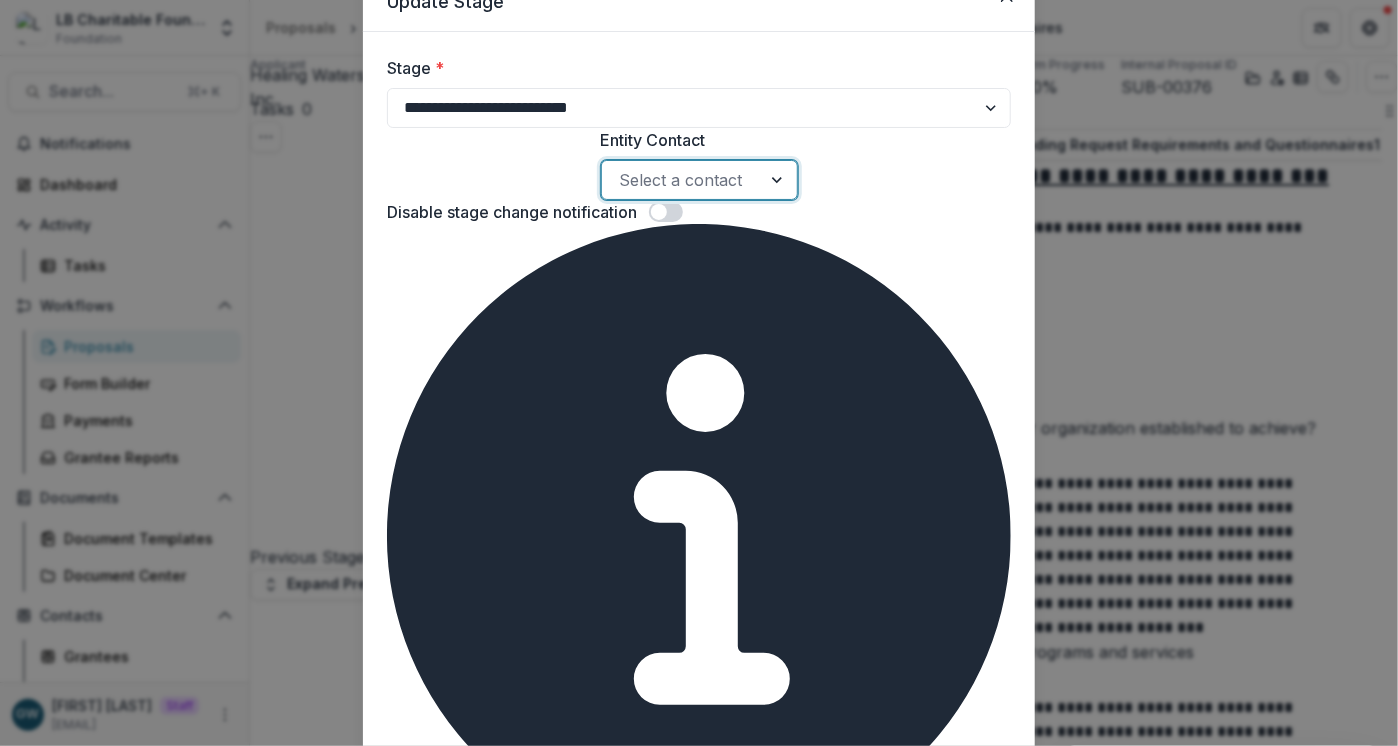 click on "**********" at bounding box center [699, 1326] 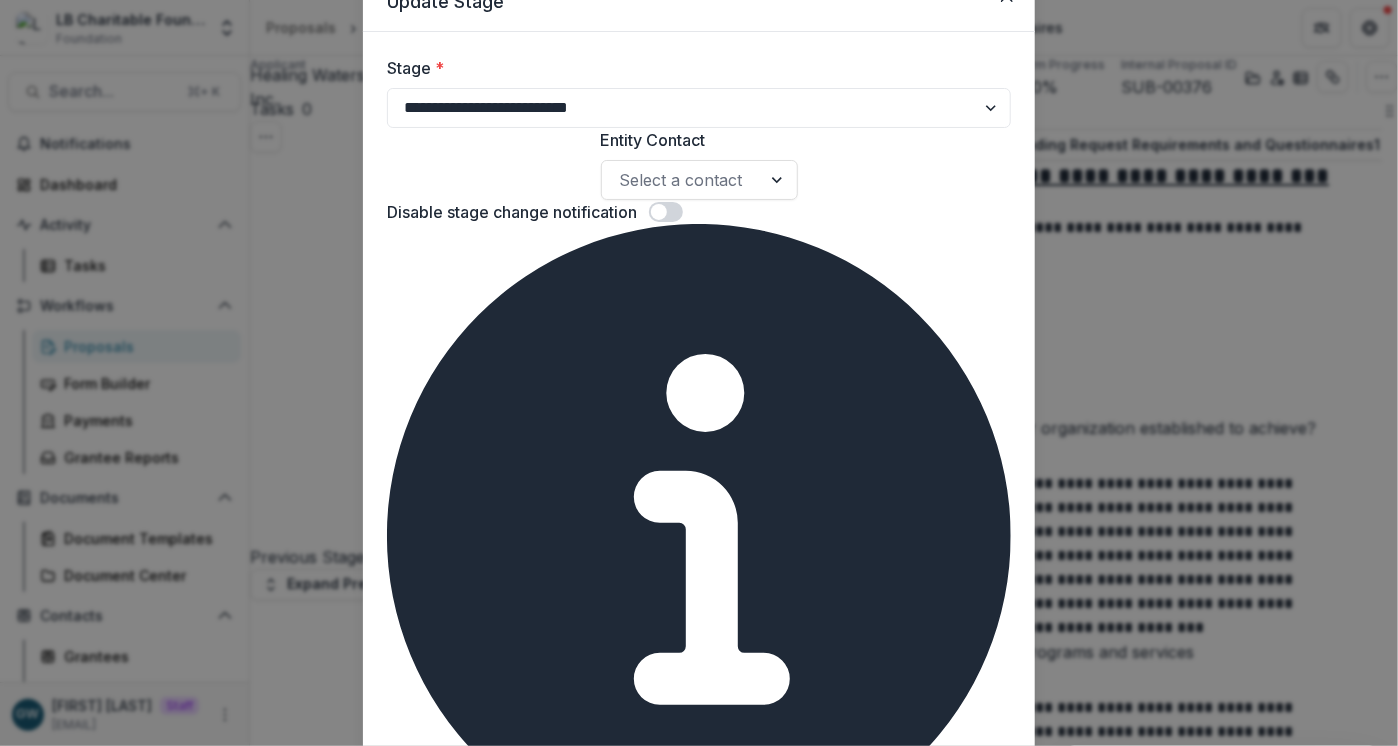 scroll, scrollTop: 116, scrollLeft: 0, axis: vertical 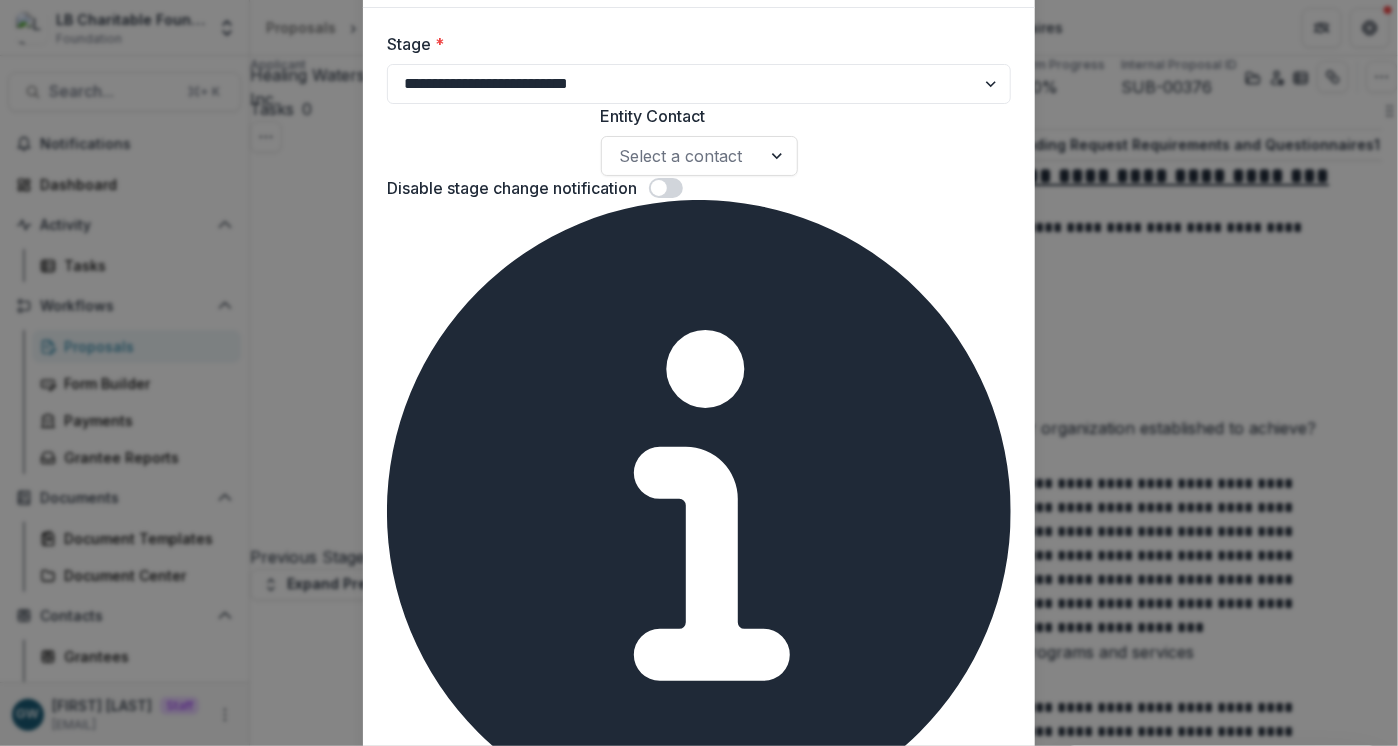 click at bounding box center [681, 1116] 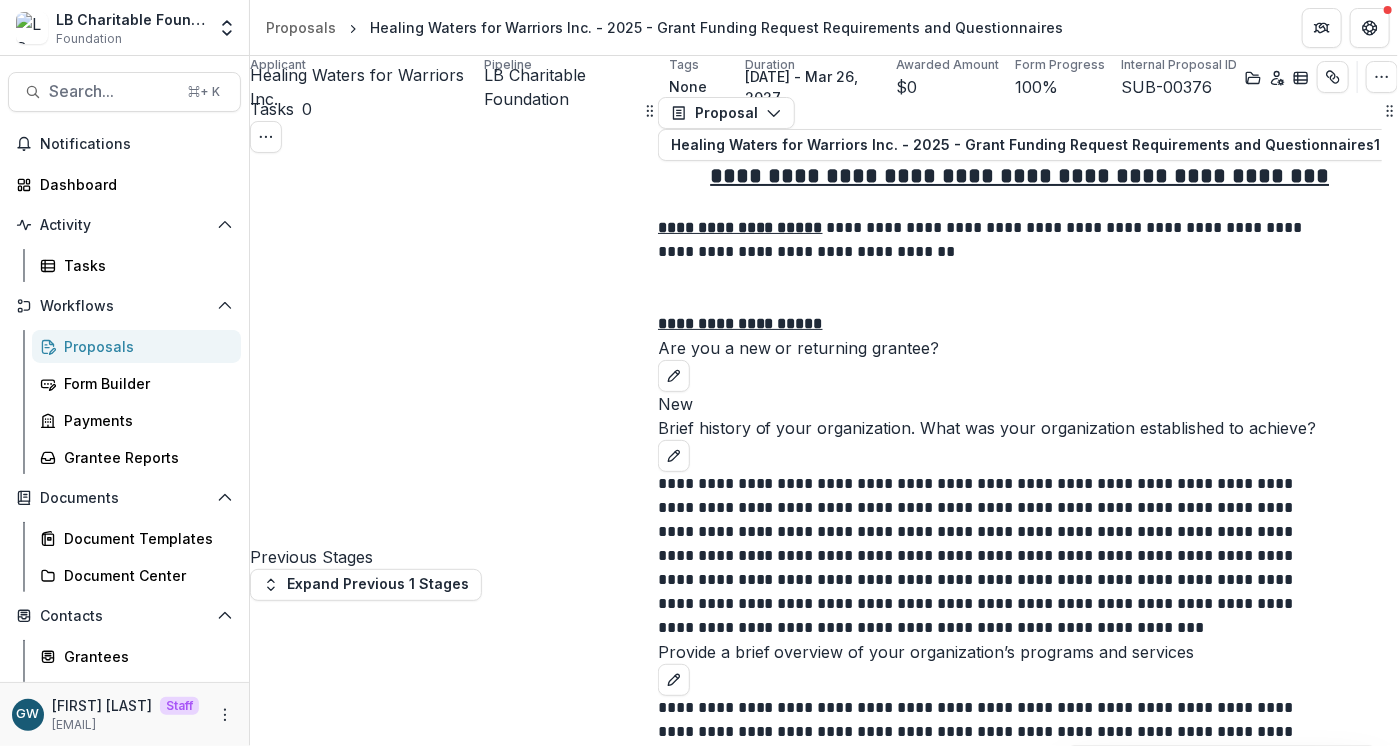 scroll, scrollTop: 17, scrollLeft: 0, axis: vertical 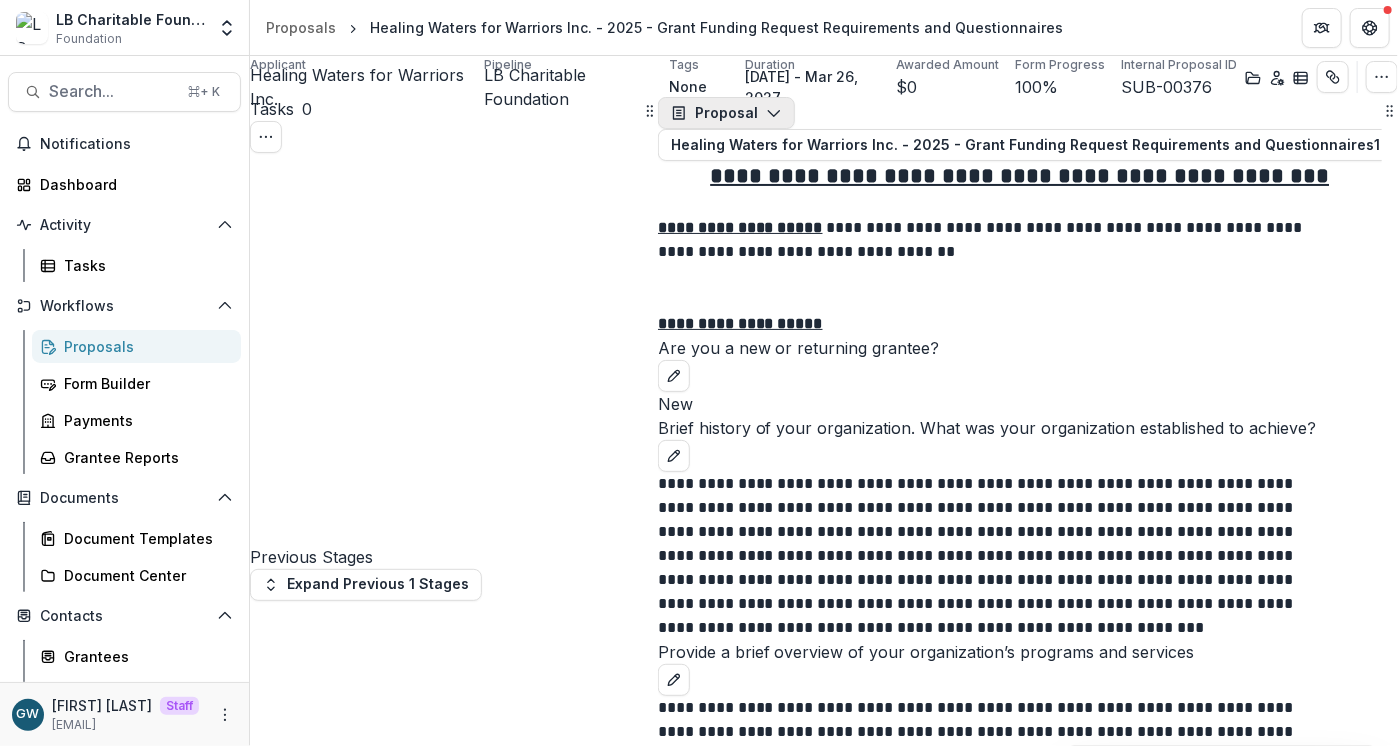 click on "Proposal" at bounding box center [726, 113] 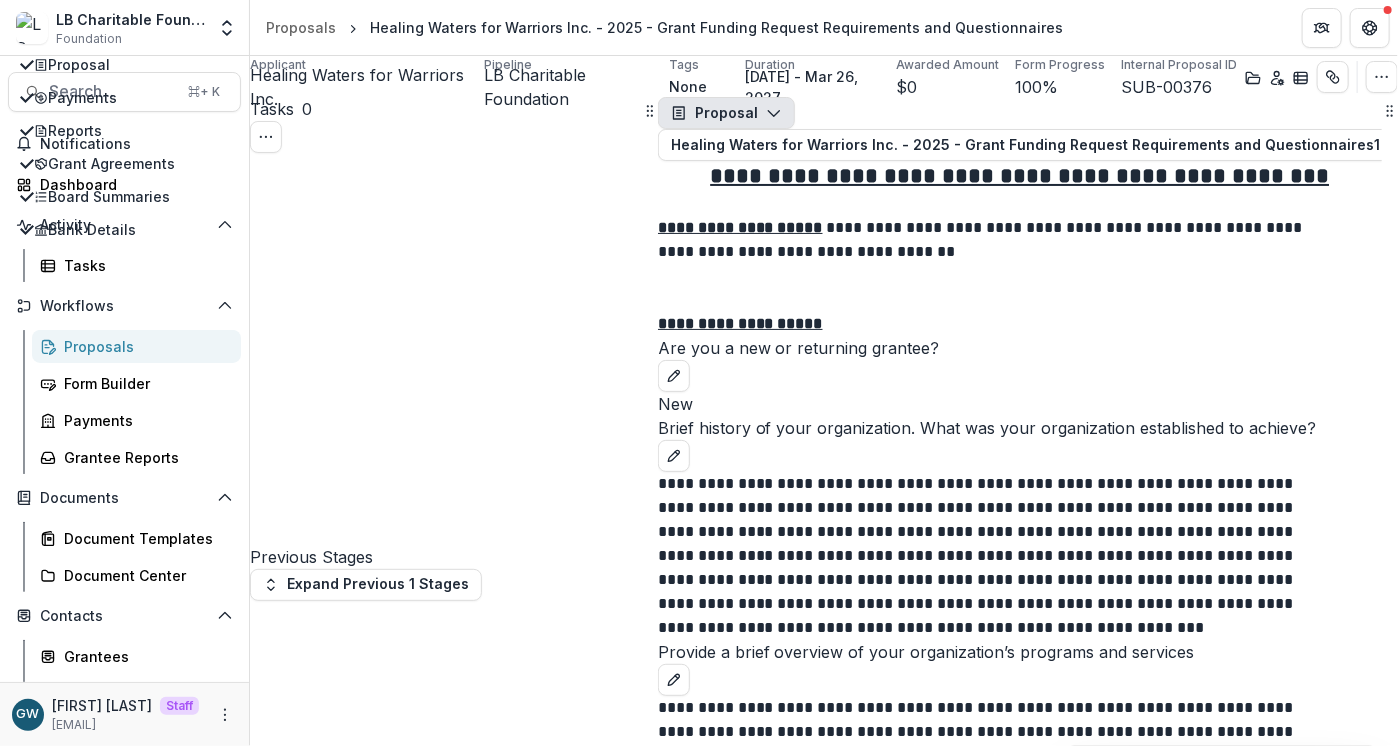 click on "**********" at bounding box center [1020, 956] 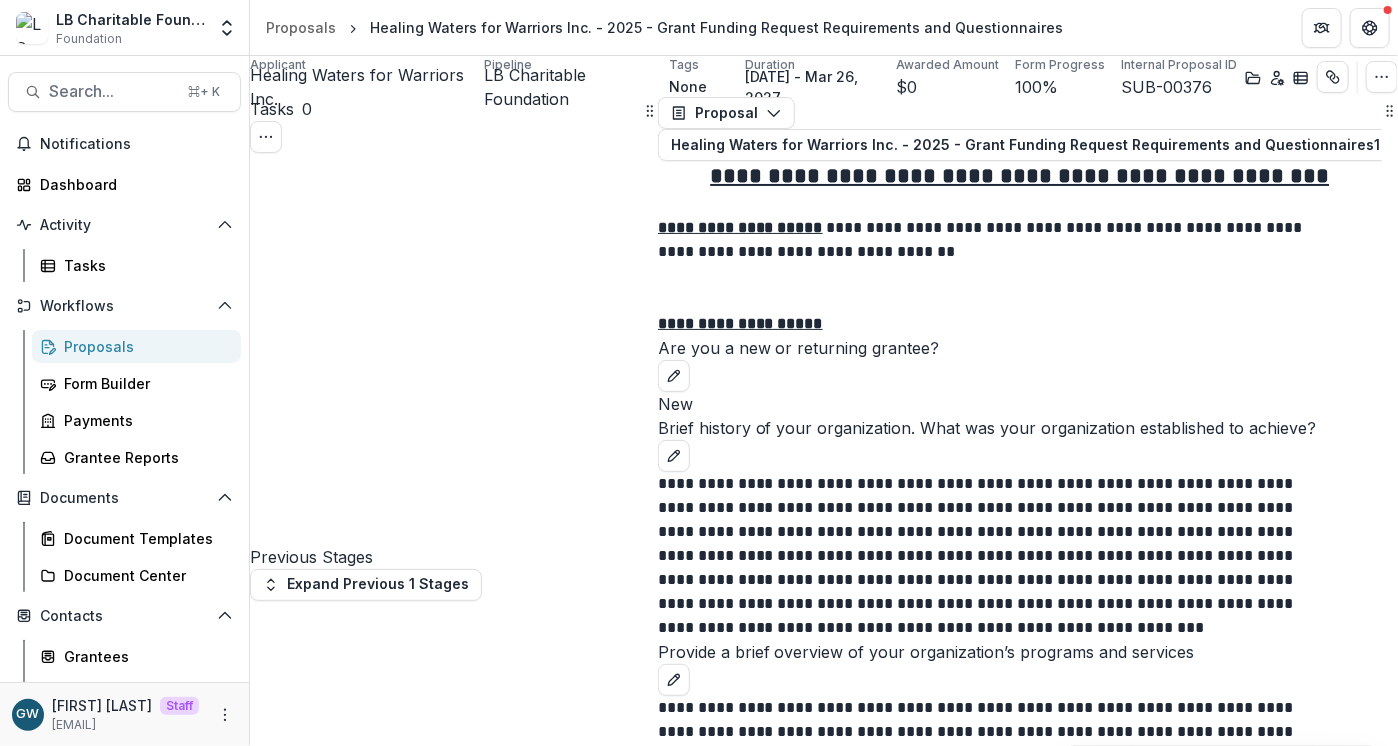 scroll, scrollTop: 0, scrollLeft: 0, axis: both 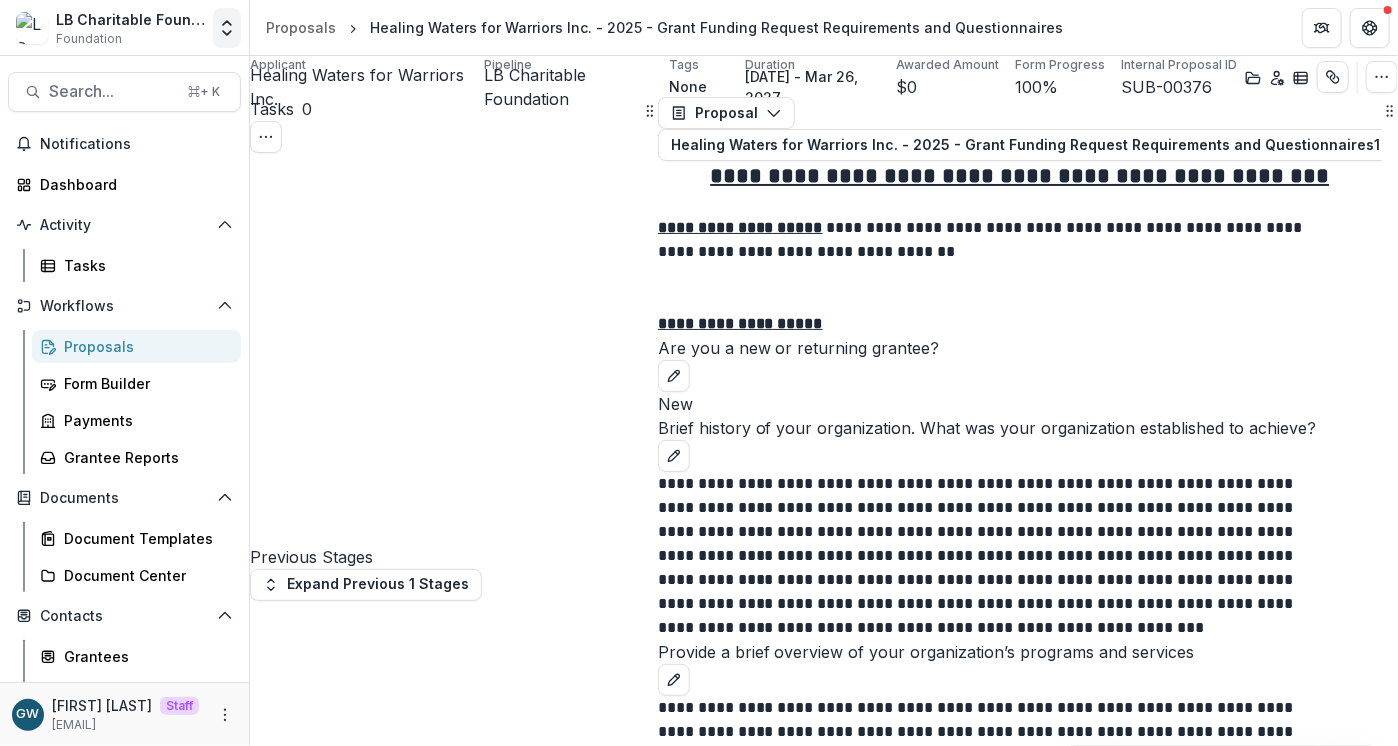 click 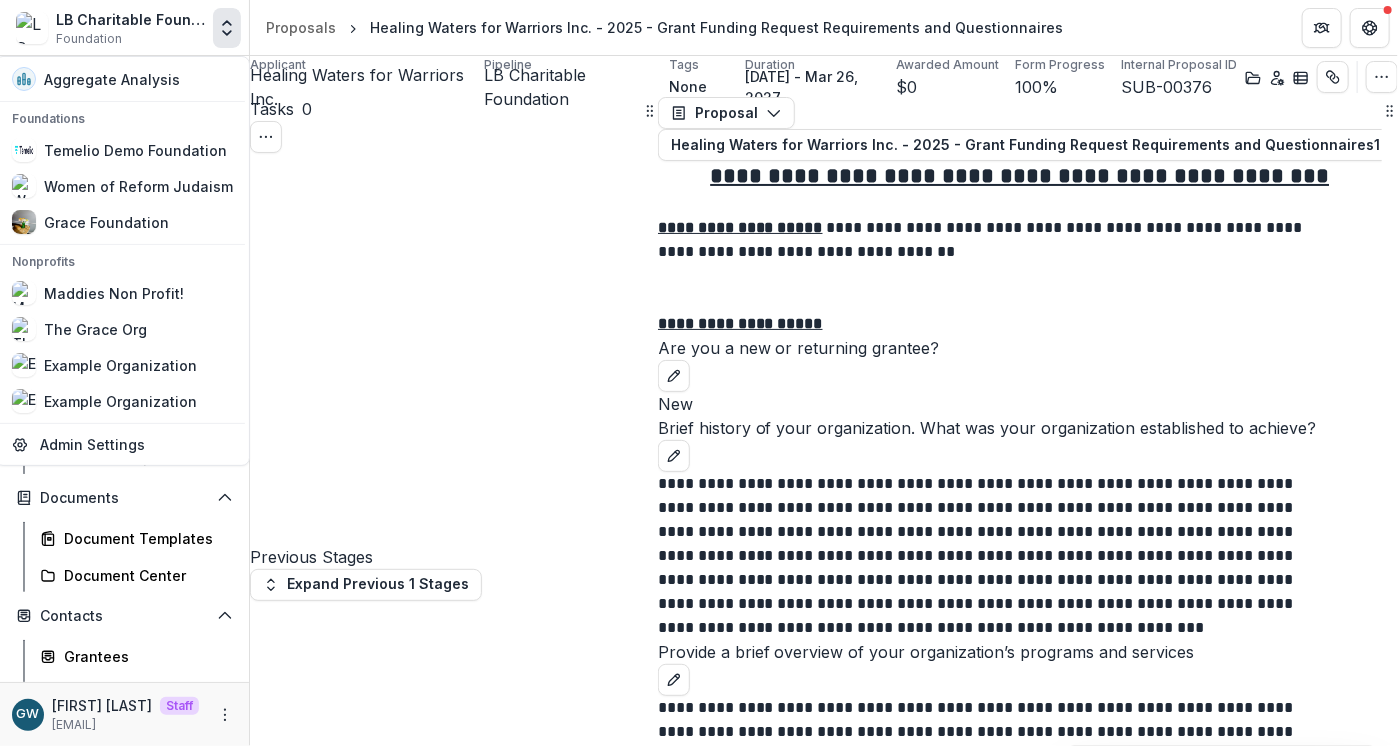 click on "**********" at bounding box center [824, 3629] 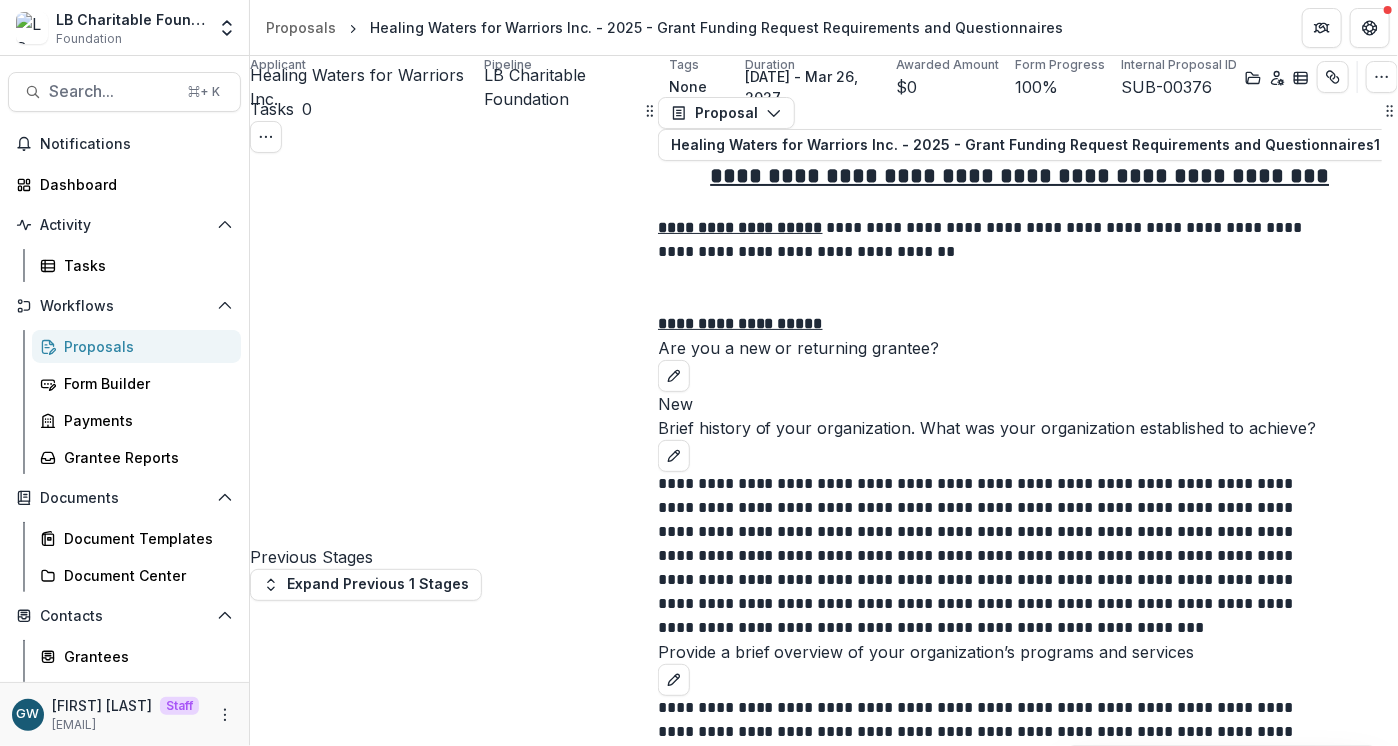 scroll, scrollTop: 68, scrollLeft: 0, axis: vertical 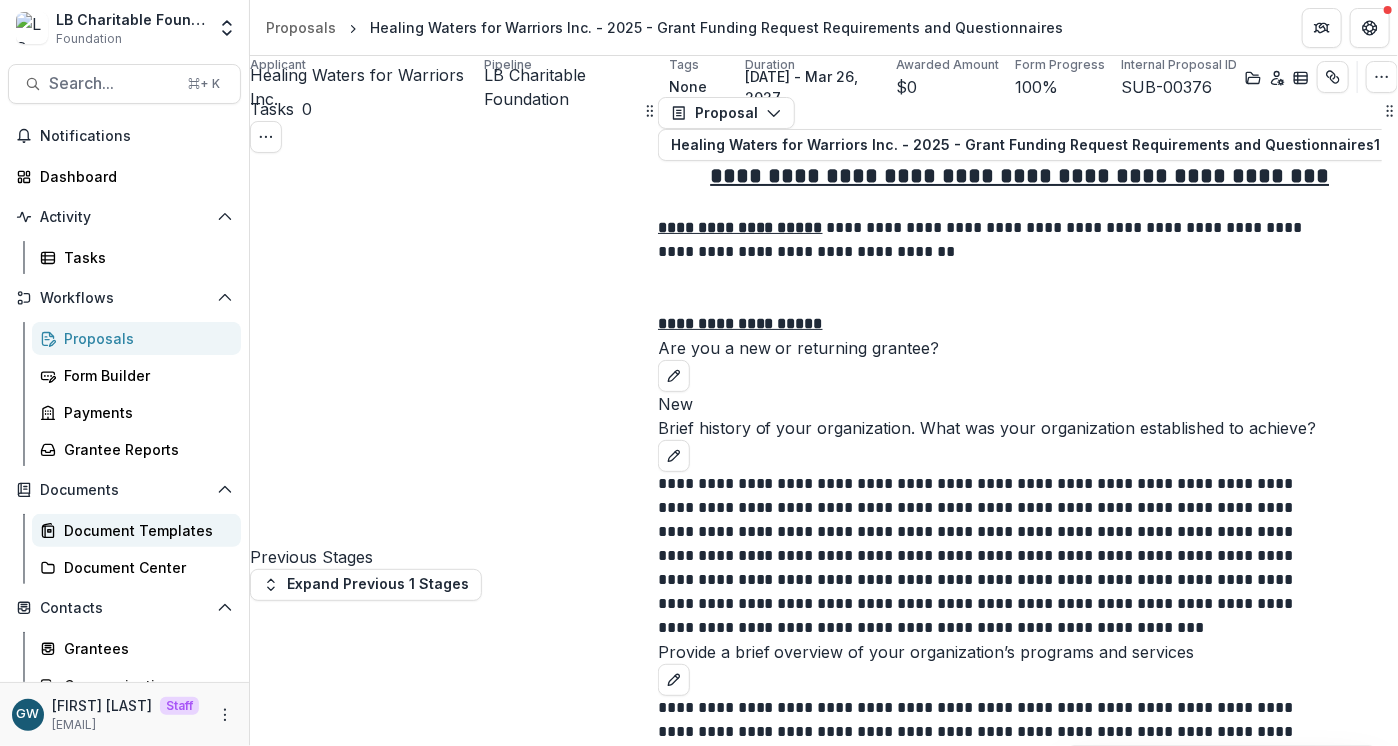 click on "Document Templates" at bounding box center (144, 530) 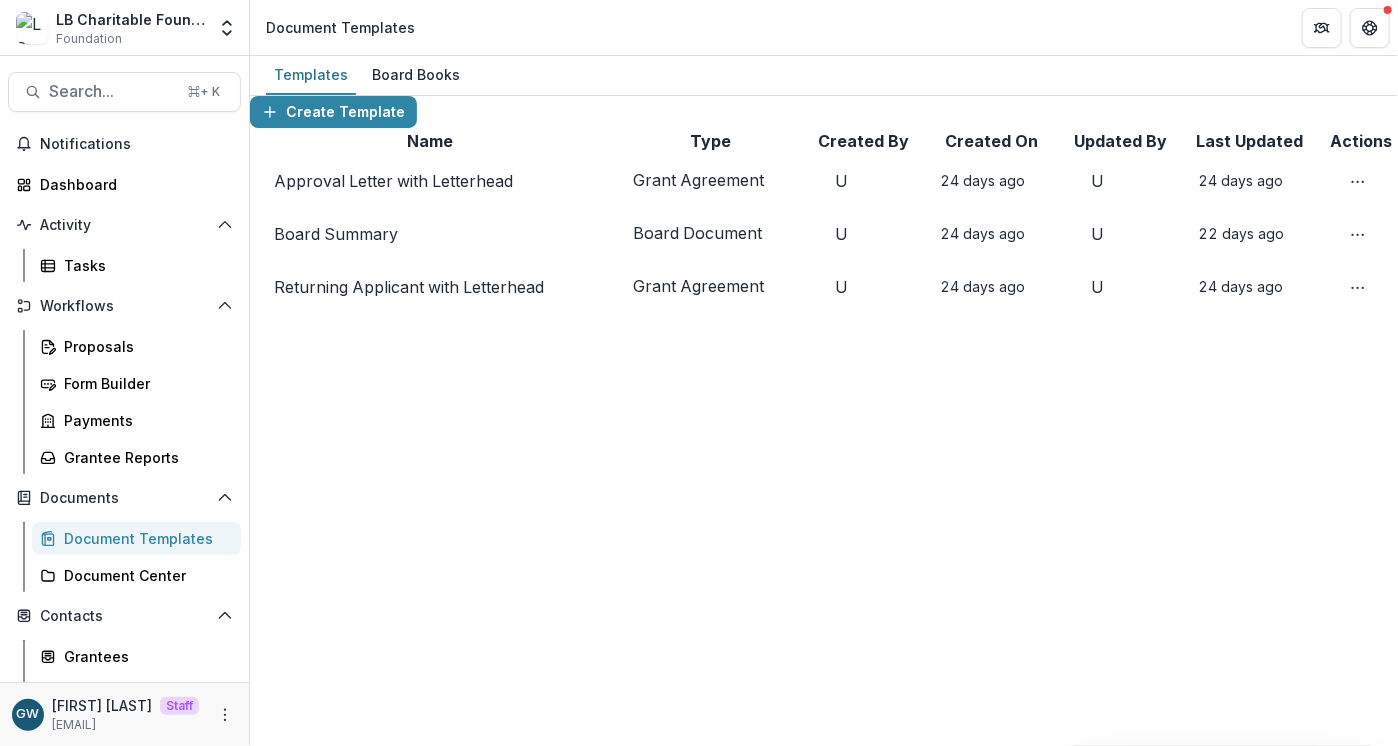click on "Board Summary" at bounding box center [336, 234] 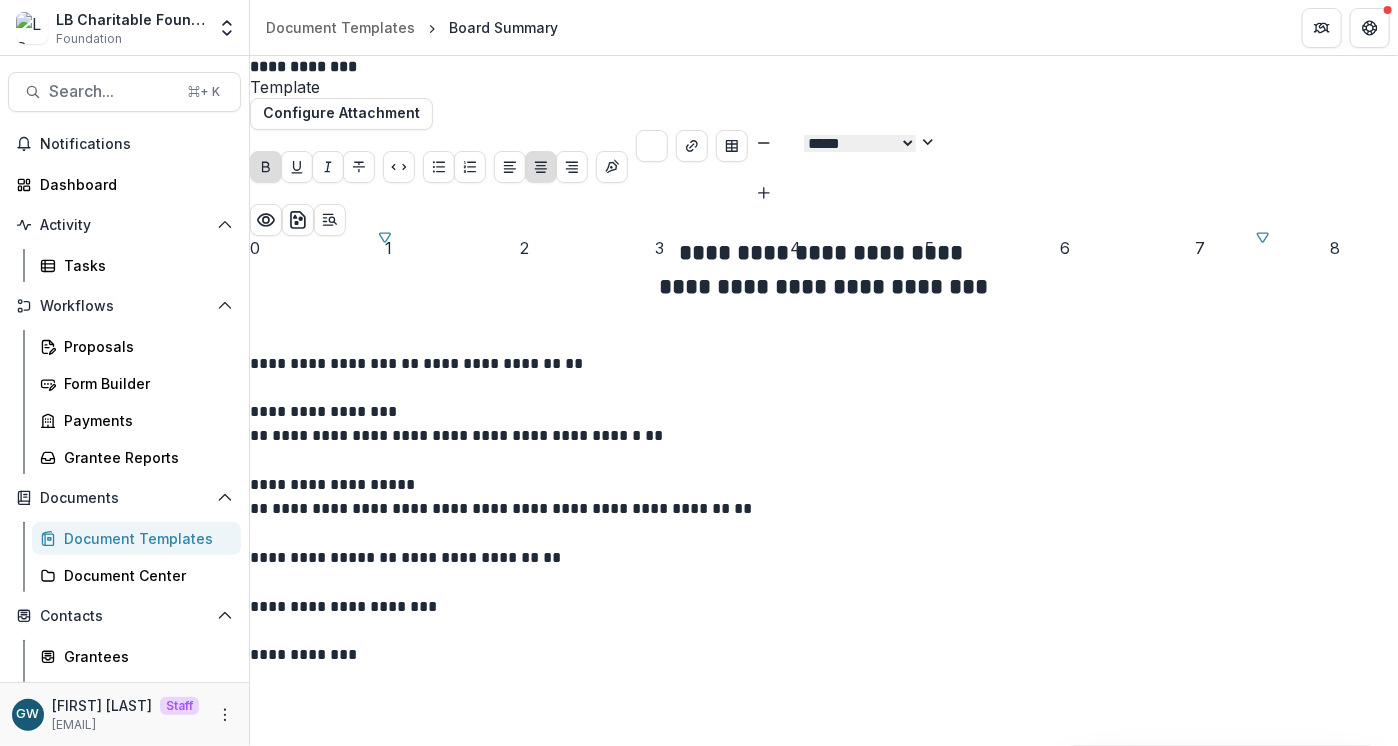 scroll, scrollTop: 76, scrollLeft: 0, axis: vertical 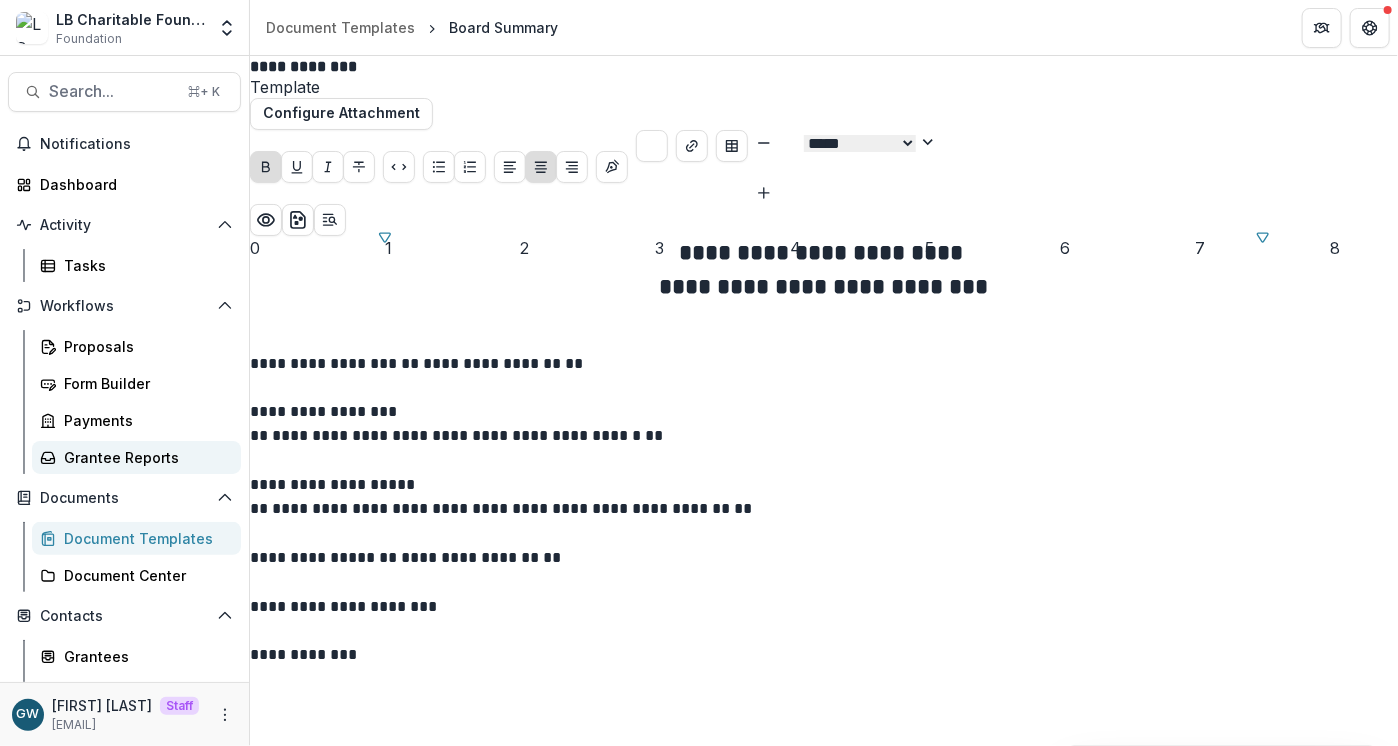 click on "Grantee Reports" at bounding box center (144, 457) 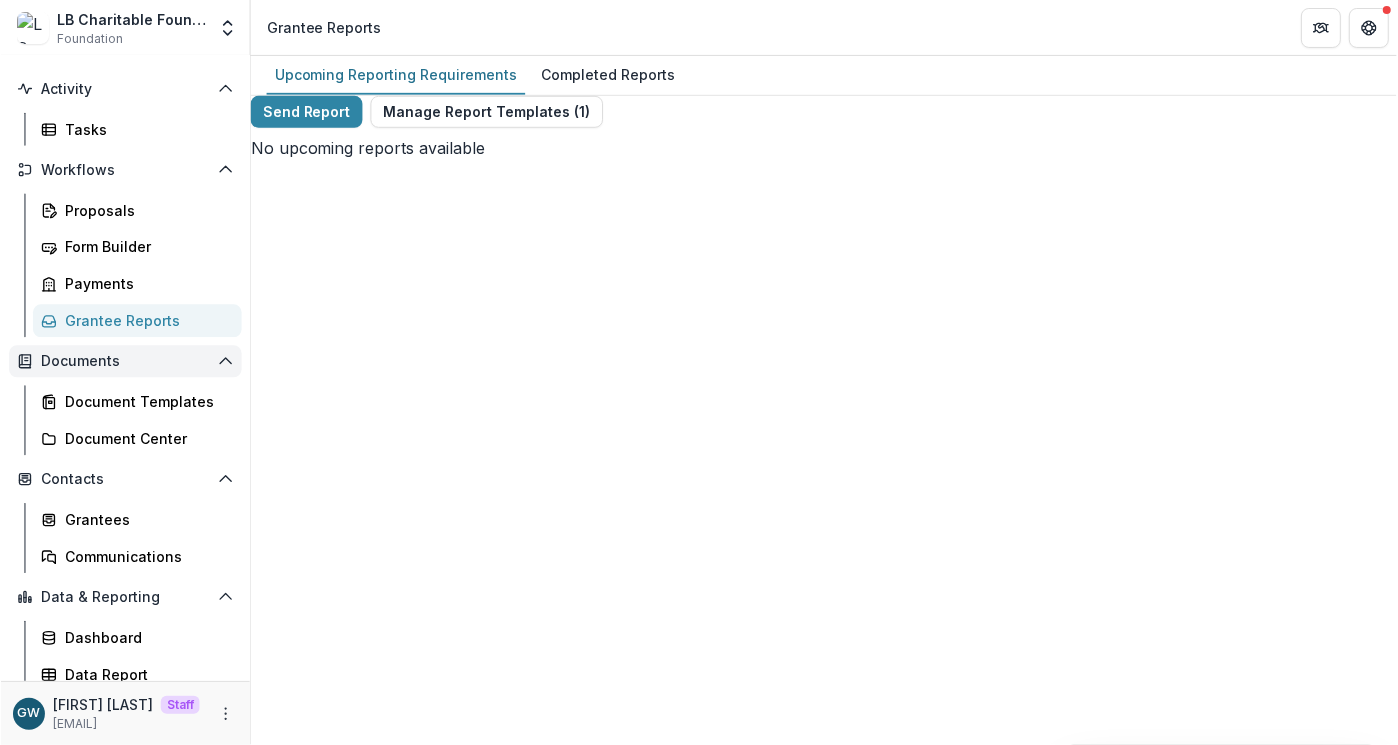 scroll, scrollTop: 146, scrollLeft: 0, axis: vertical 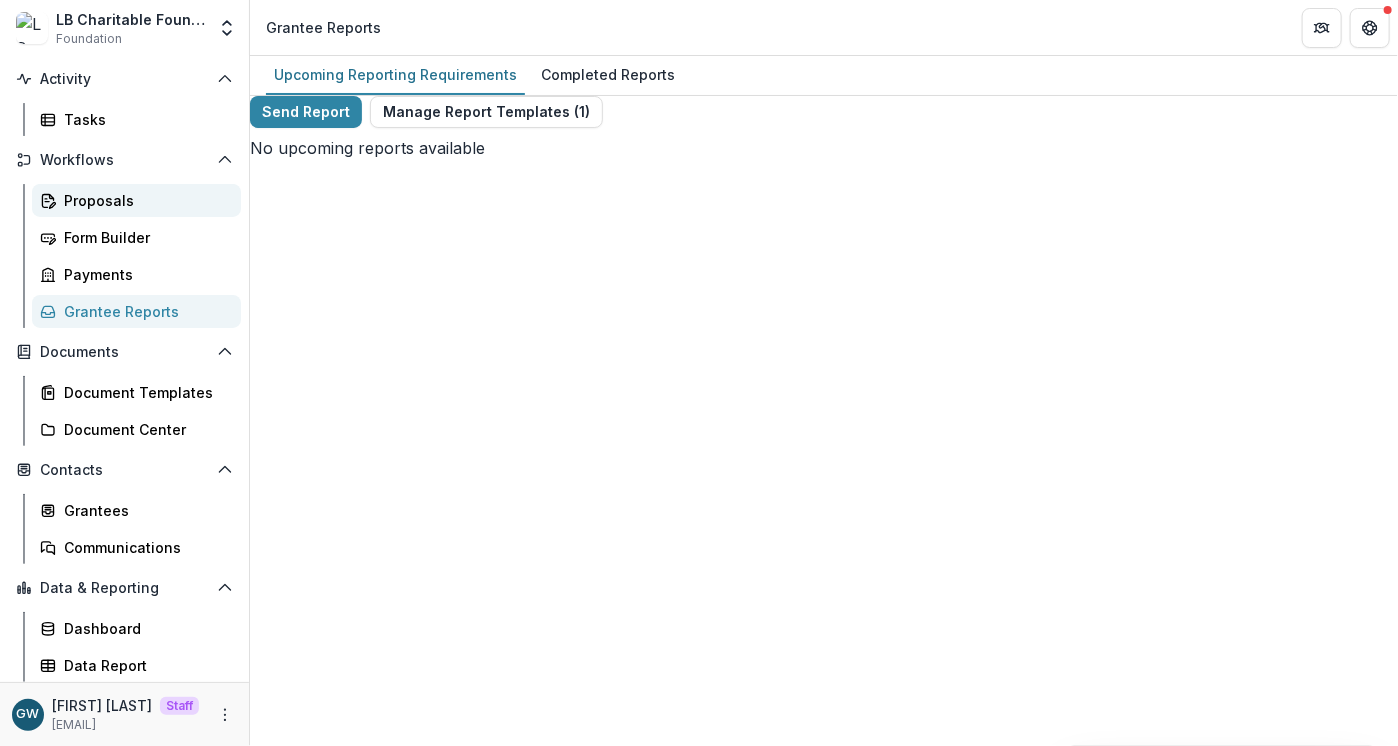 click on "Proposals" at bounding box center (144, 200) 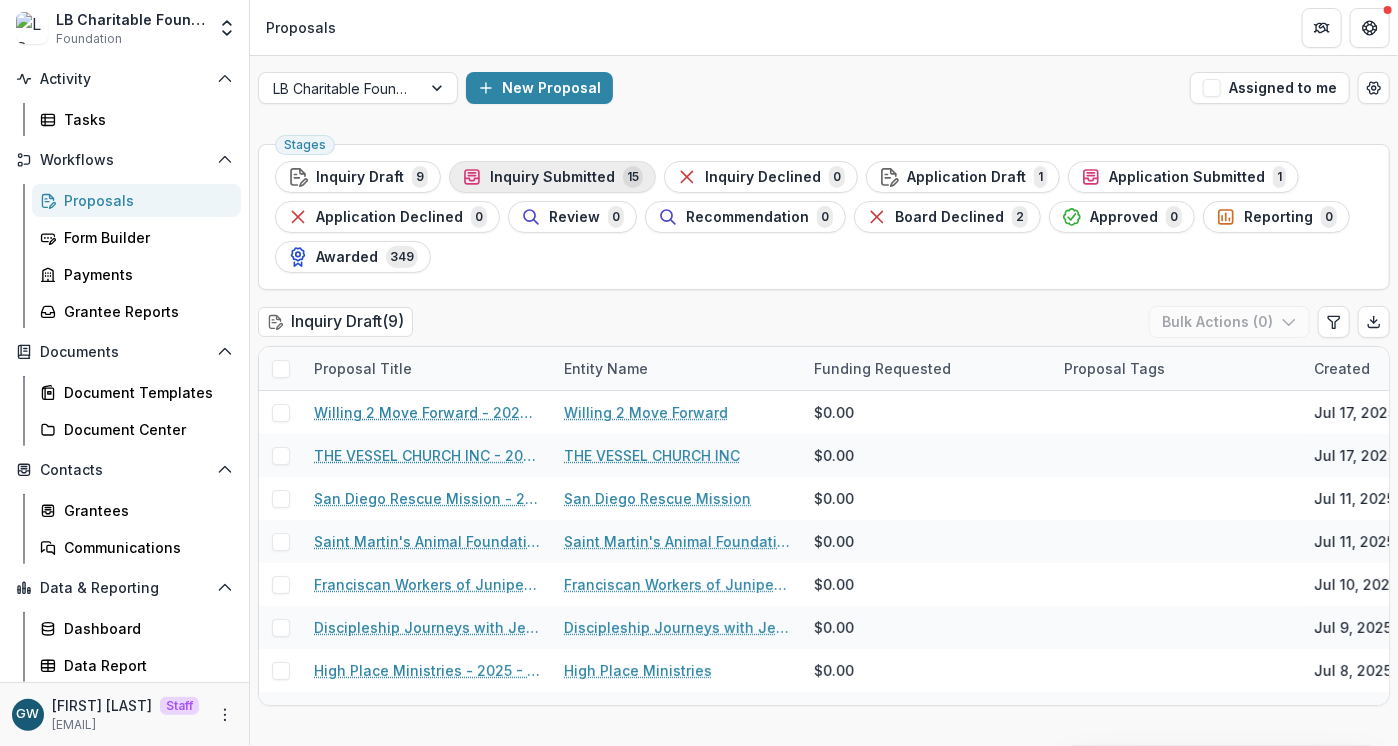 click on "Inquiry Submitted" at bounding box center (552, 177) 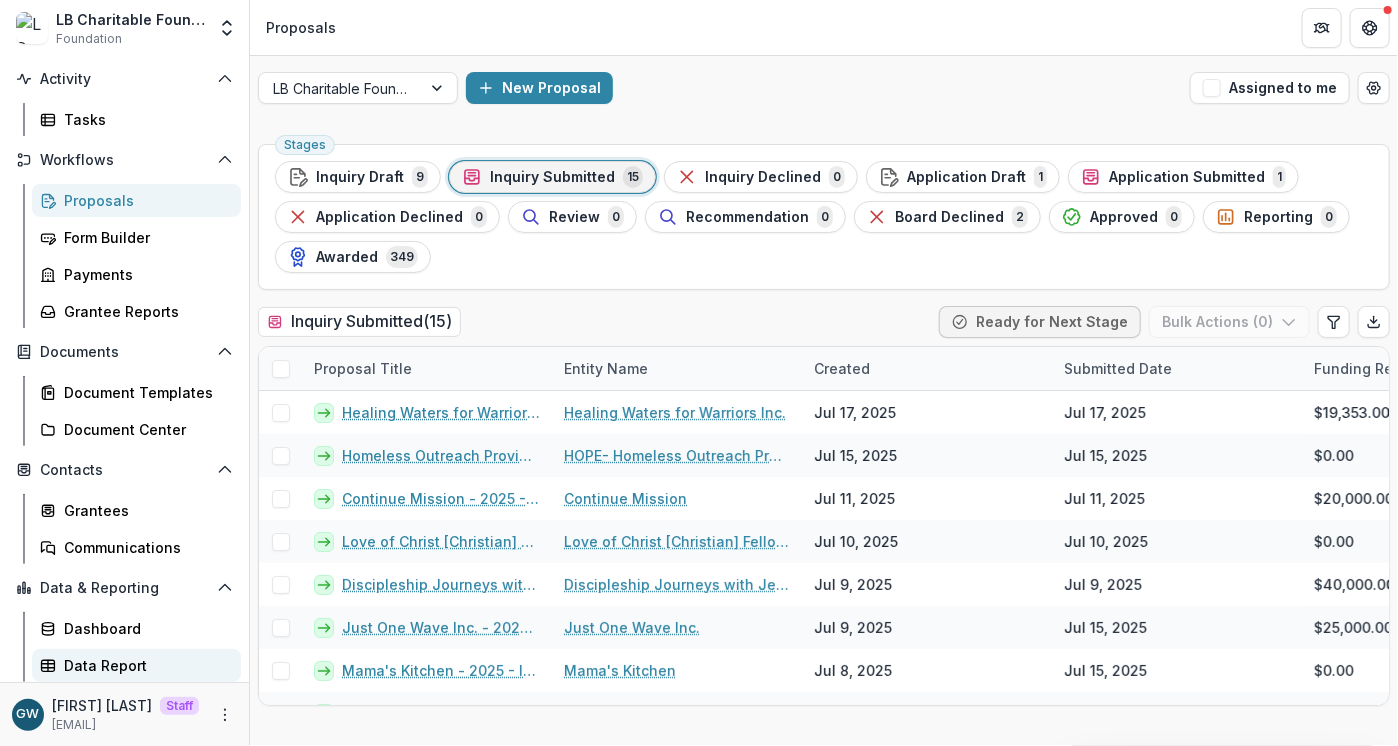 click on "Data Report" at bounding box center [144, 665] 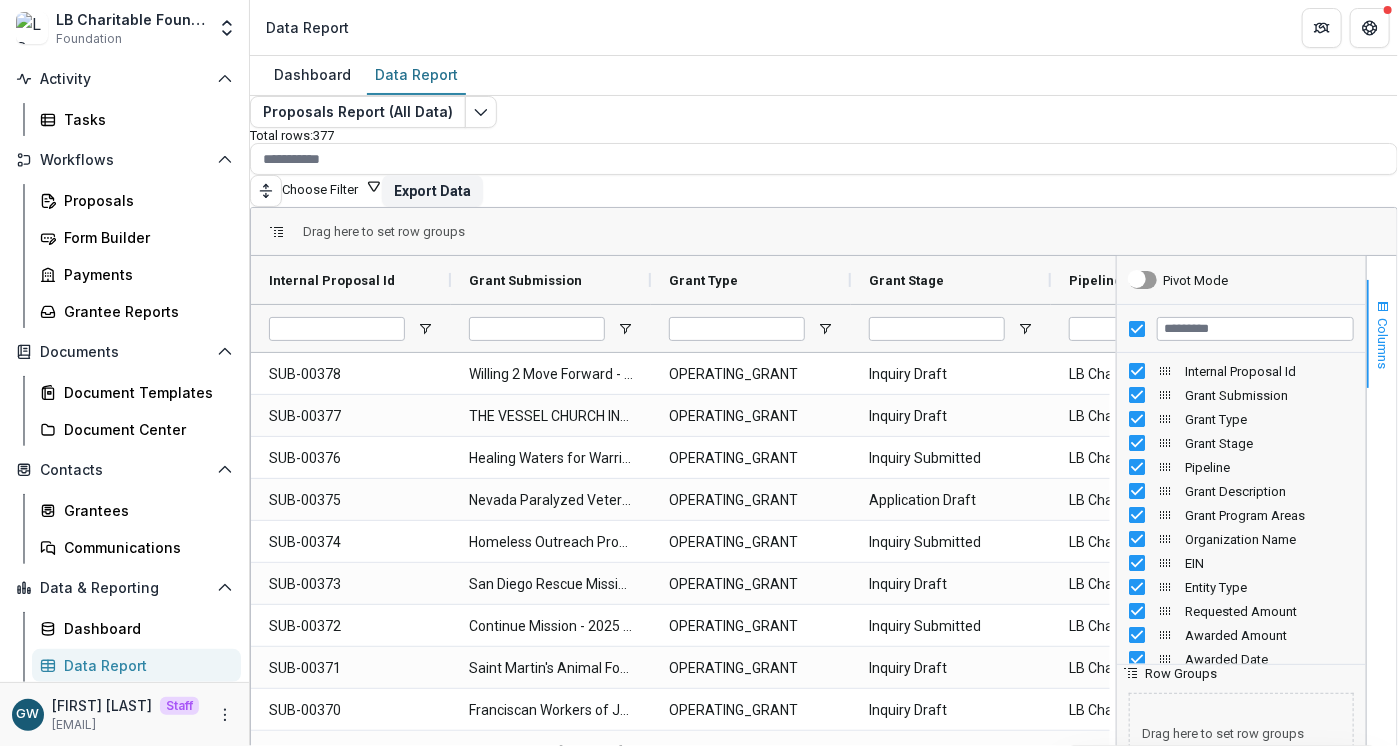 click on "Columns" at bounding box center [1383, 343] 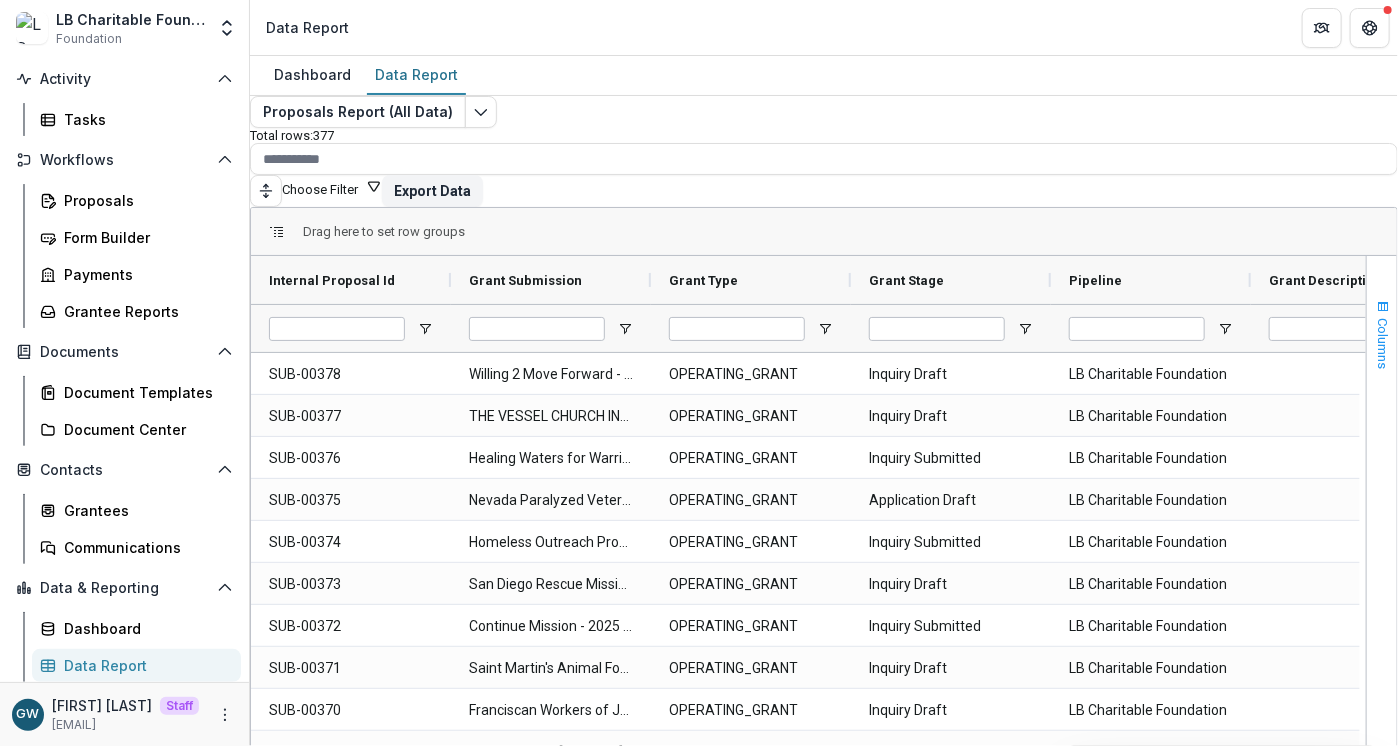 click on "Columns" at bounding box center (1383, 343) 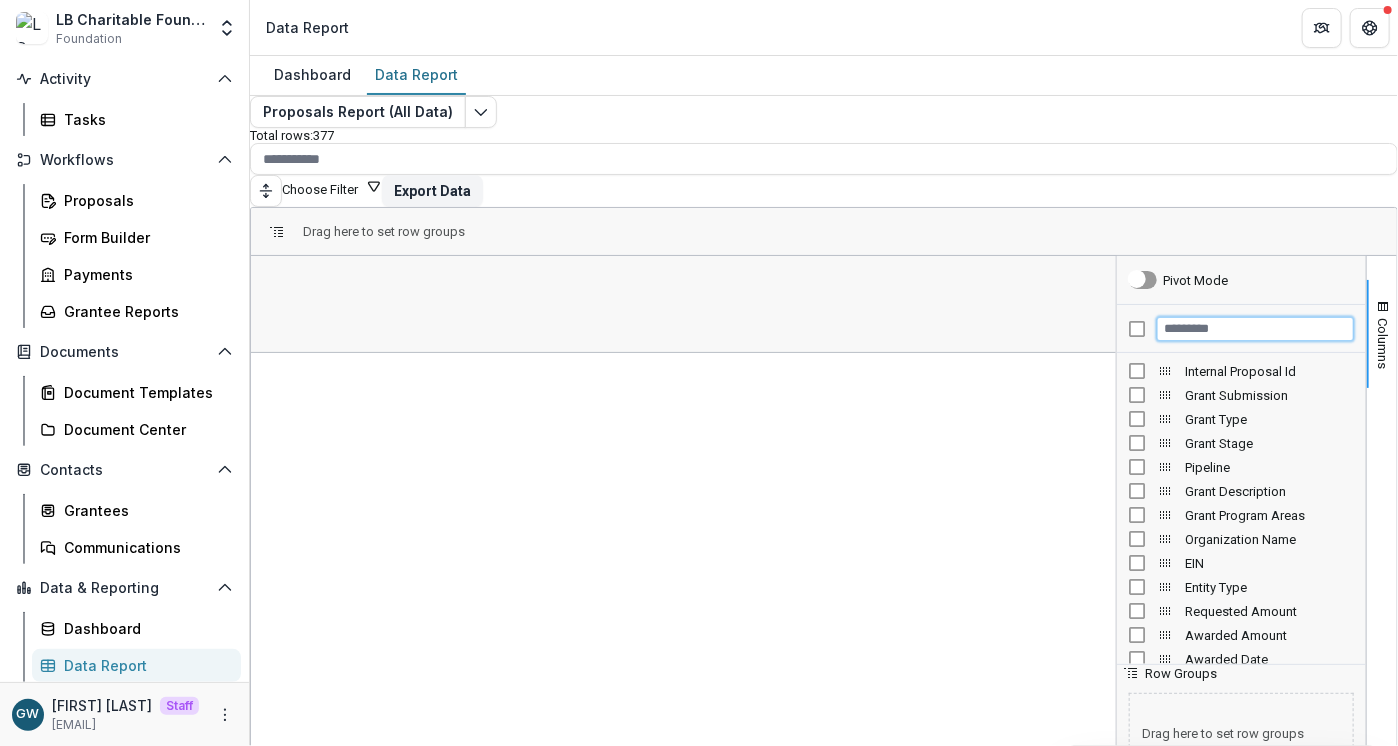 click at bounding box center [1255, 329] 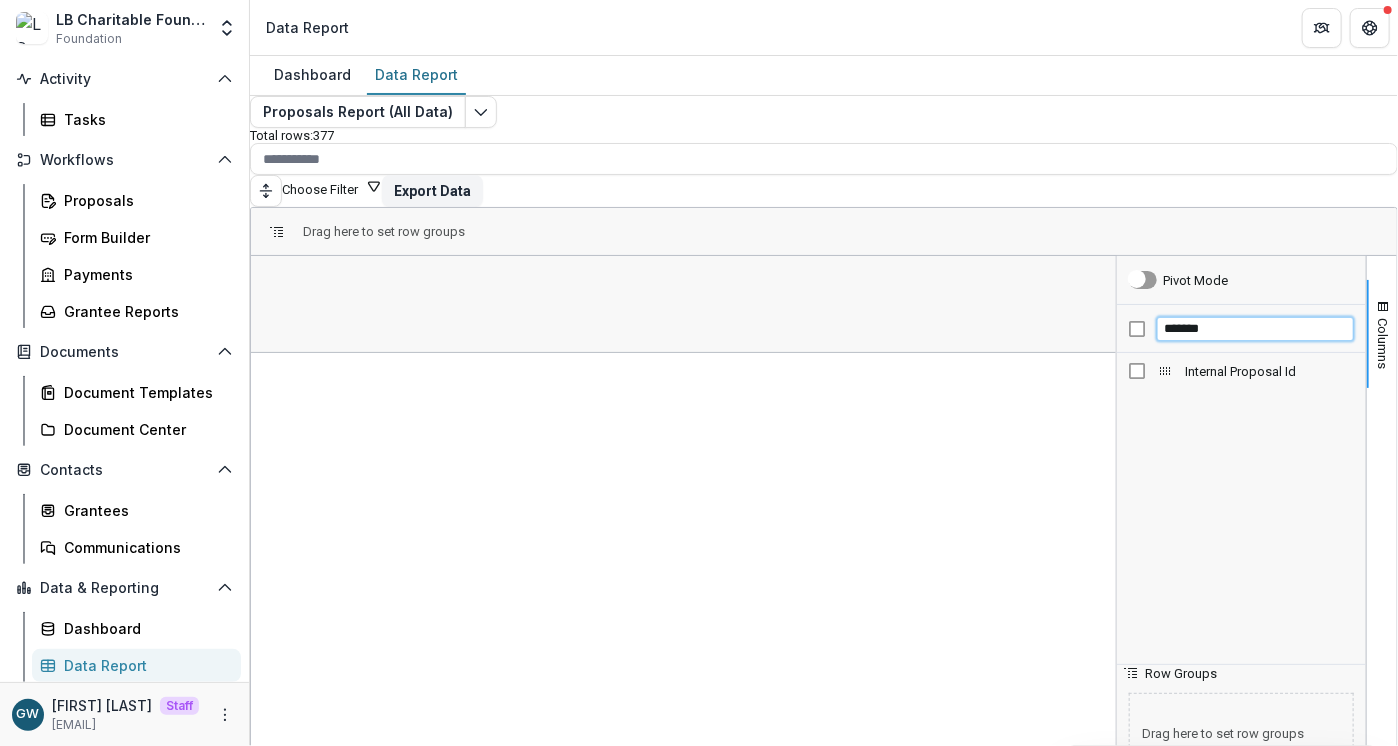 click on "*******" at bounding box center [1255, 329] 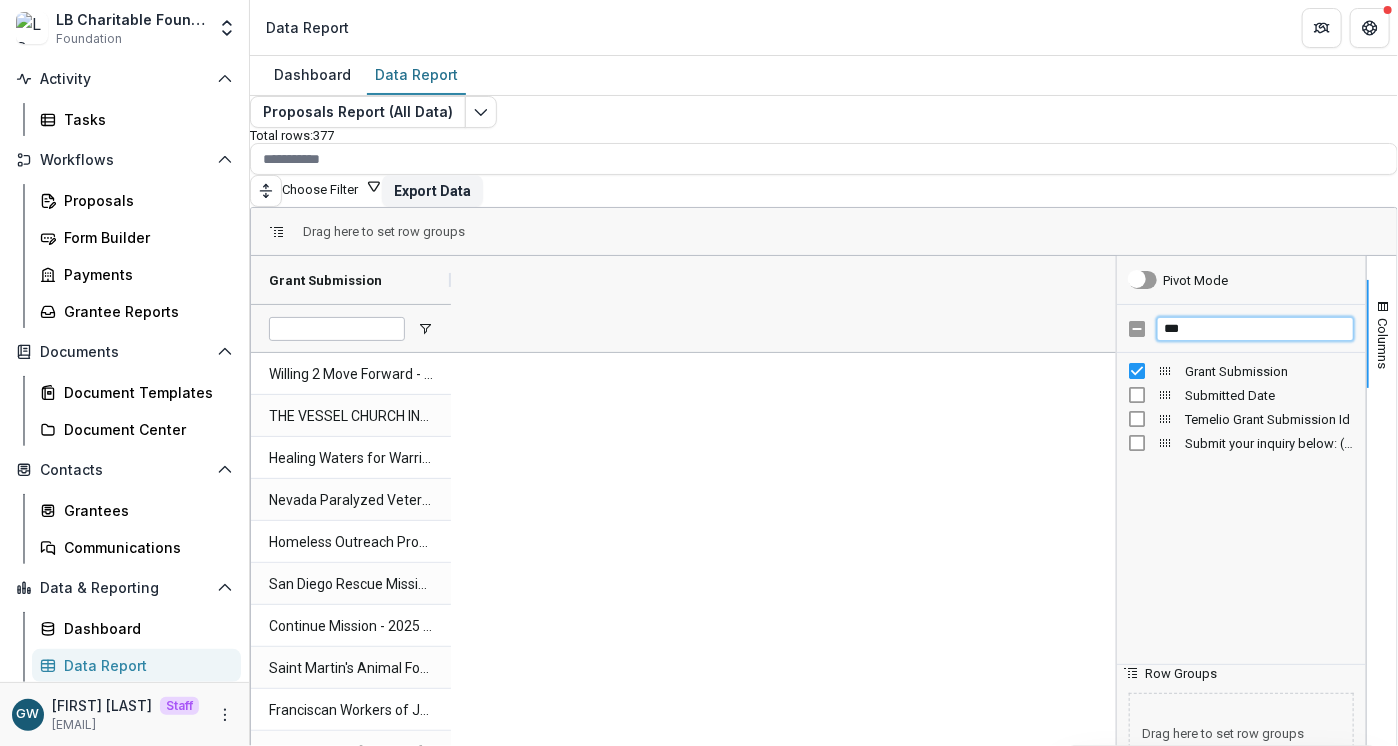 click on "***" at bounding box center (1255, 329) 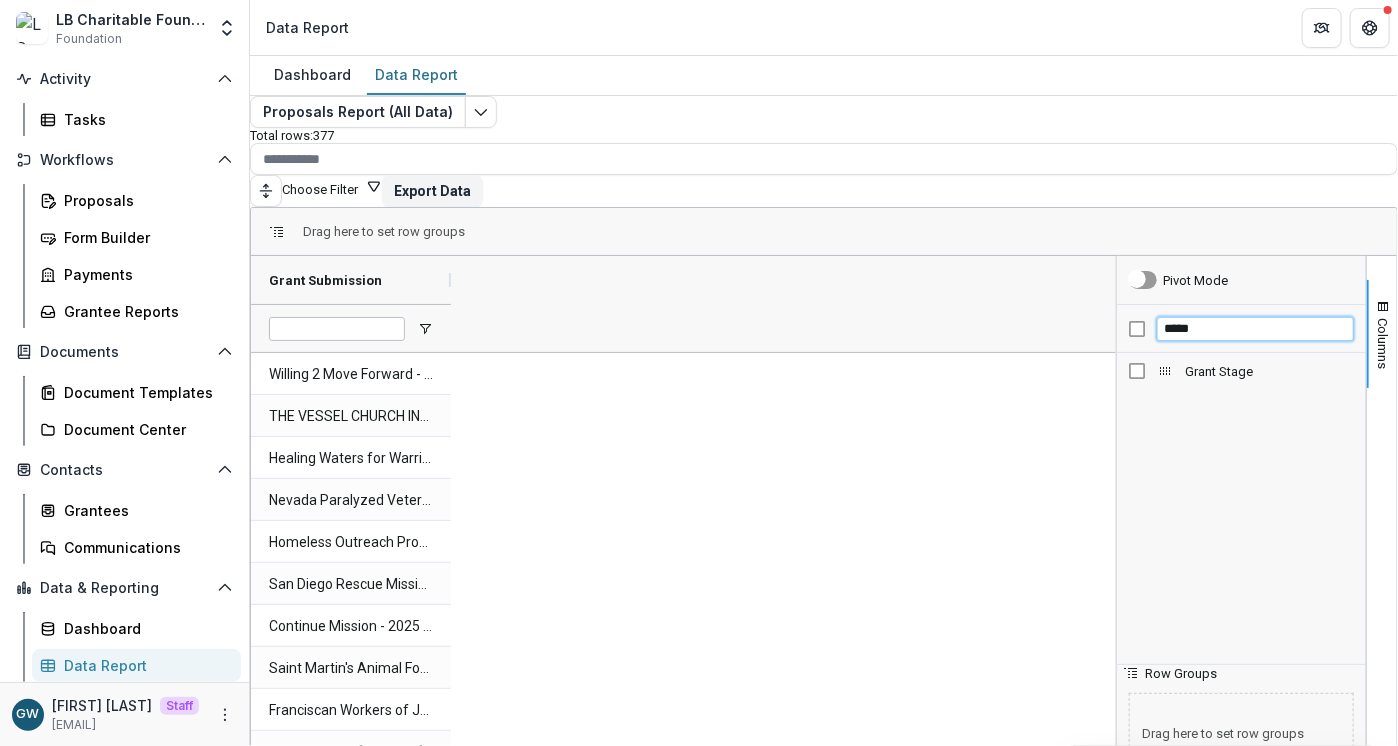 type on "*****" 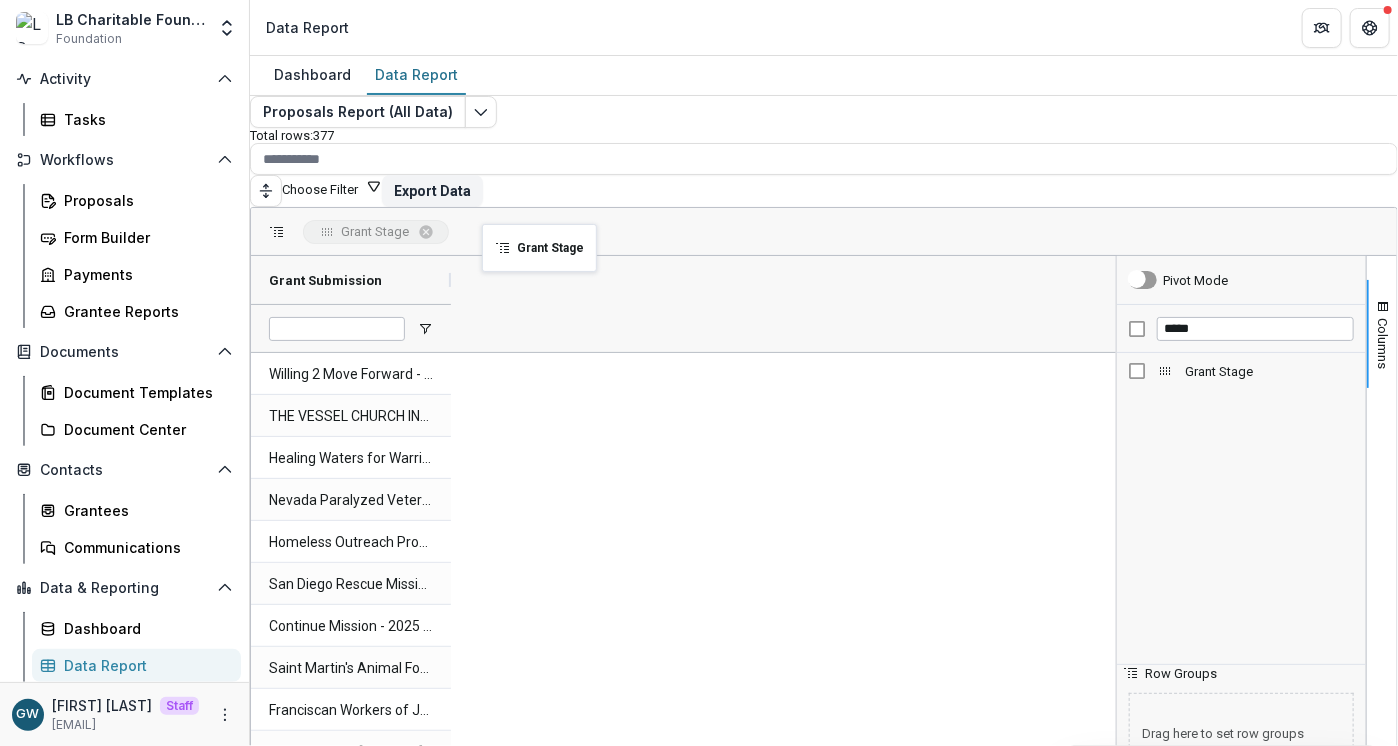drag, startPoint x: 521, startPoint y: 273, endPoint x: 489, endPoint y: 230, distance: 53.600372 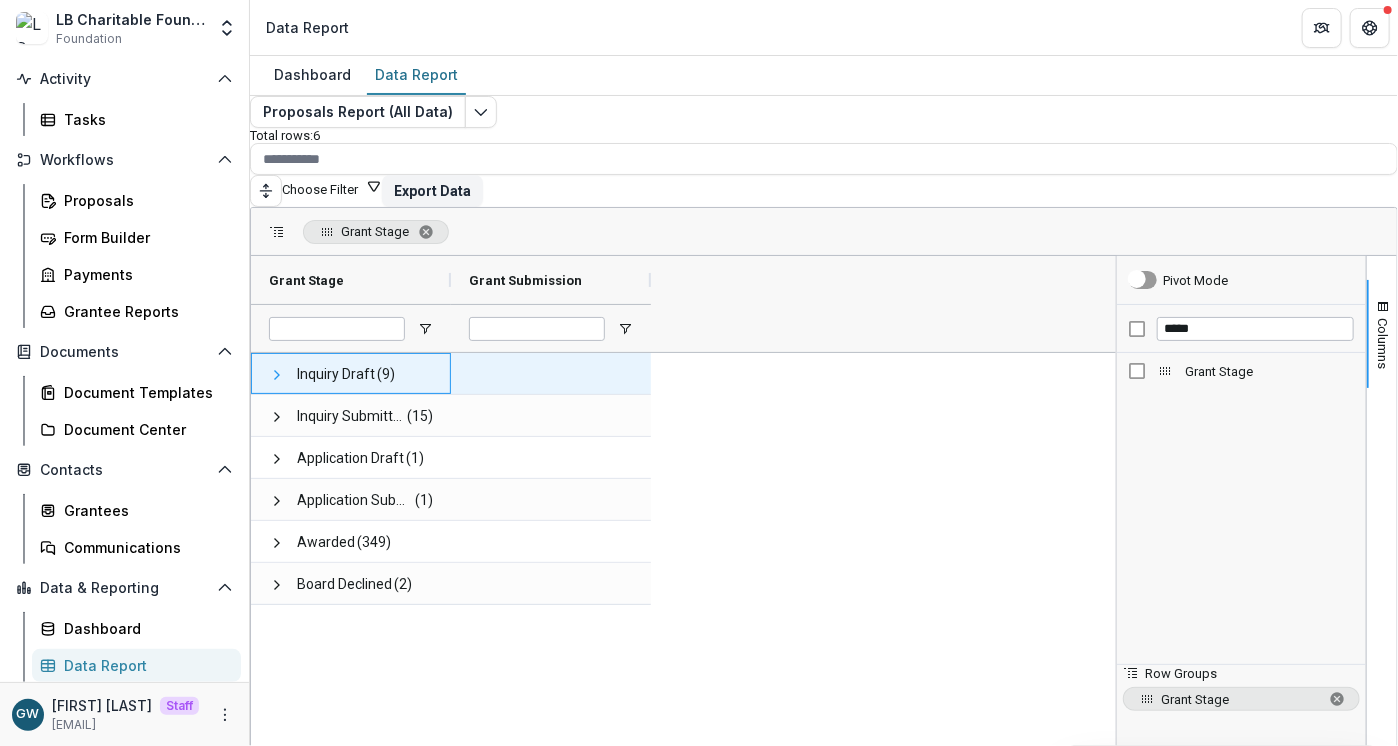 click at bounding box center [277, 375] 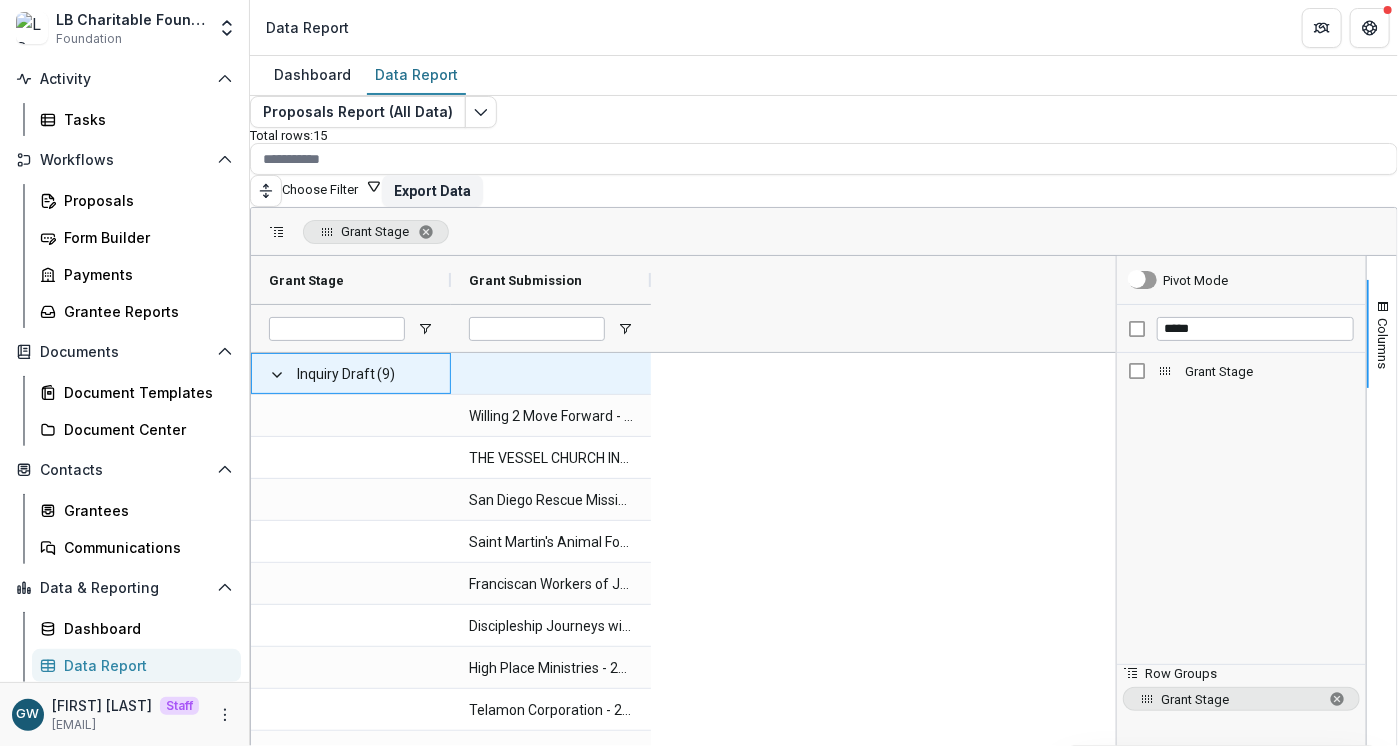 click at bounding box center (277, 375) 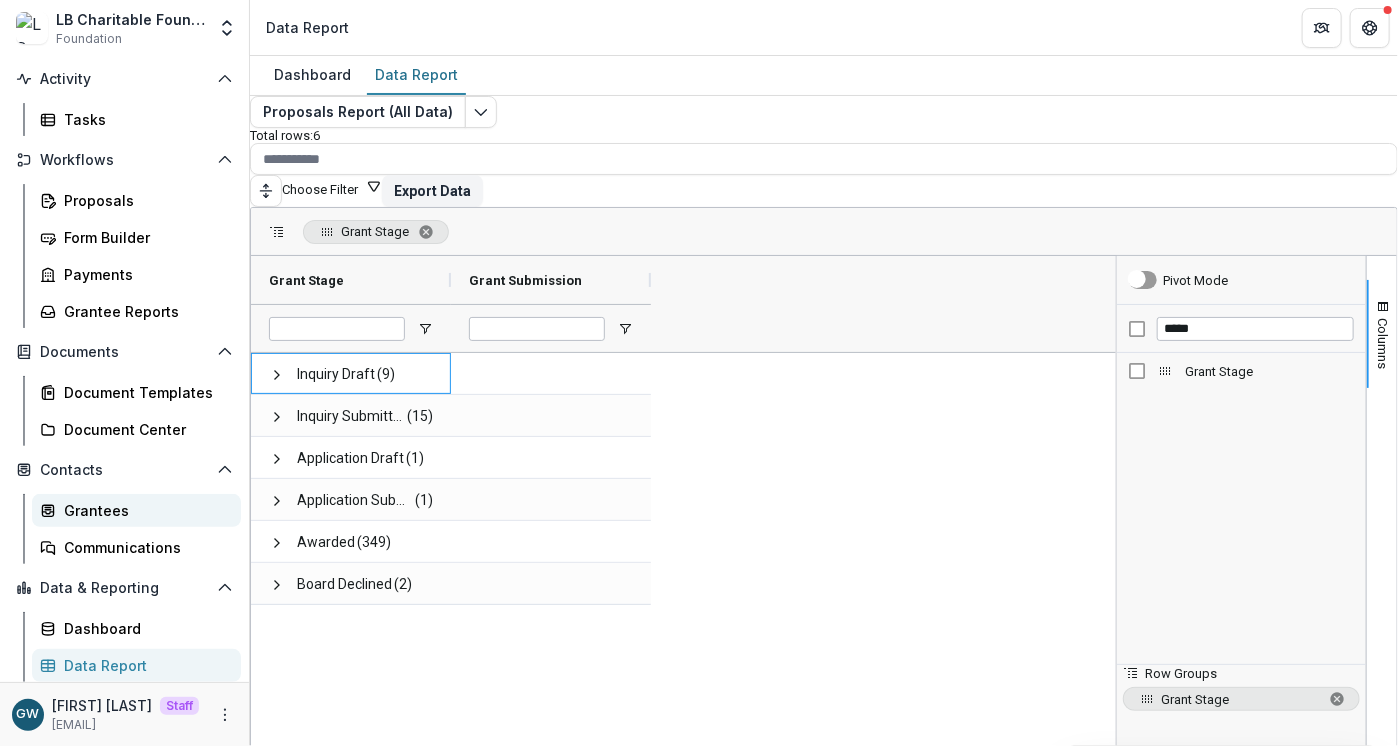click on "Grantees" at bounding box center [144, 510] 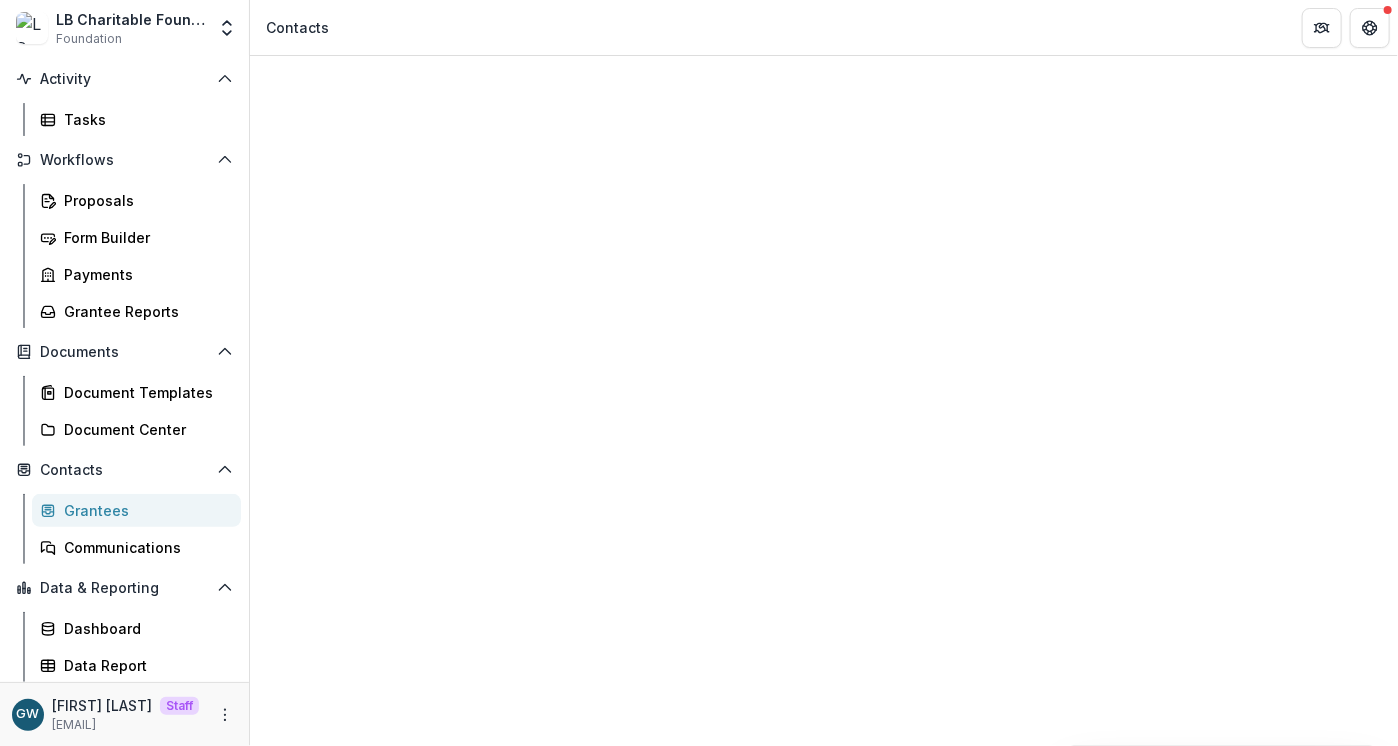 click on "Entity" at bounding box center [320, 1323] 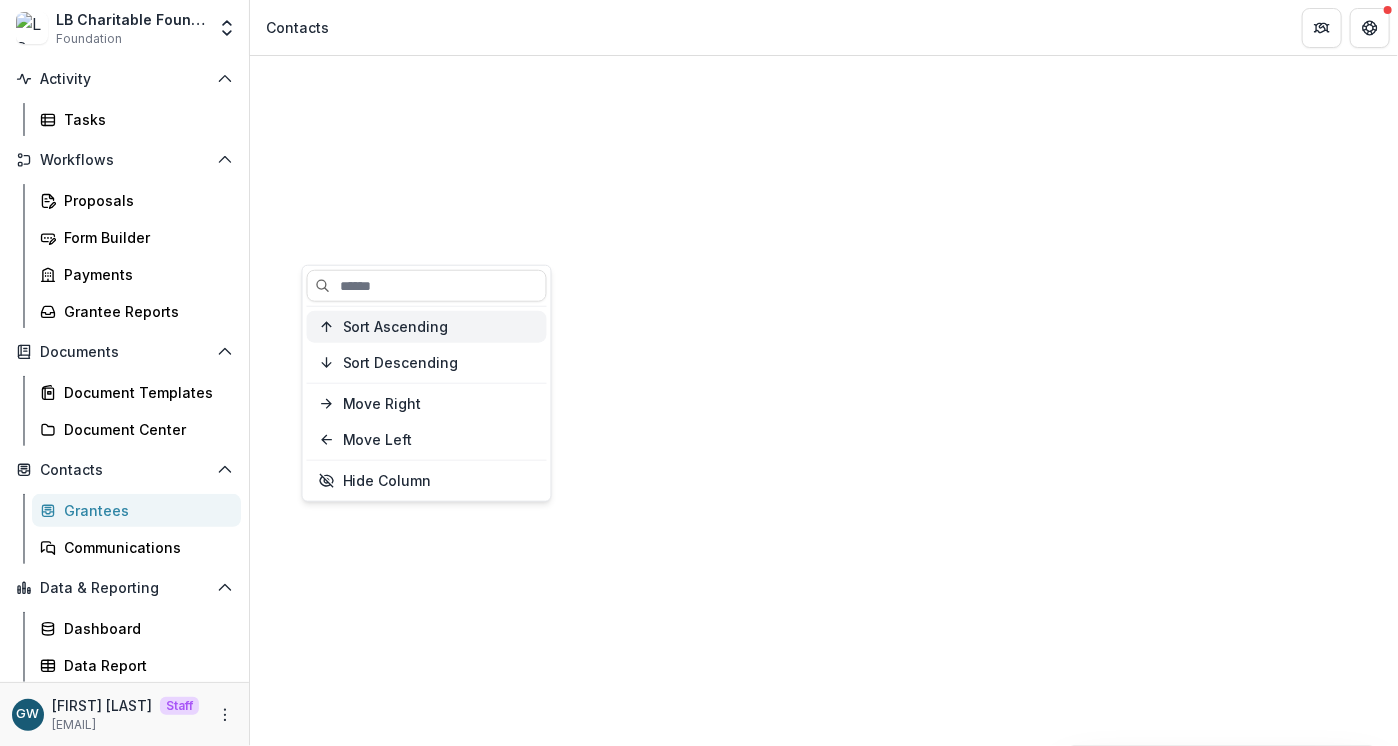 click on "Sort Ascending" at bounding box center (396, 326) 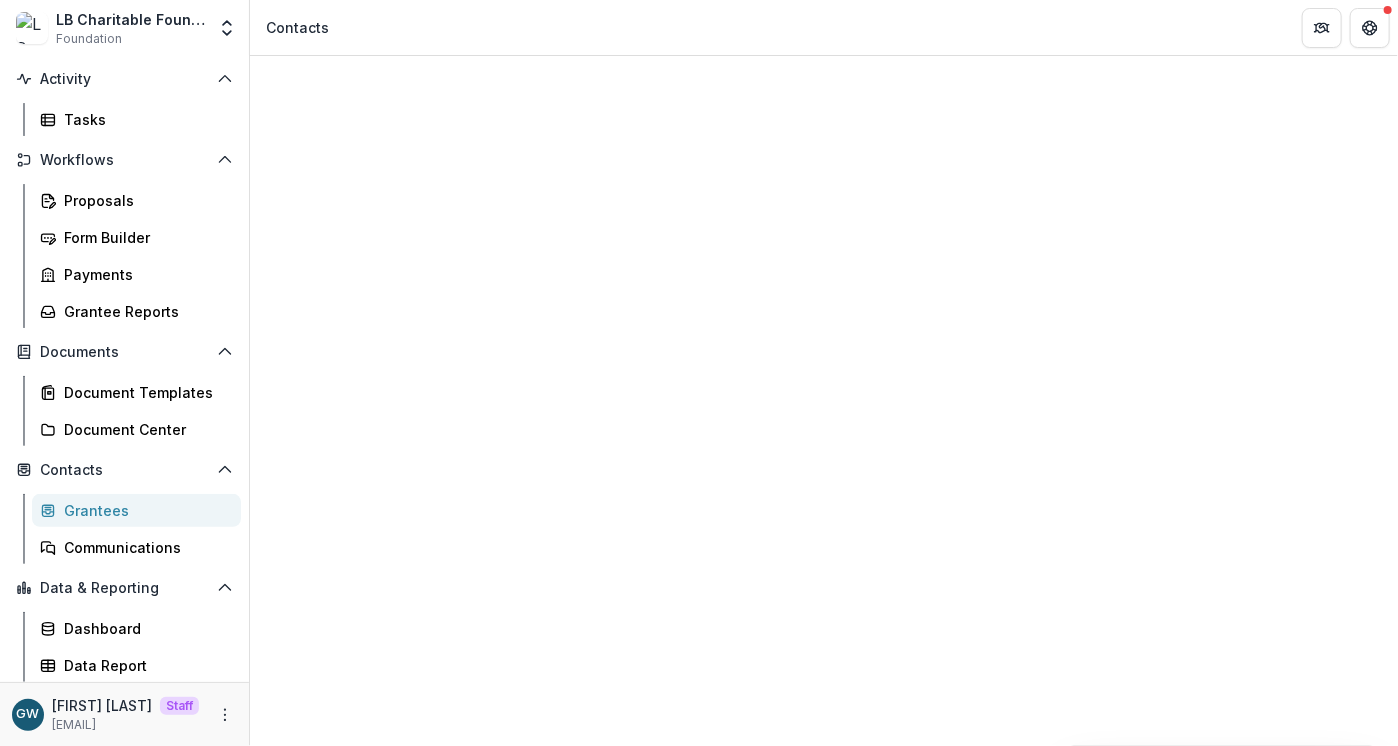 click on "Grantees People" at bounding box center [824, 1248] 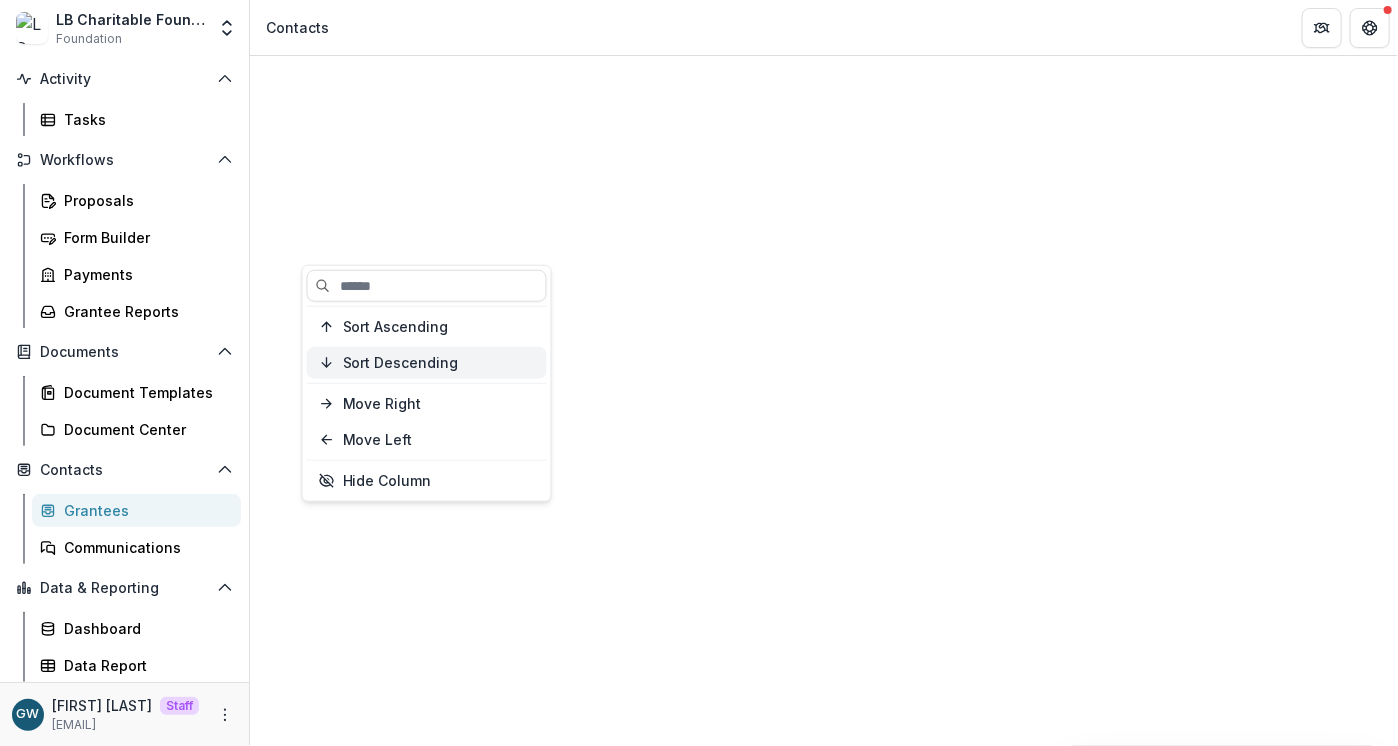click on "Sort Descending" at bounding box center [427, 363] 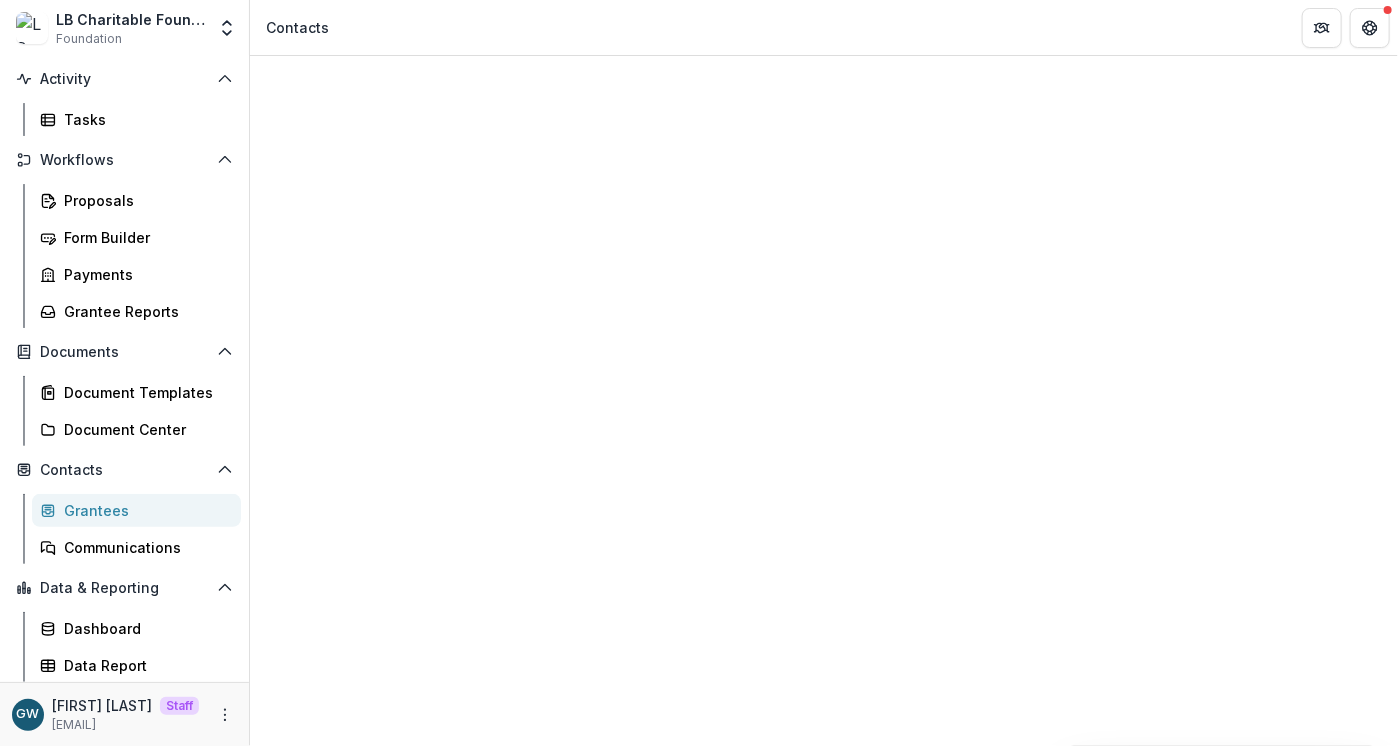 click on "Grantees People" at bounding box center [824, 1248] 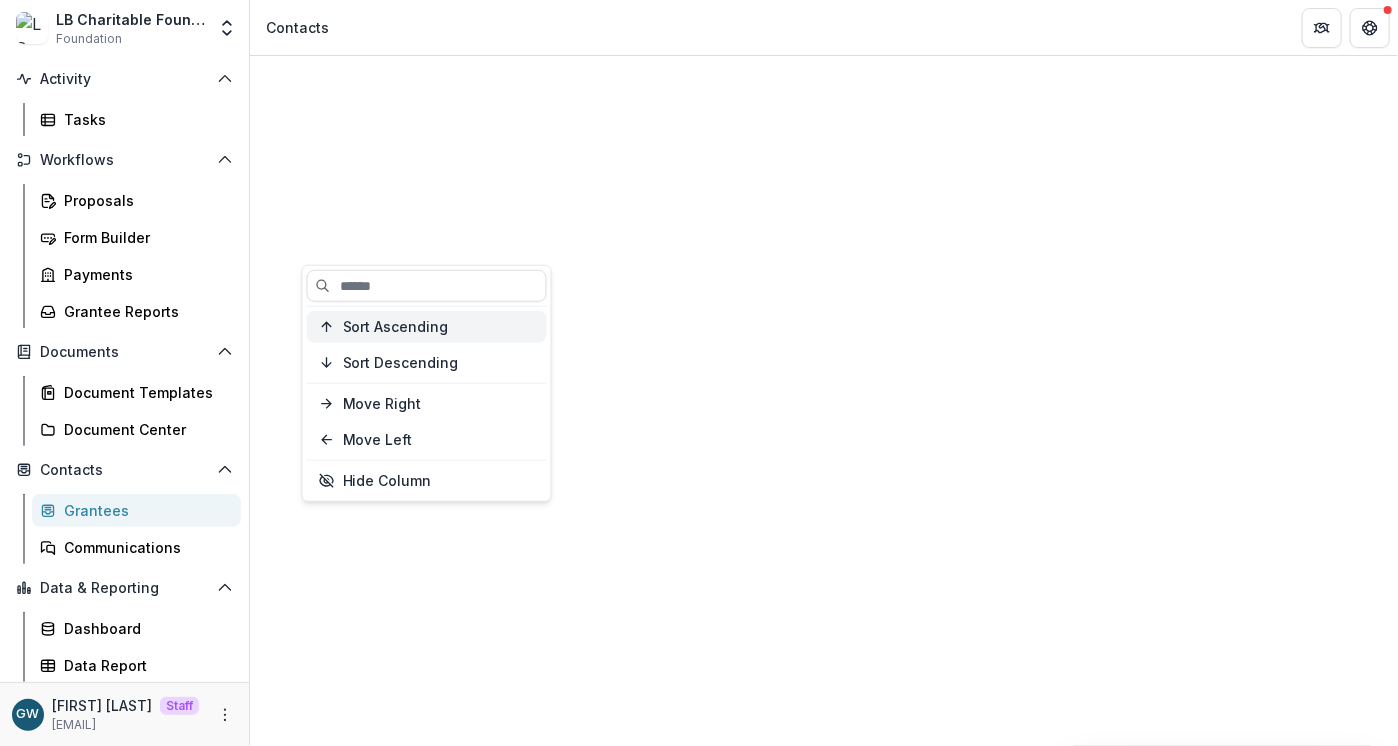 click on "Sort Ascending" at bounding box center (396, 326) 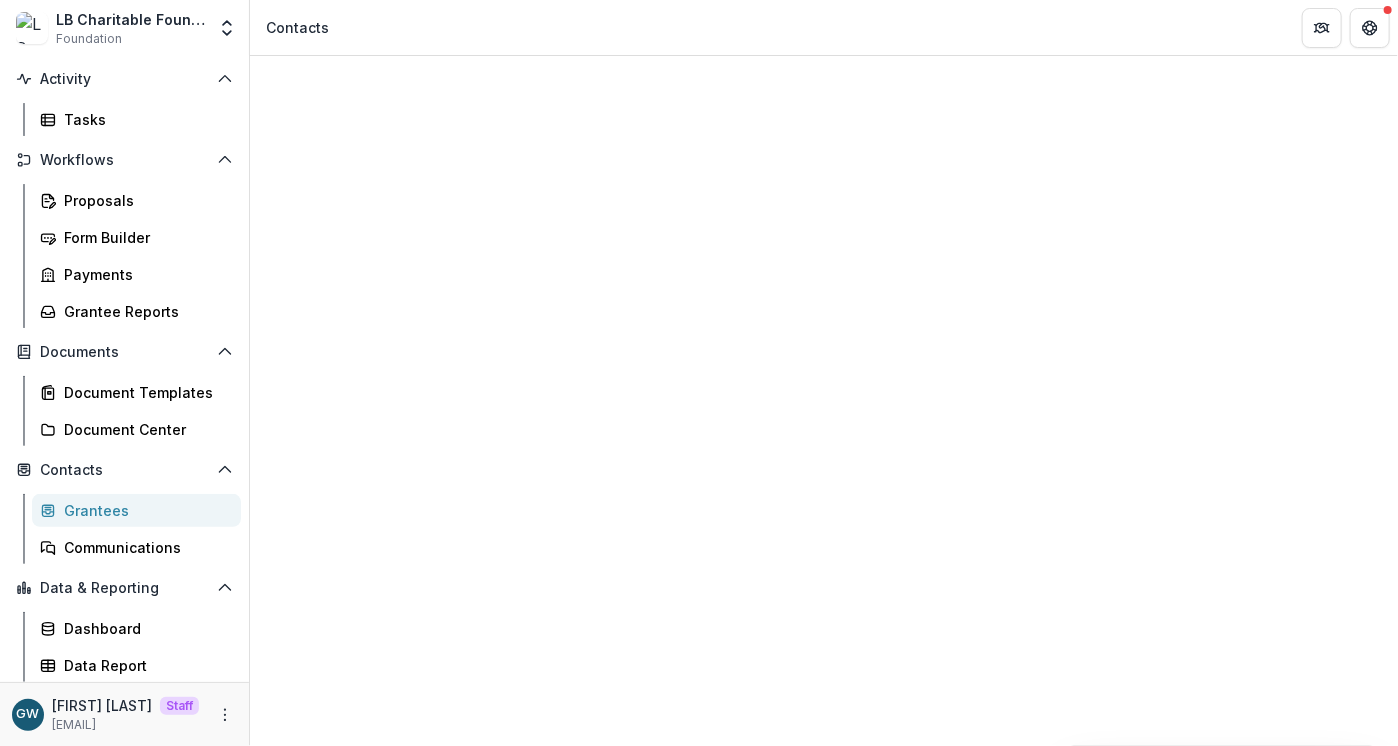 click on "Bulk Actions ( 0 ) Send Email Create Proposals Create Tasks New Entity Customize New Custom Field Manage Custom Fields Manage Grantee Status Default Filter Organization New Filter Default Filter Save changes New Filter Assigned to me" at bounding box center (824, 1284) 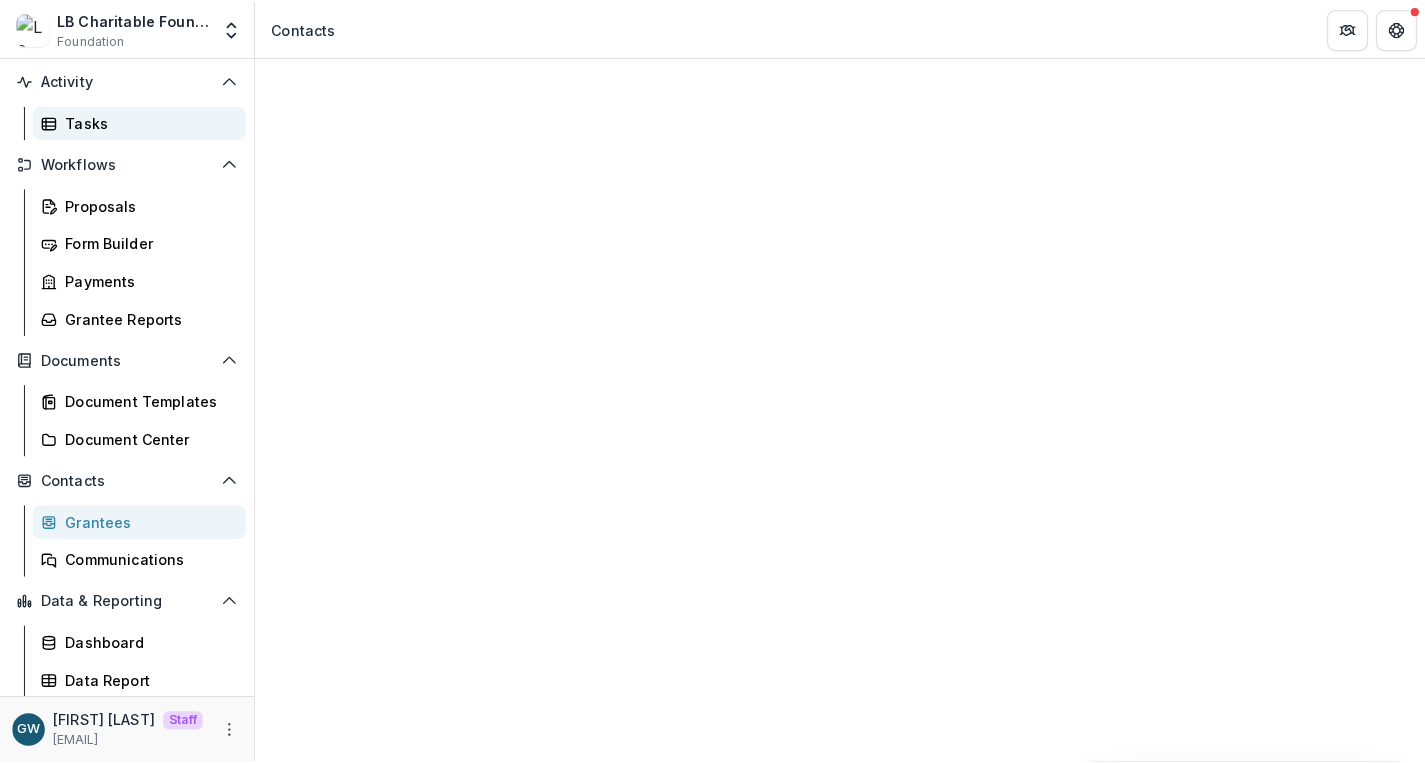 scroll, scrollTop: 95, scrollLeft: 0, axis: vertical 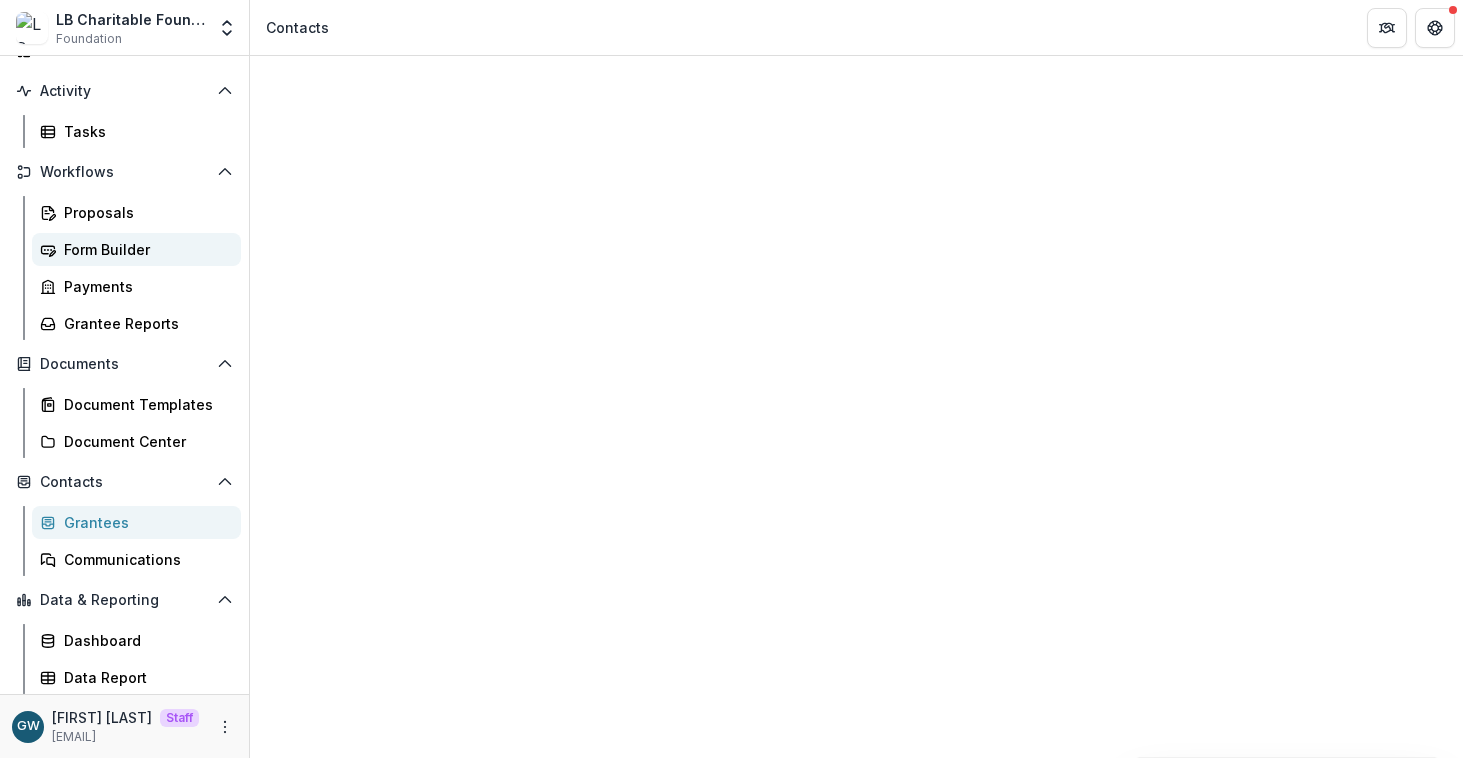 click on "Form Builder" at bounding box center [144, 249] 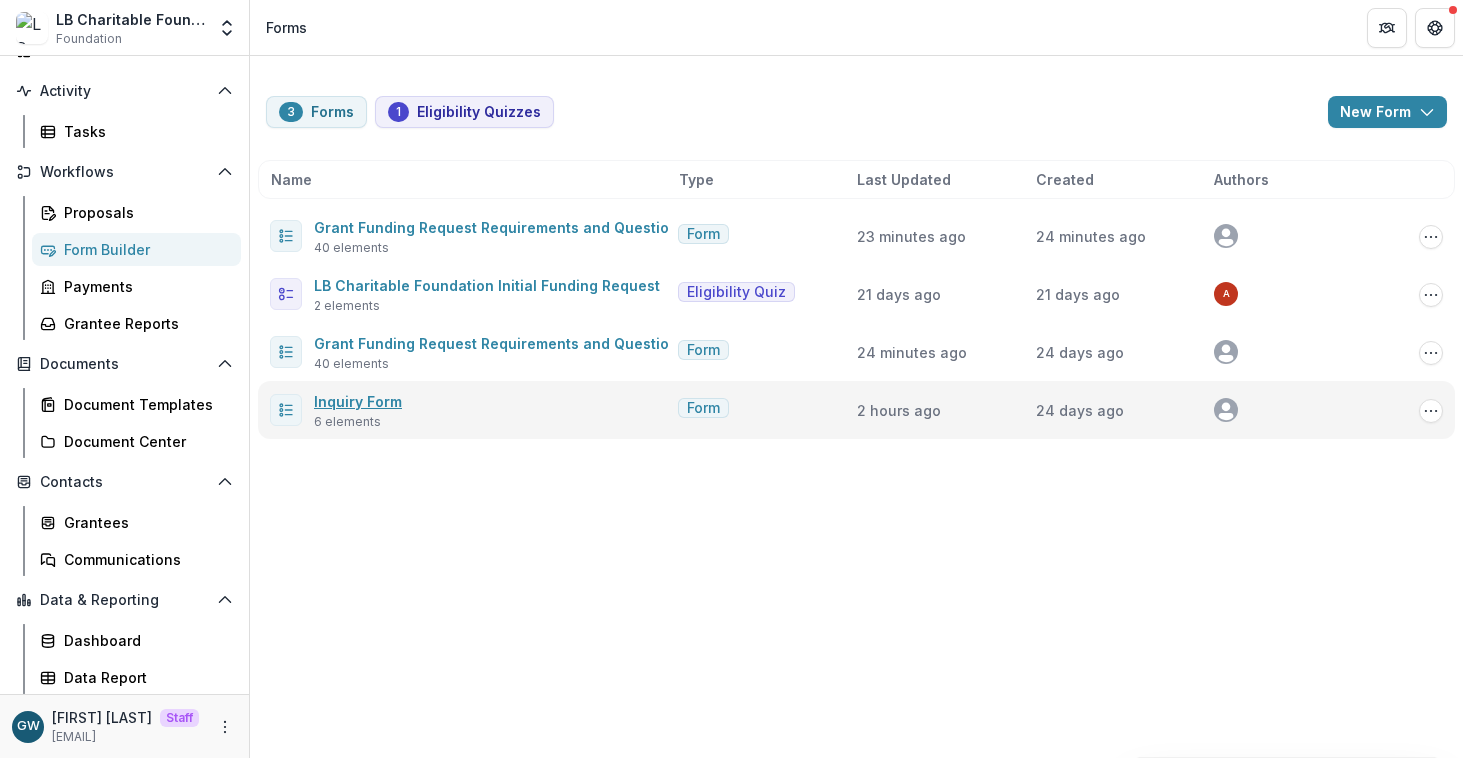 click on "Inquiry Form" at bounding box center [358, 401] 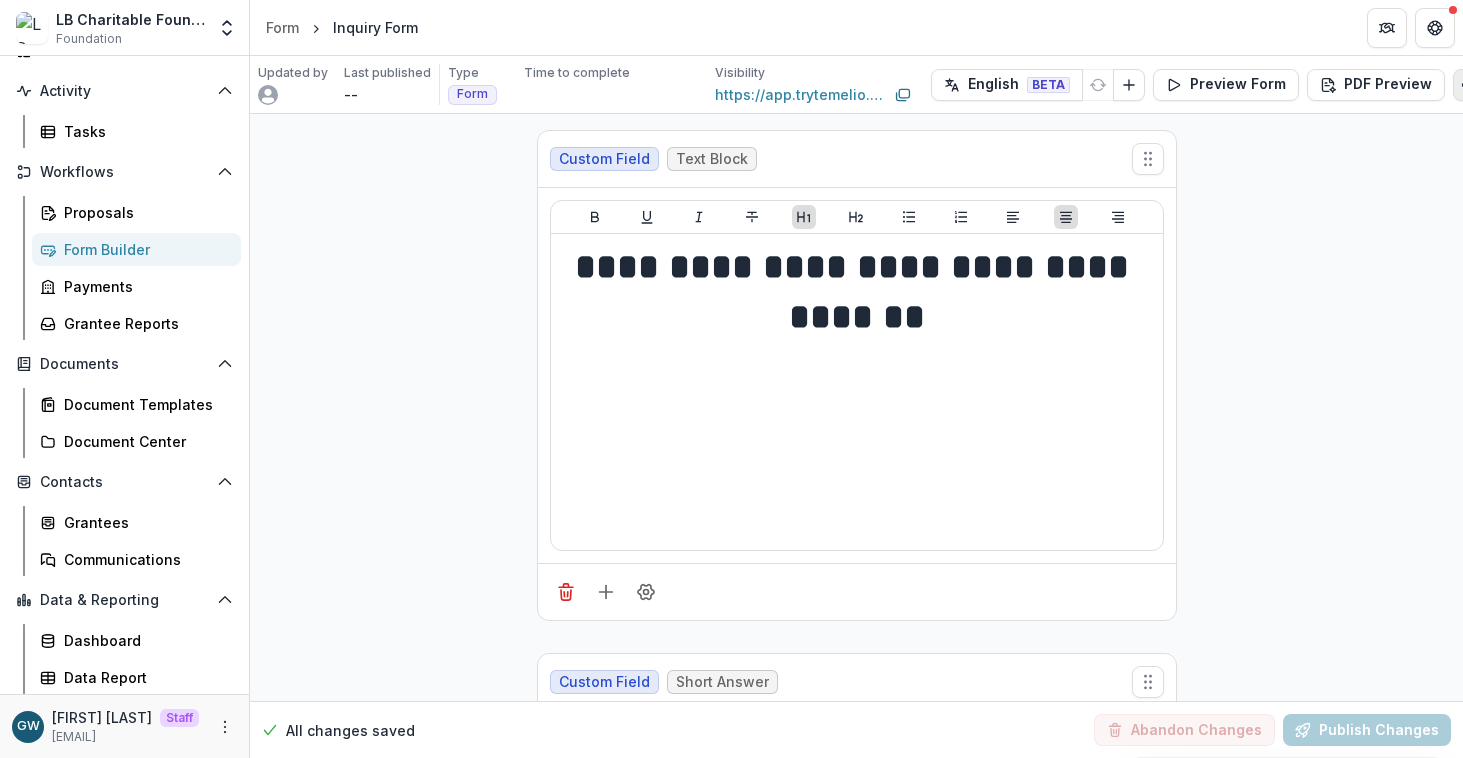 click at bounding box center [1469, 85] 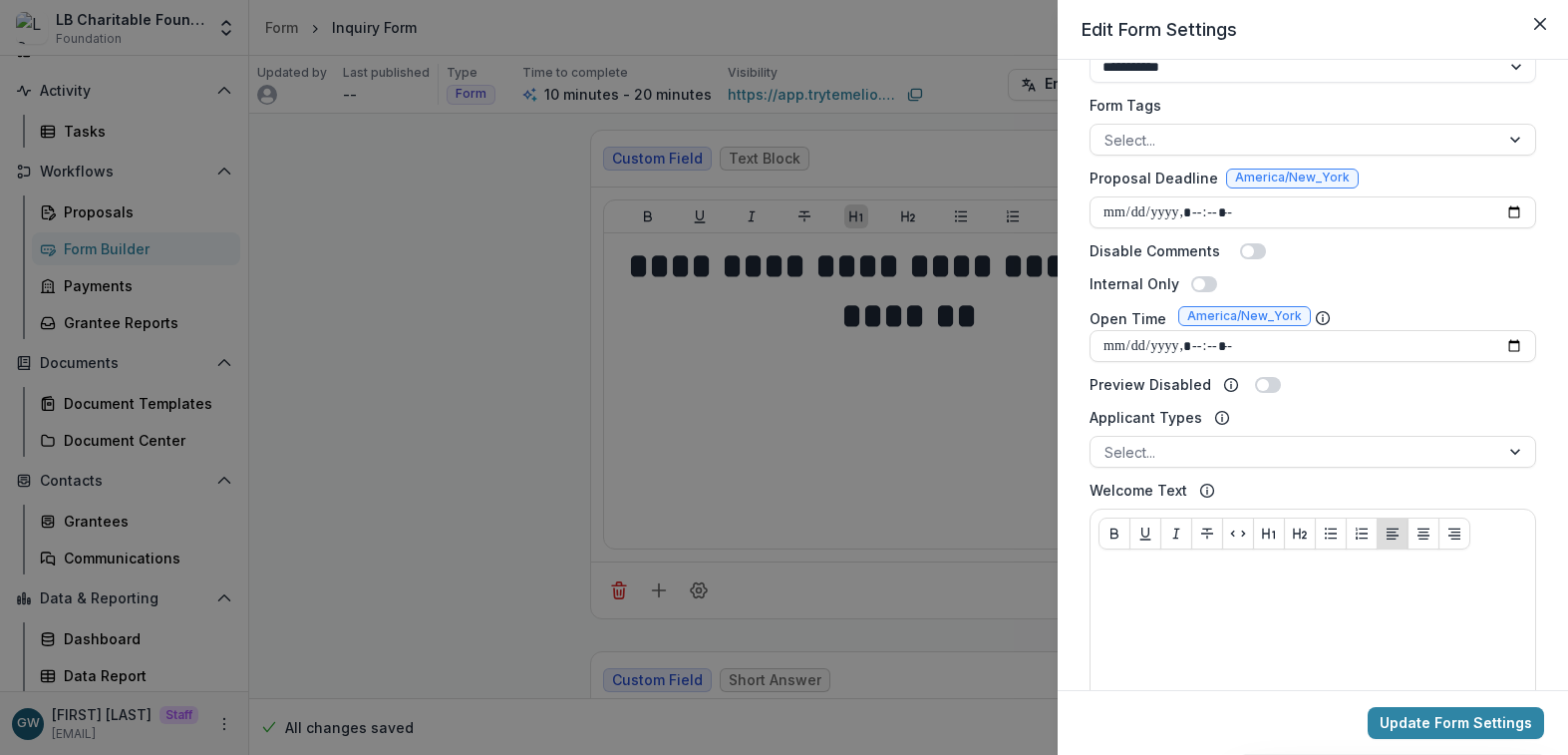 scroll, scrollTop: 517, scrollLeft: 0, axis: vertical 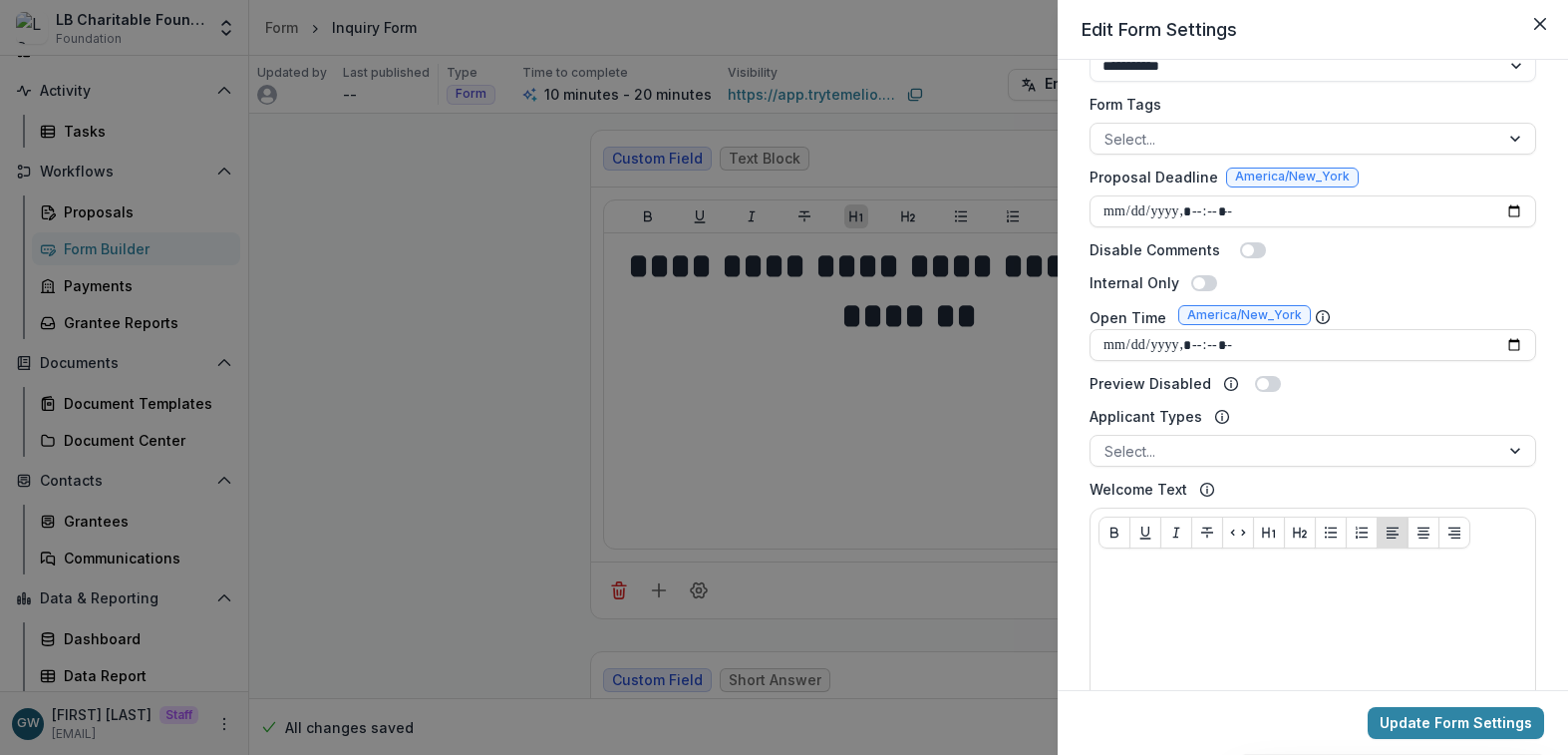click on "**********" at bounding box center [784, 377] 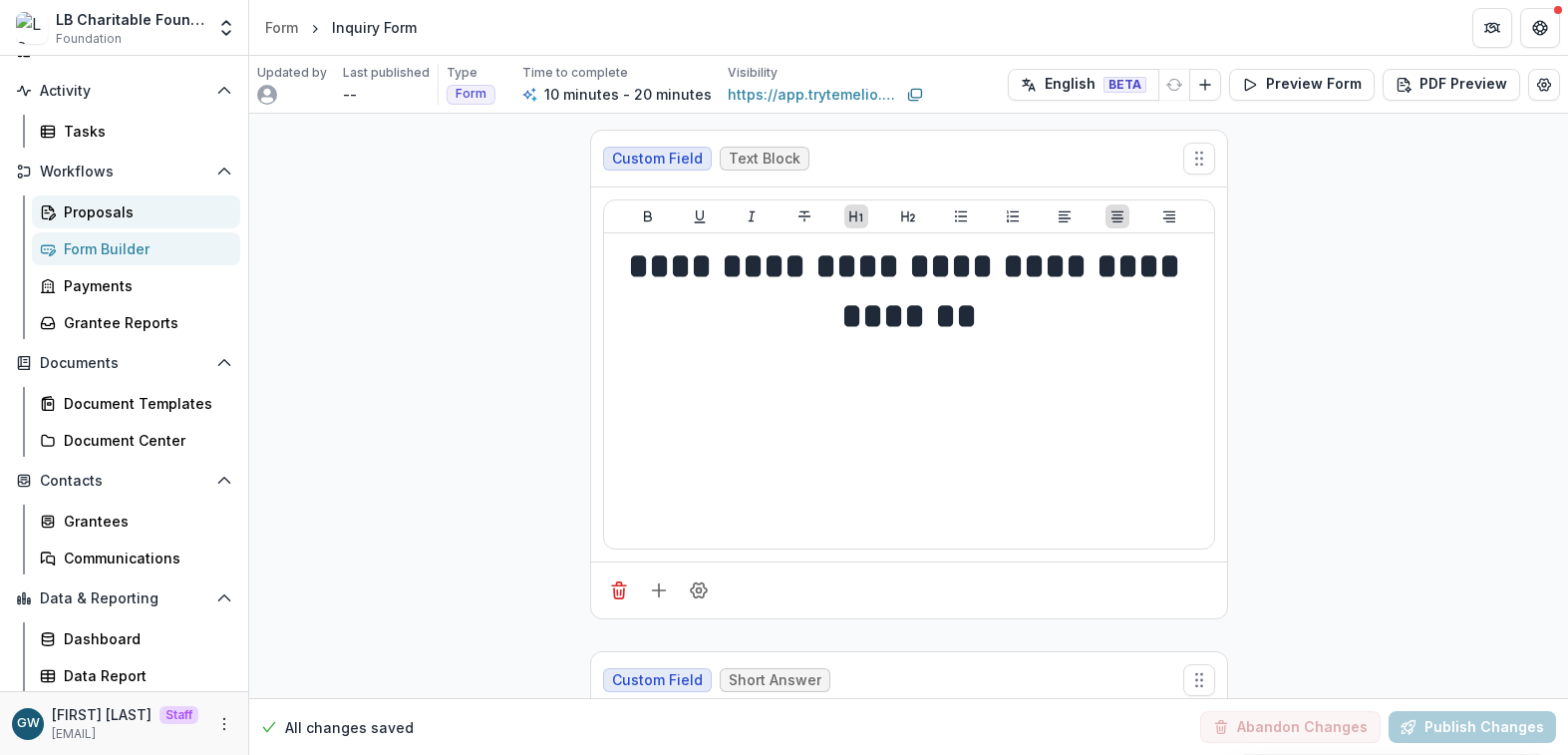 click on "Proposals" at bounding box center [144, 211] 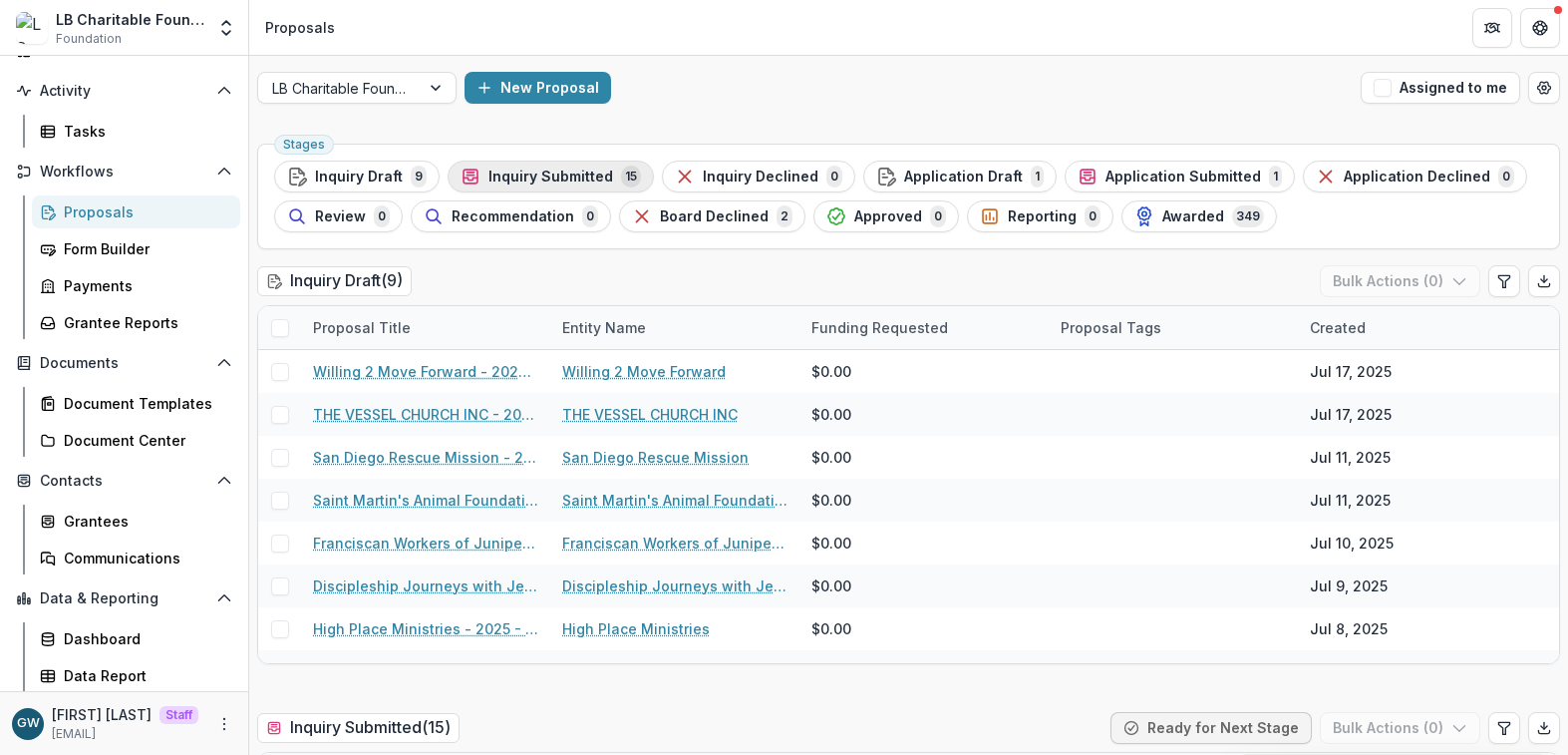 click on "Inquiry Submitted" at bounding box center (550, 177) 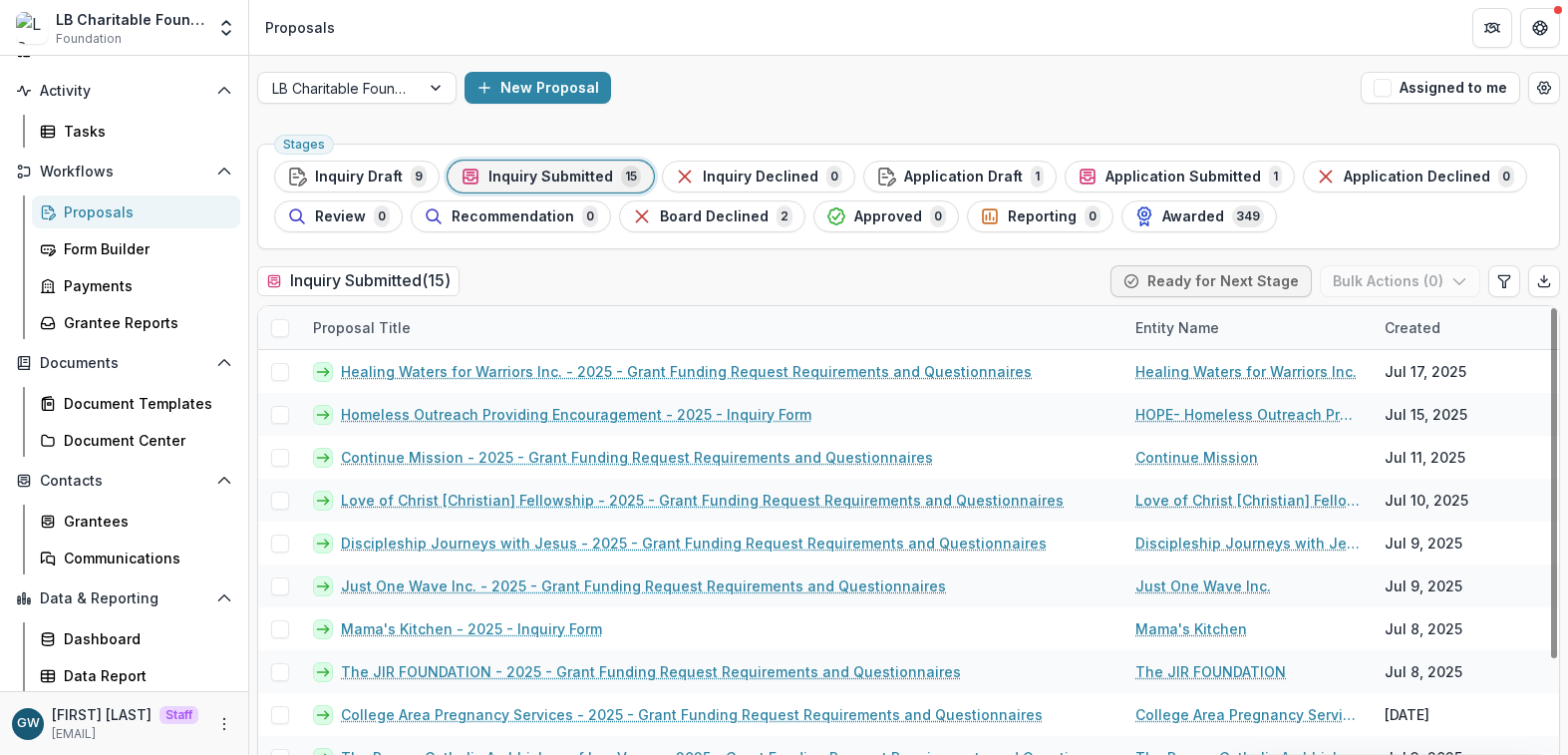 drag, startPoint x: 549, startPoint y: 327, endPoint x: 1122, endPoint y: 314, distance: 573.1475 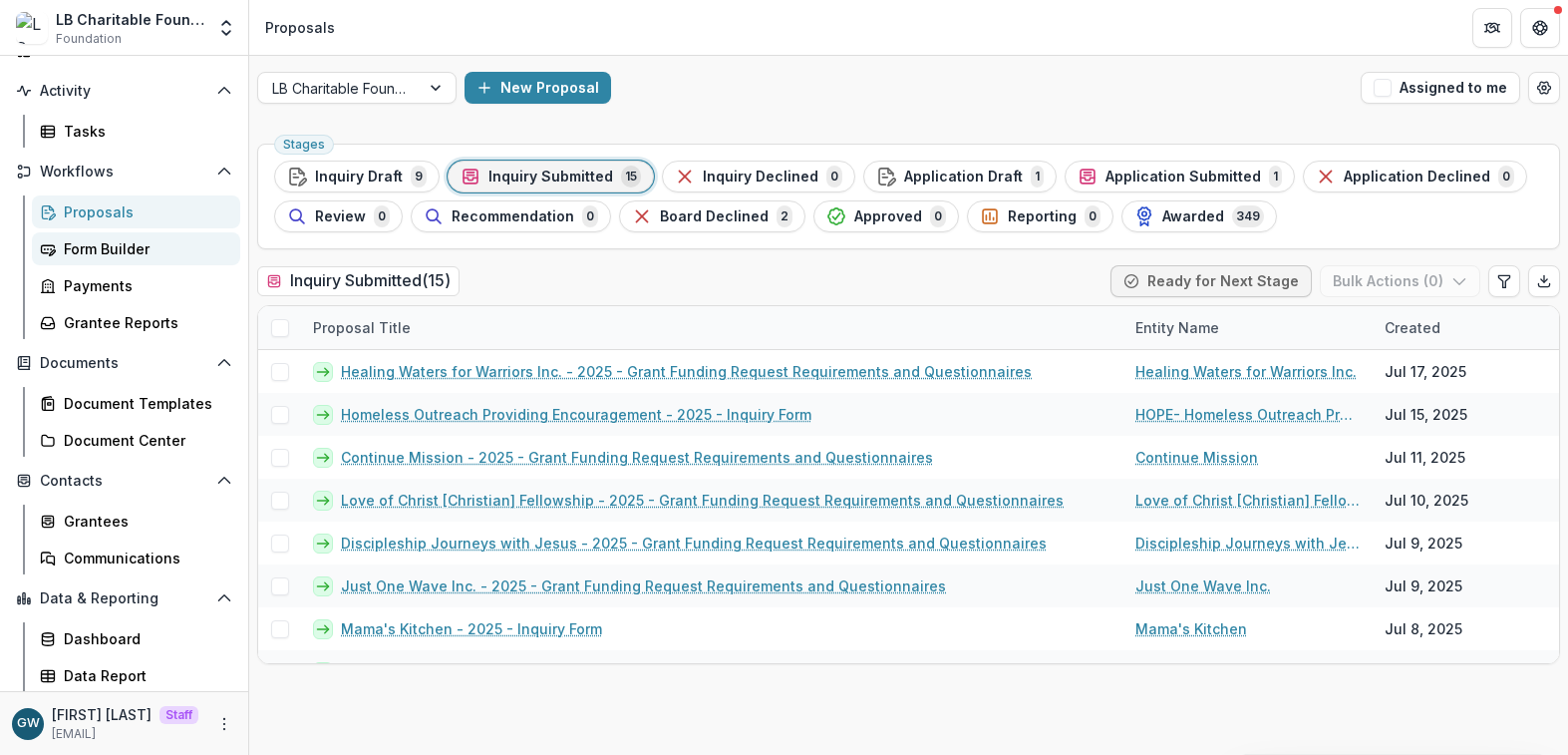 click on "Form Builder" at bounding box center [144, 248] 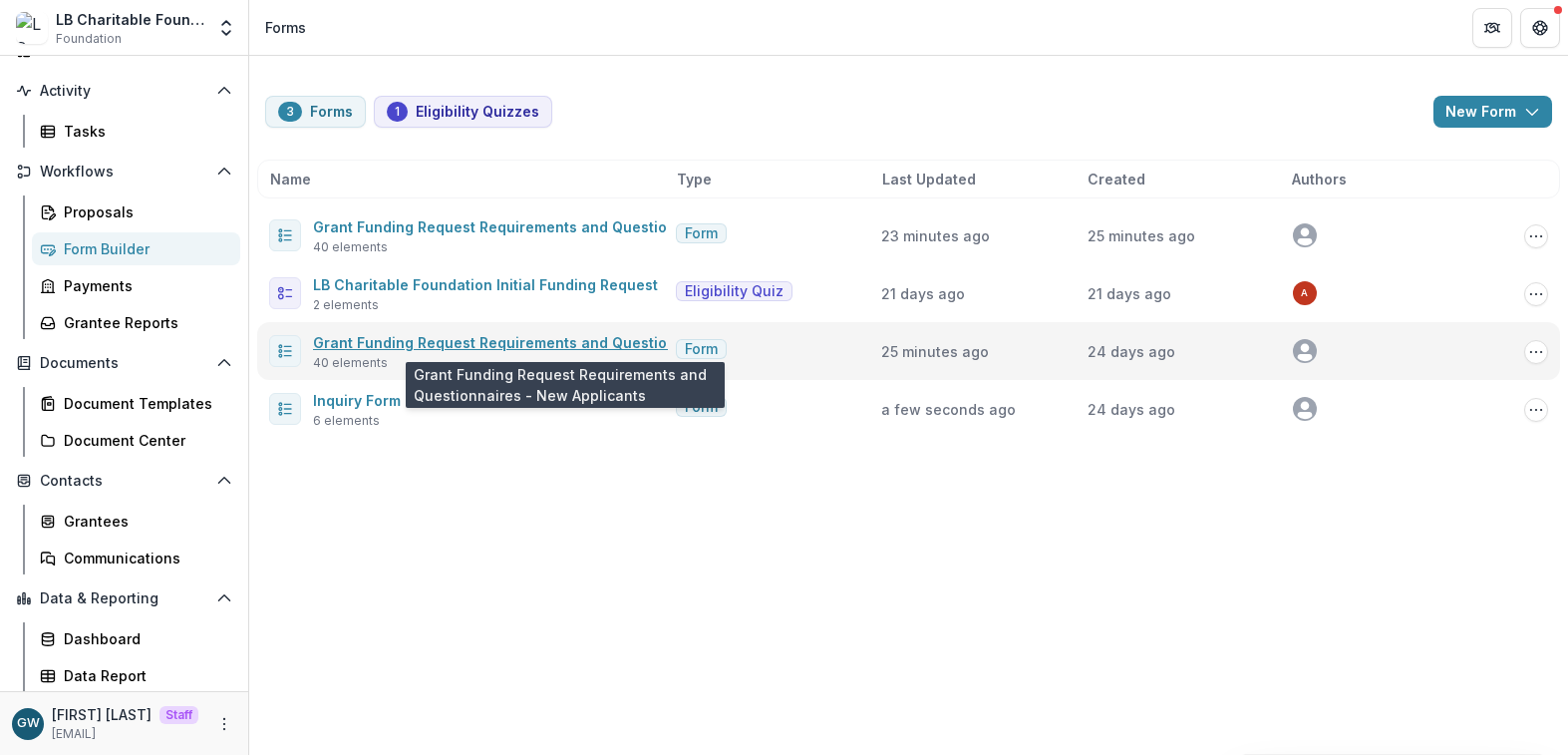 click on "Grant Funding Request Requirements and Questionnaires - New Applicants" at bounding box center (579, 342) 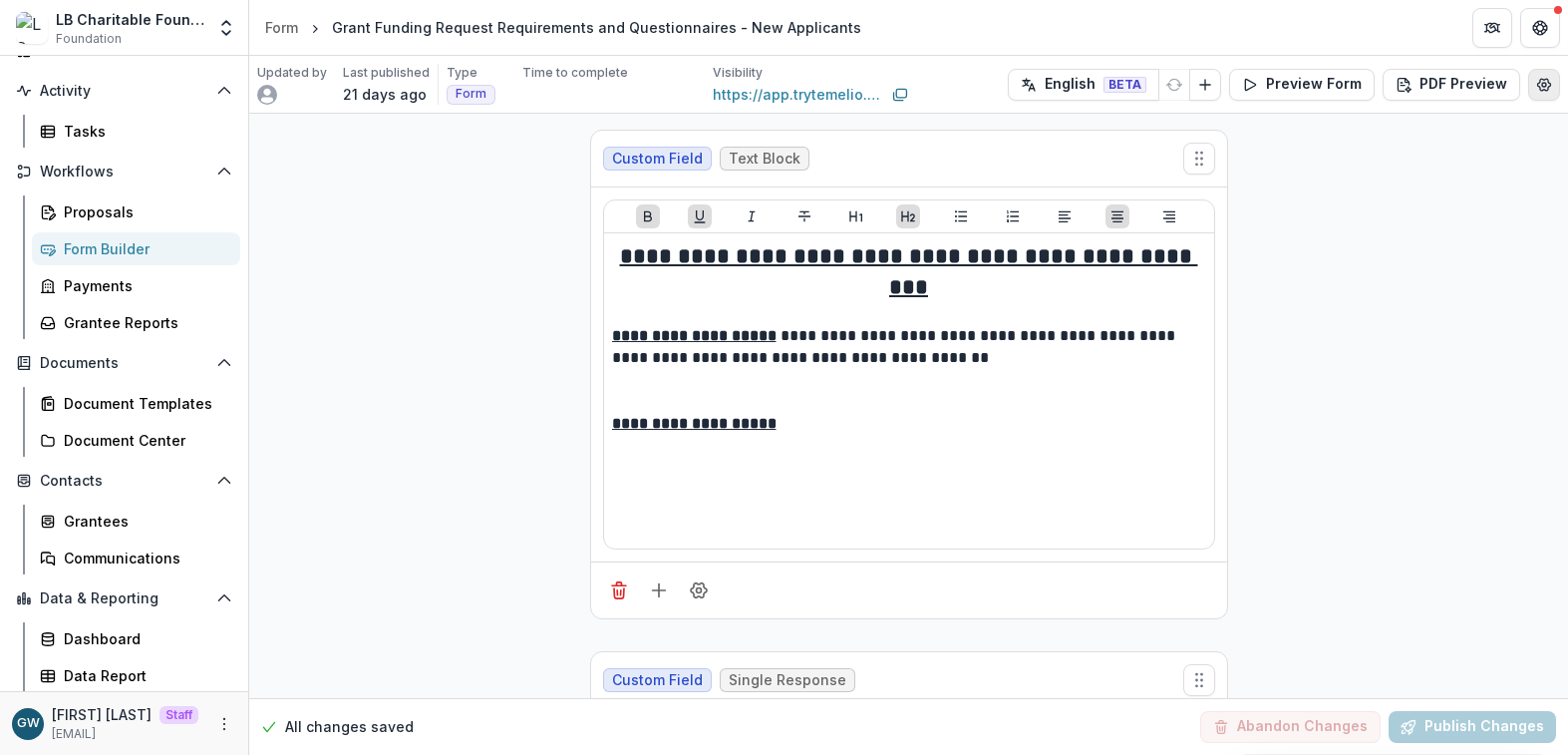 click at bounding box center [1544, 85] 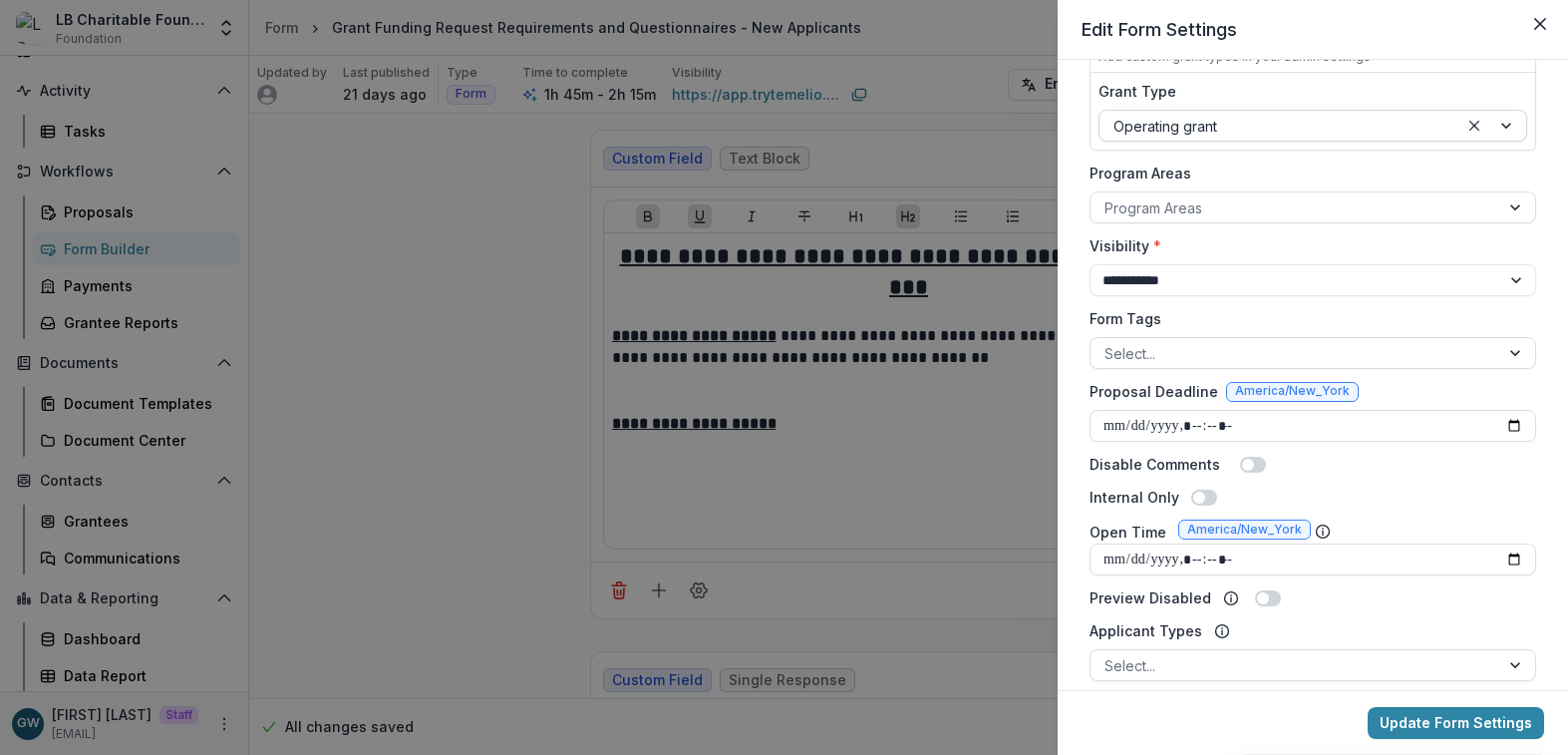 scroll, scrollTop: 317, scrollLeft: 0, axis: vertical 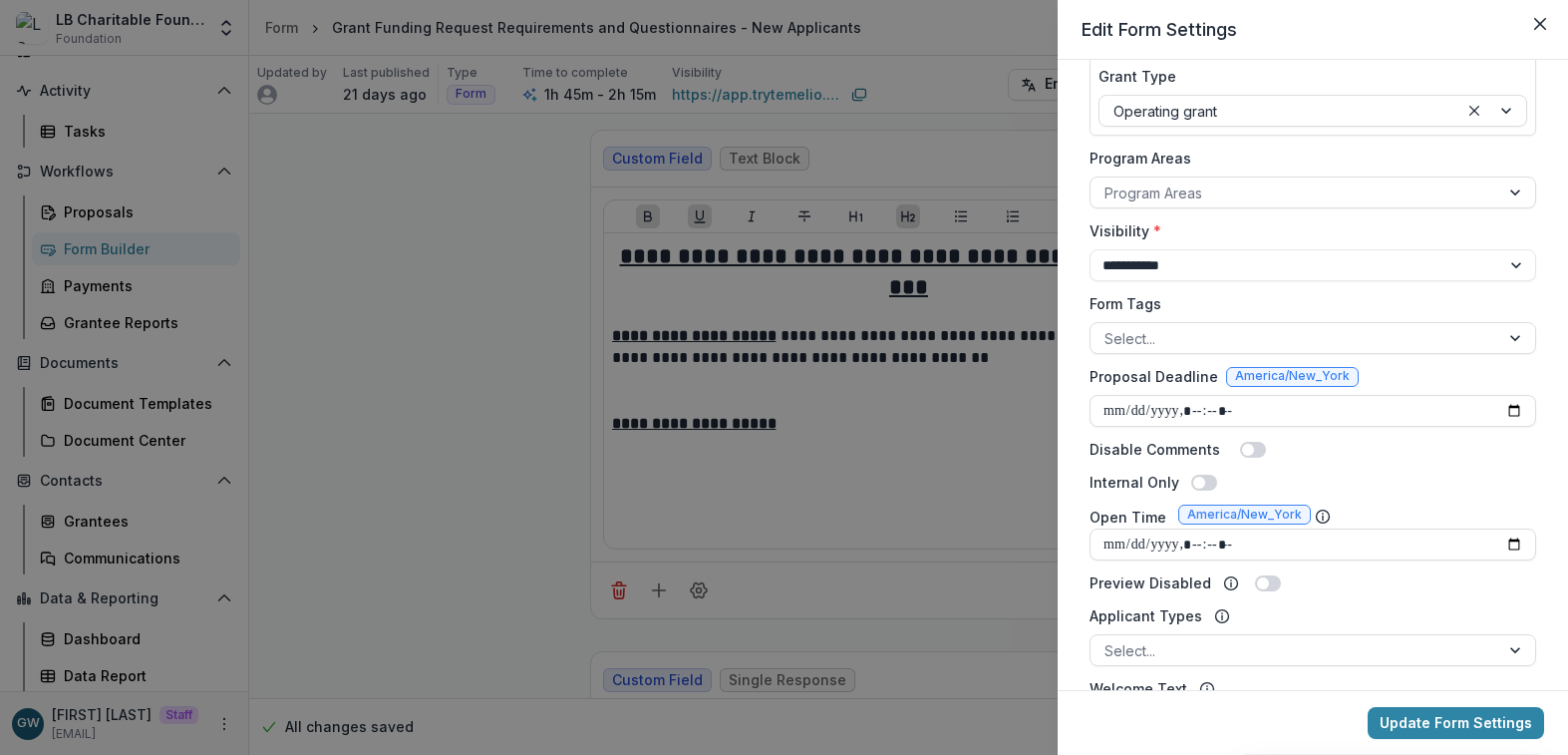click on "**********" at bounding box center [784, 377] 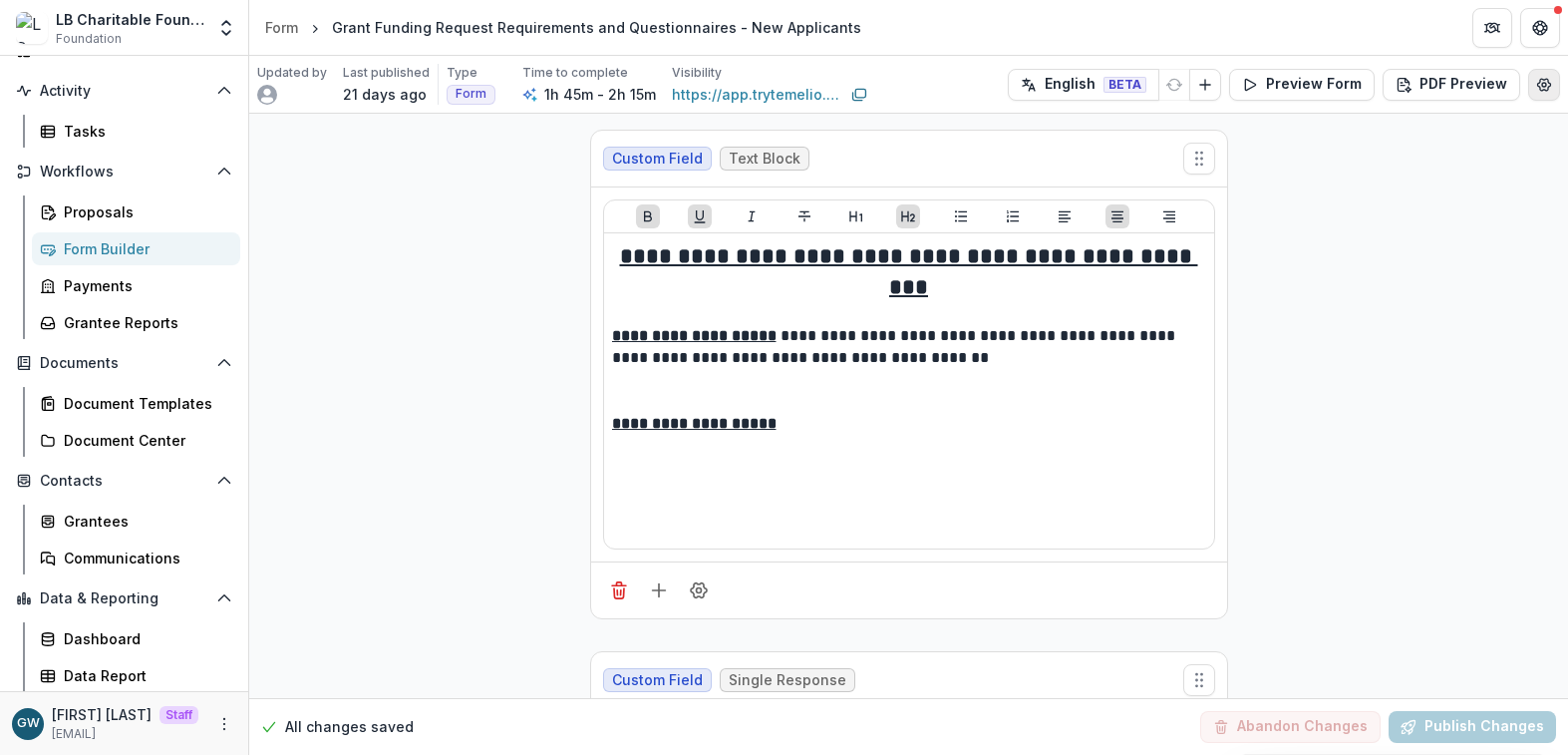 click 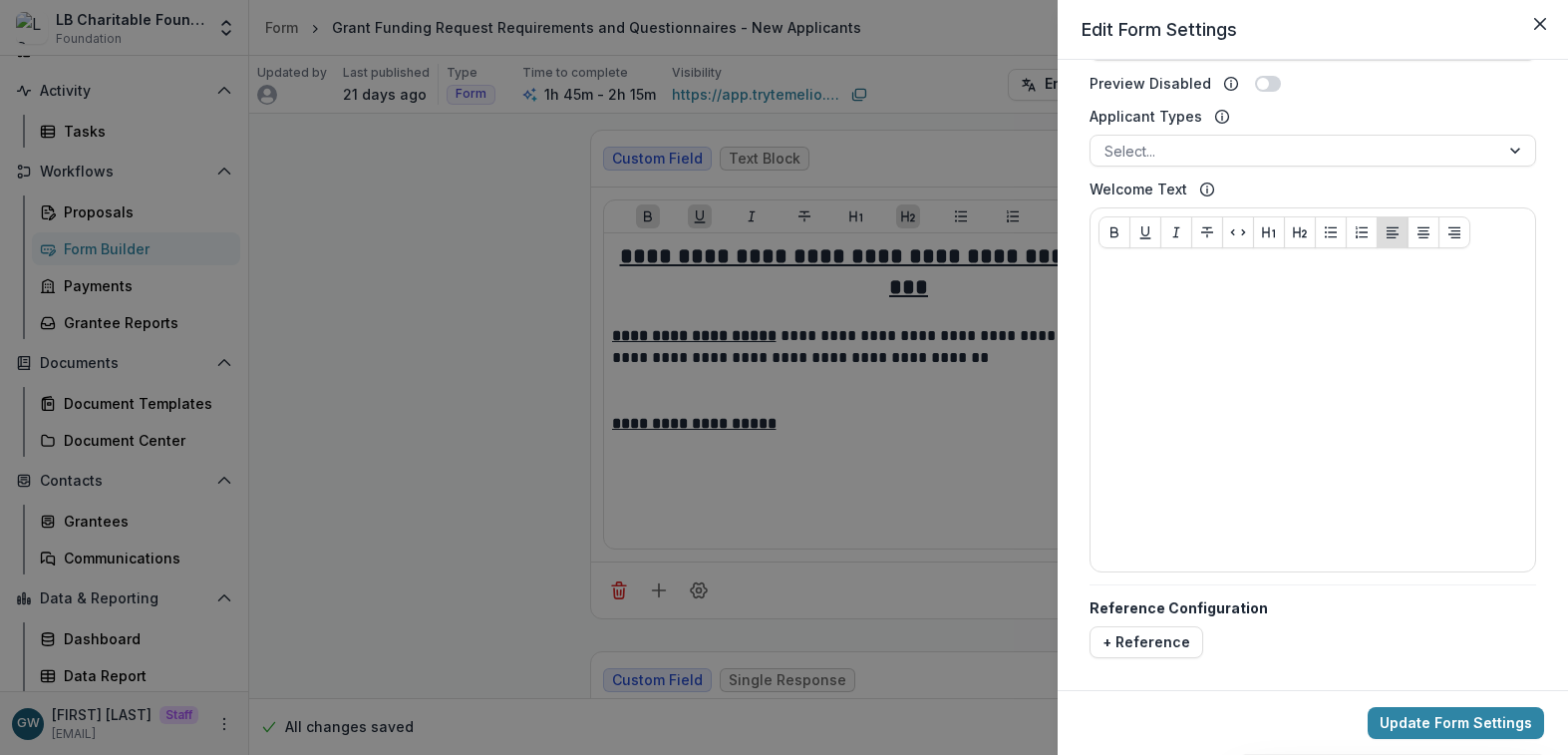 scroll, scrollTop: 0, scrollLeft: 0, axis: both 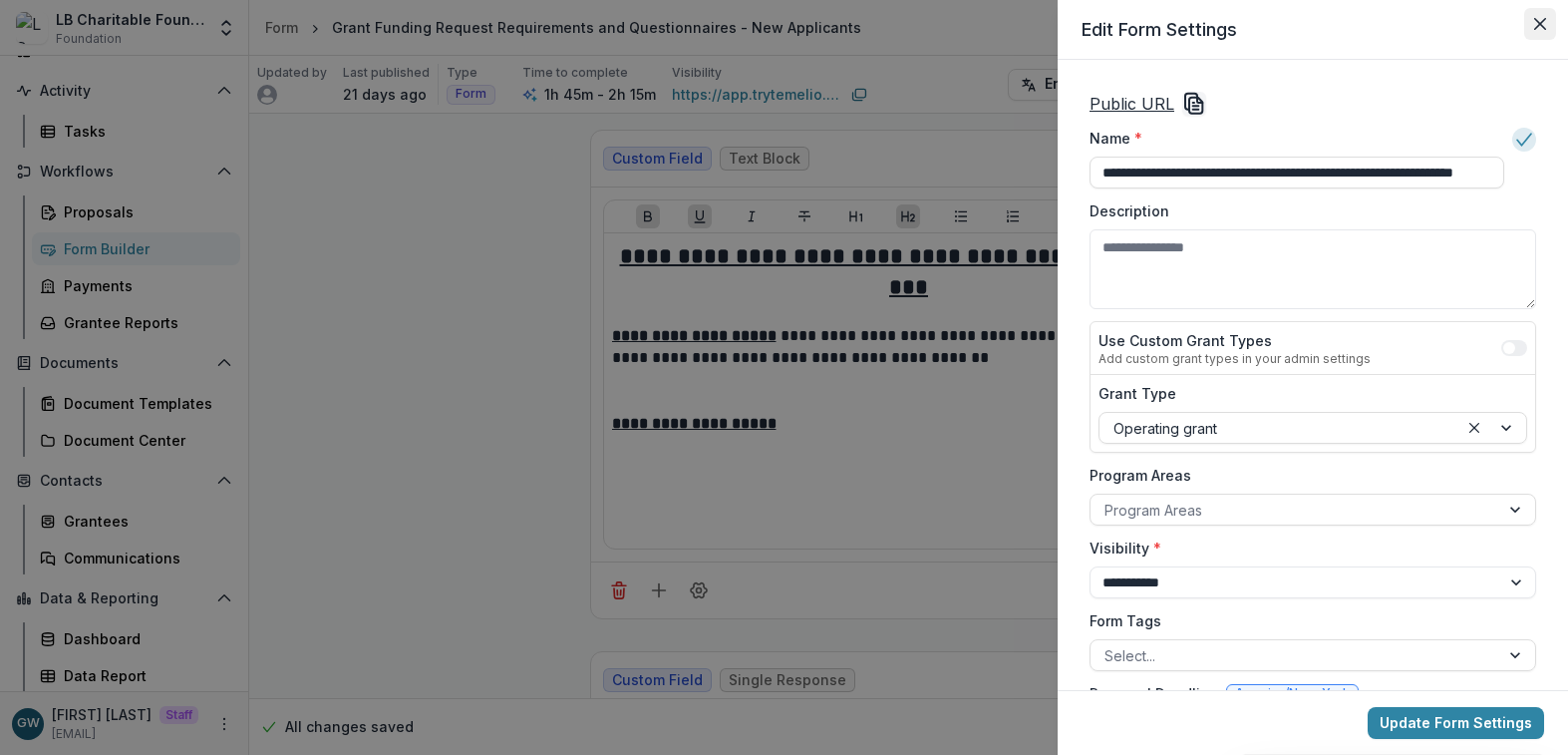 click at bounding box center [1540, 24] 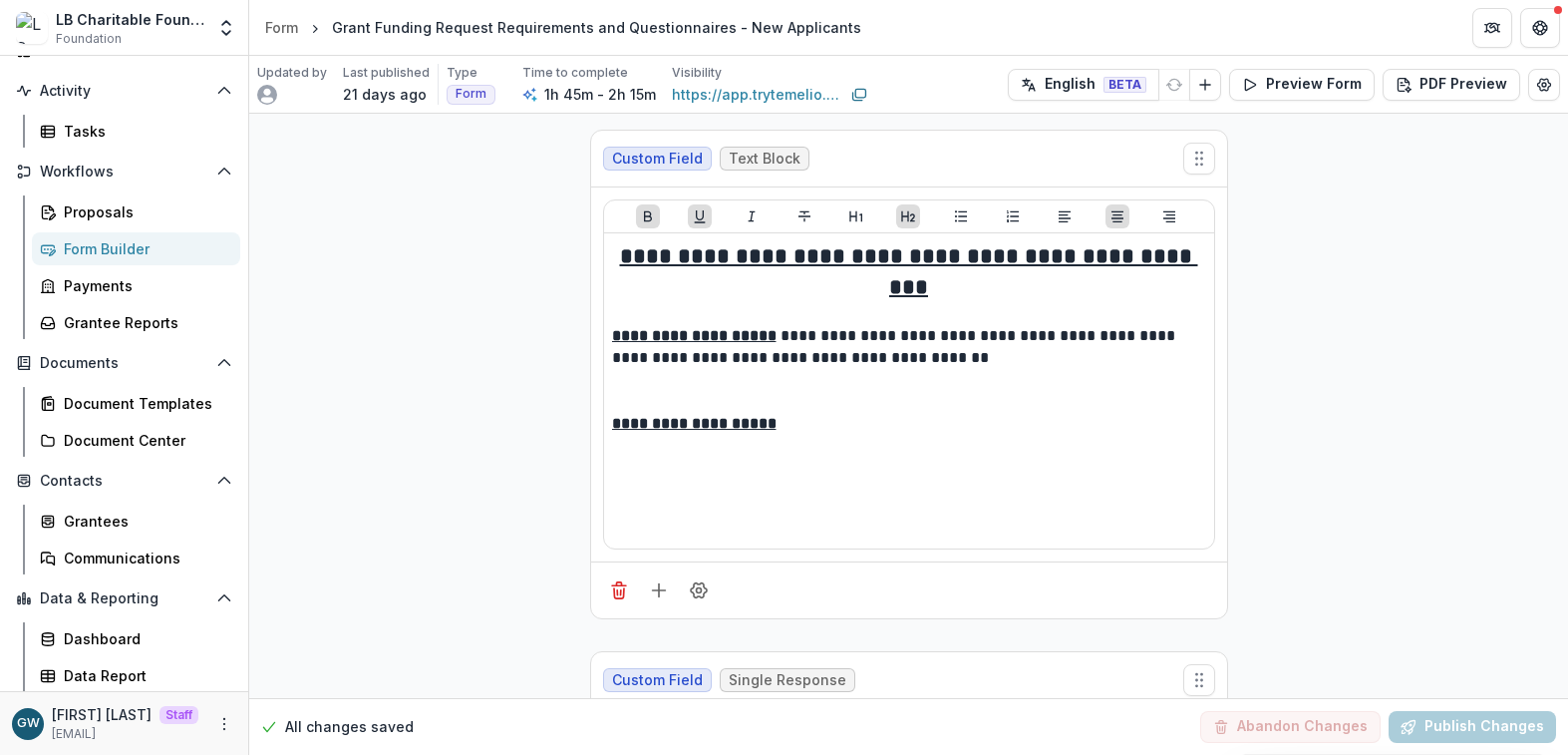 click on "**********" at bounding box center (908, 9645) 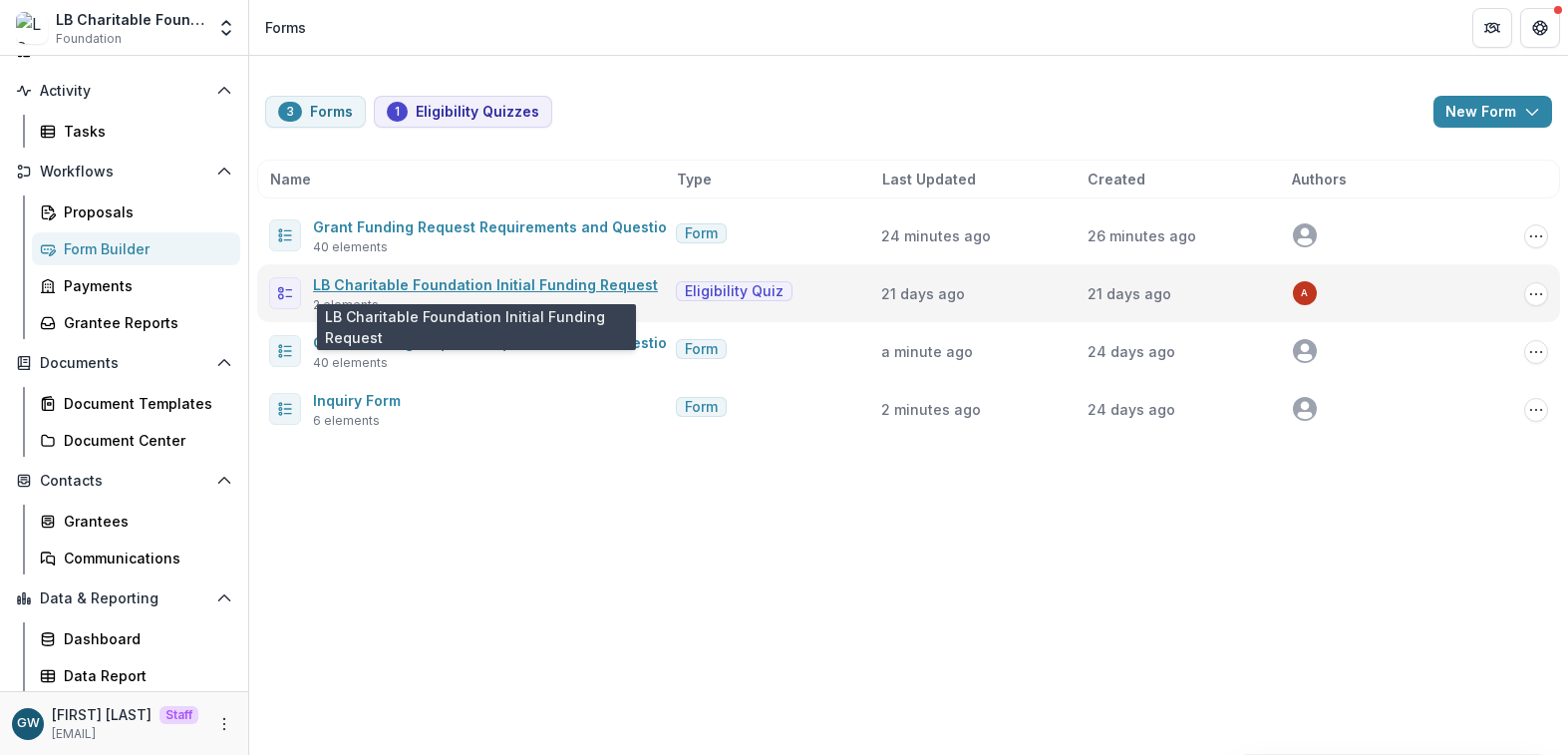 click on "LB Charitable Foundation Initial Funding Request" at bounding box center (485, 284) 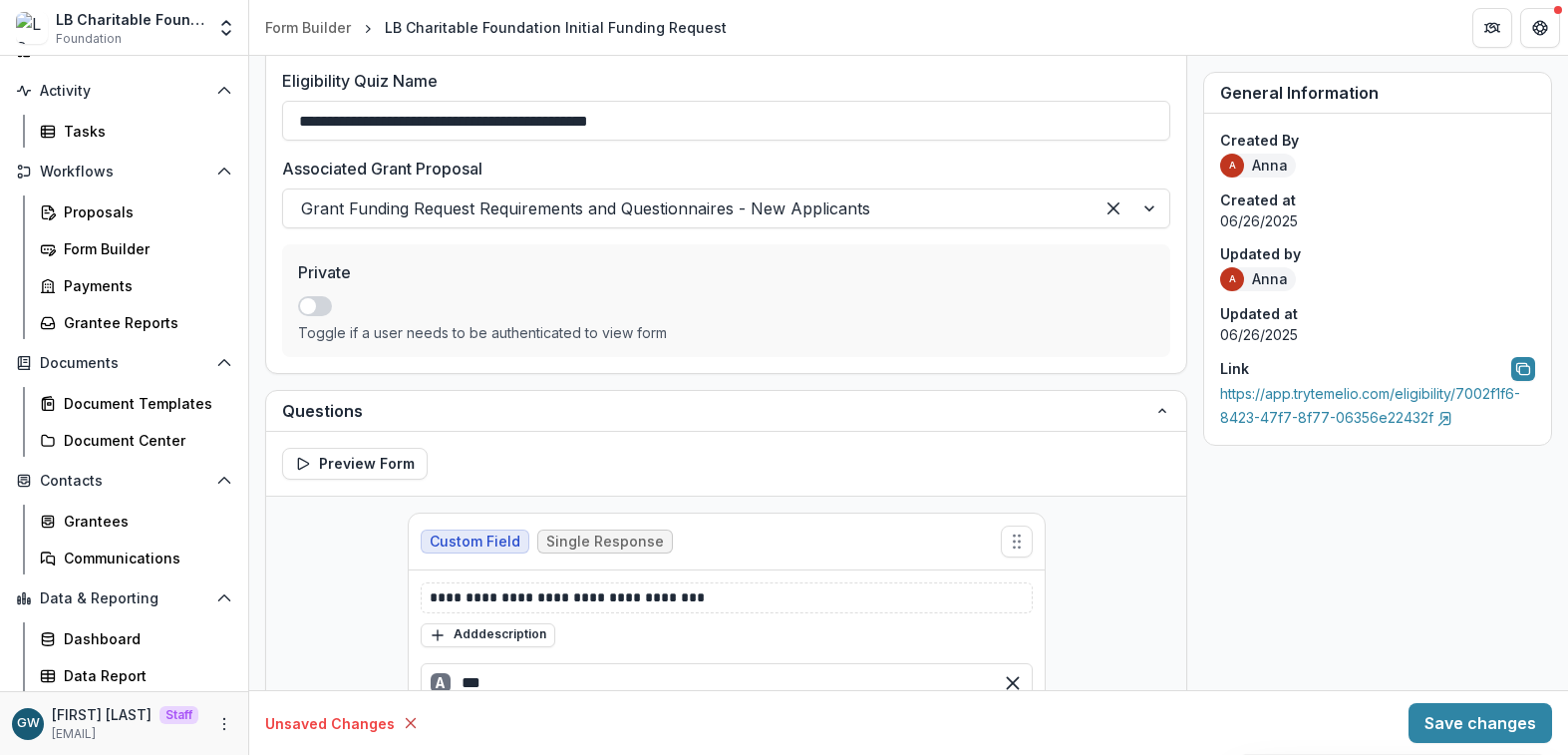 scroll, scrollTop: 0, scrollLeft: 0, axis: both 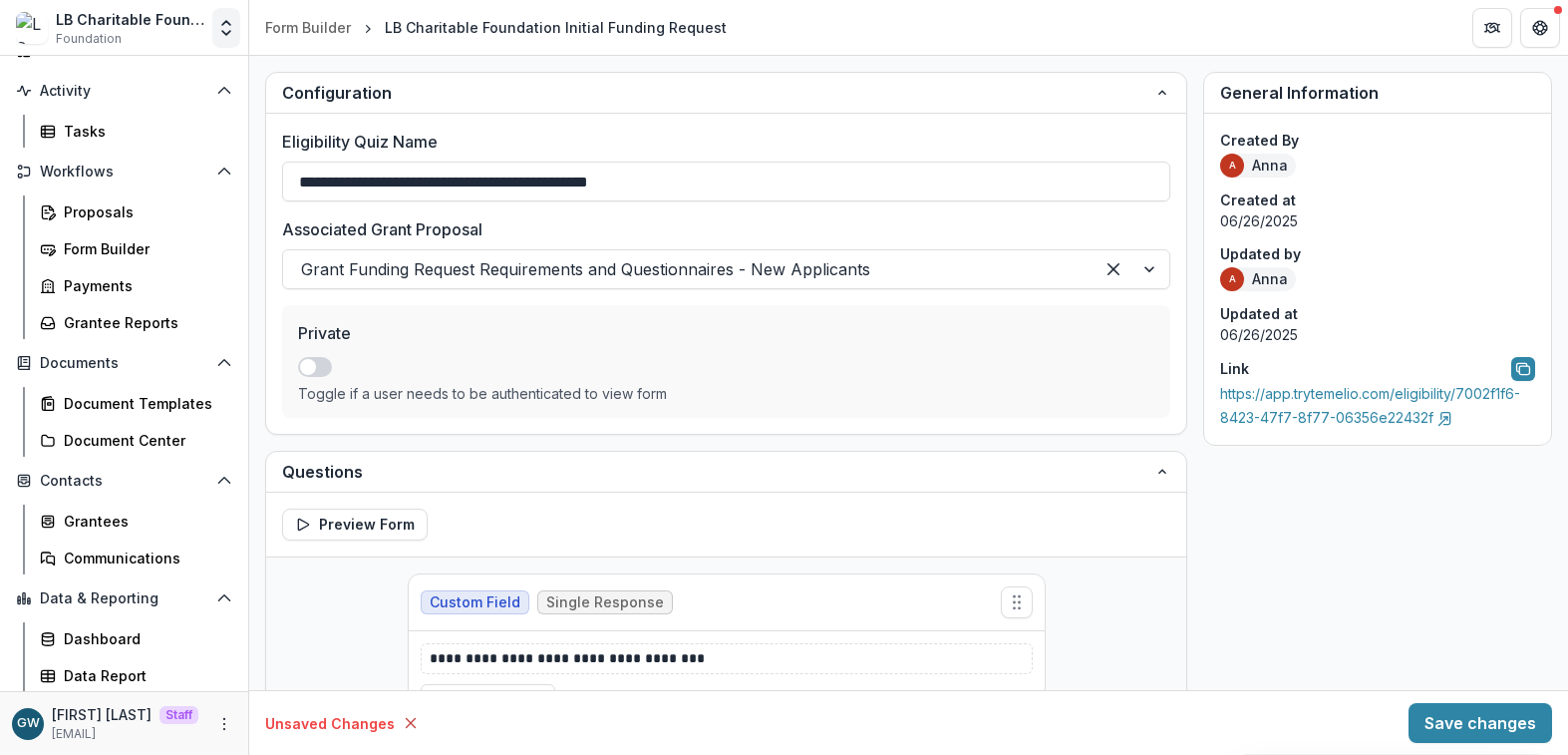 click 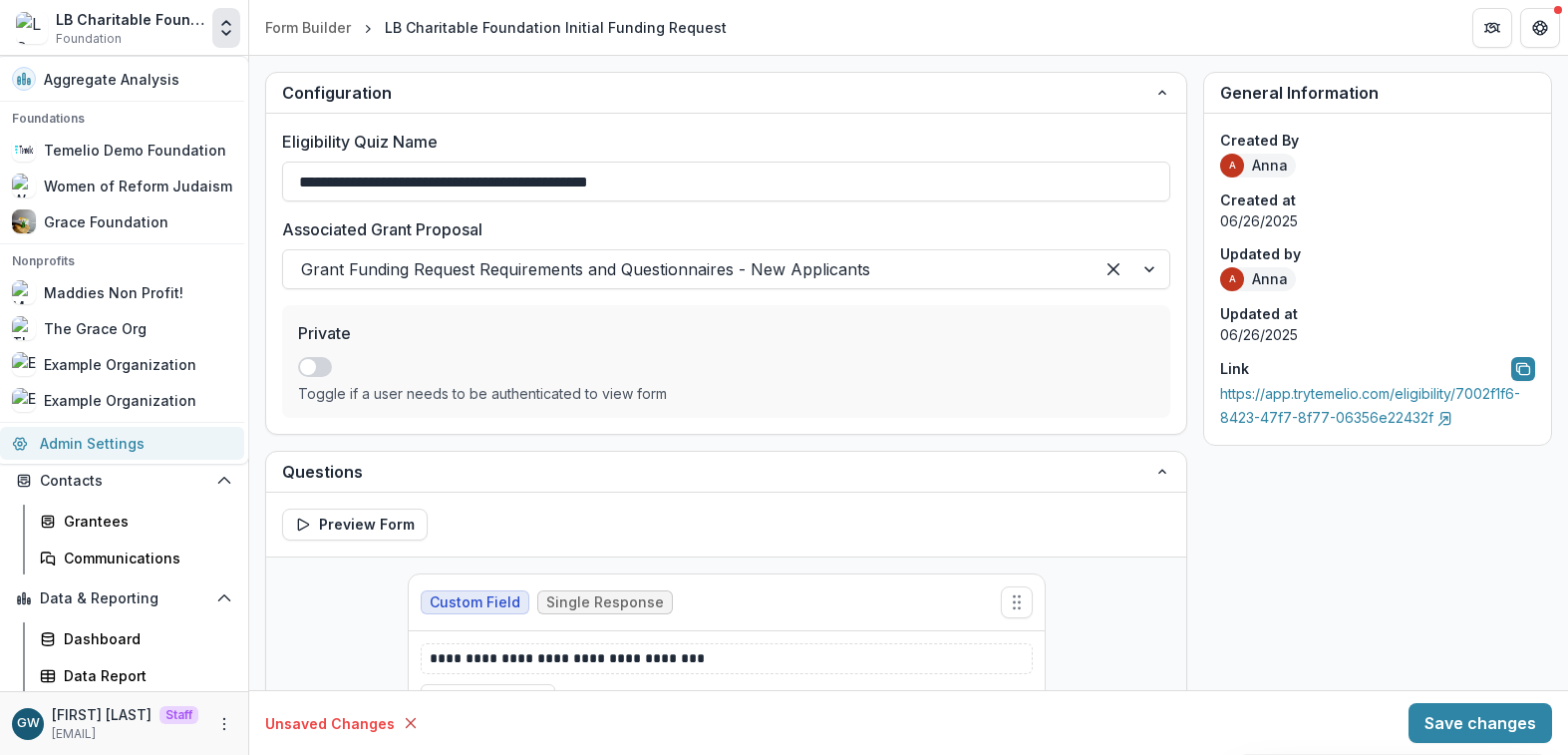 click on "Admin Settings" at bounding box center [122, 443] 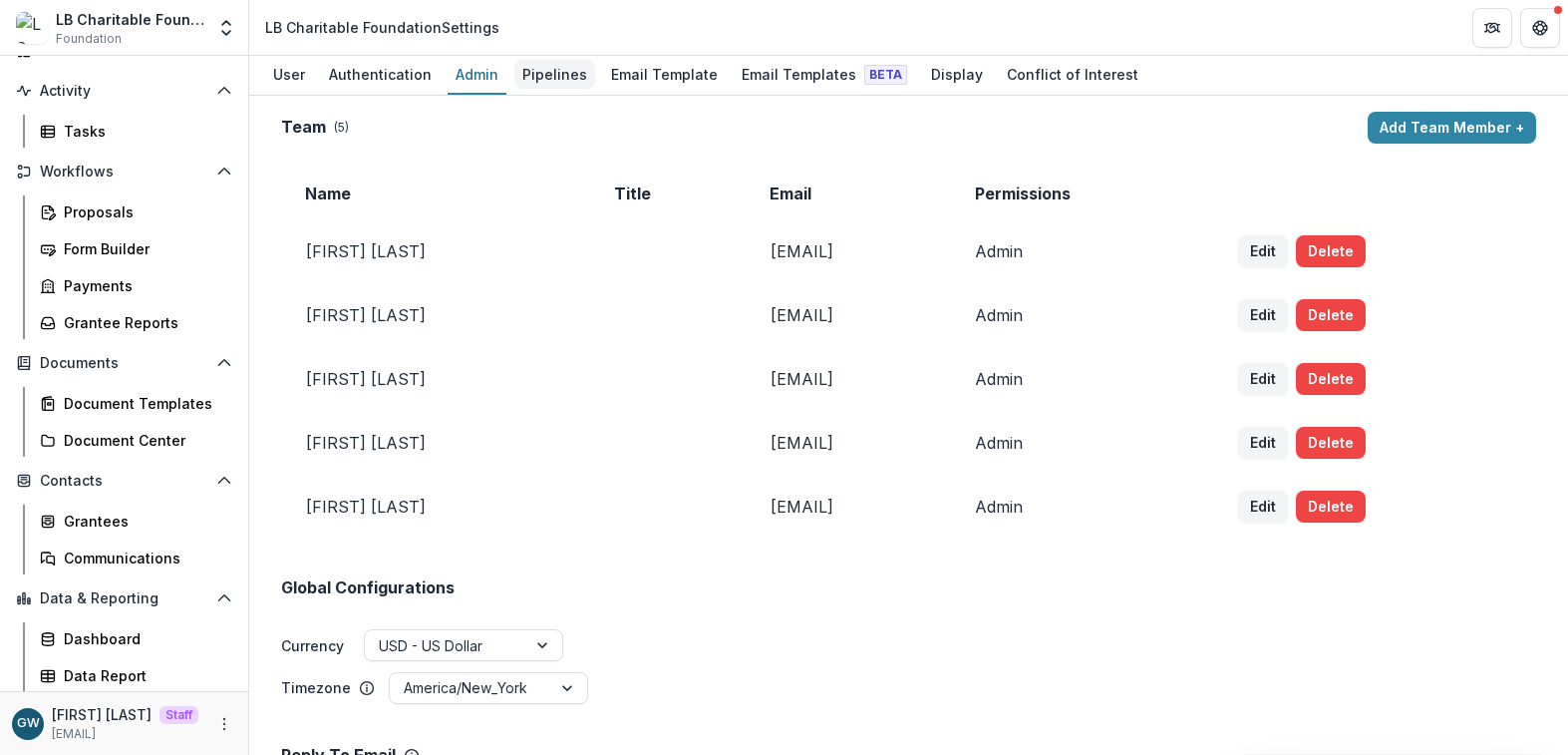 click on "Pipelines" at bounding box center [554, 74] 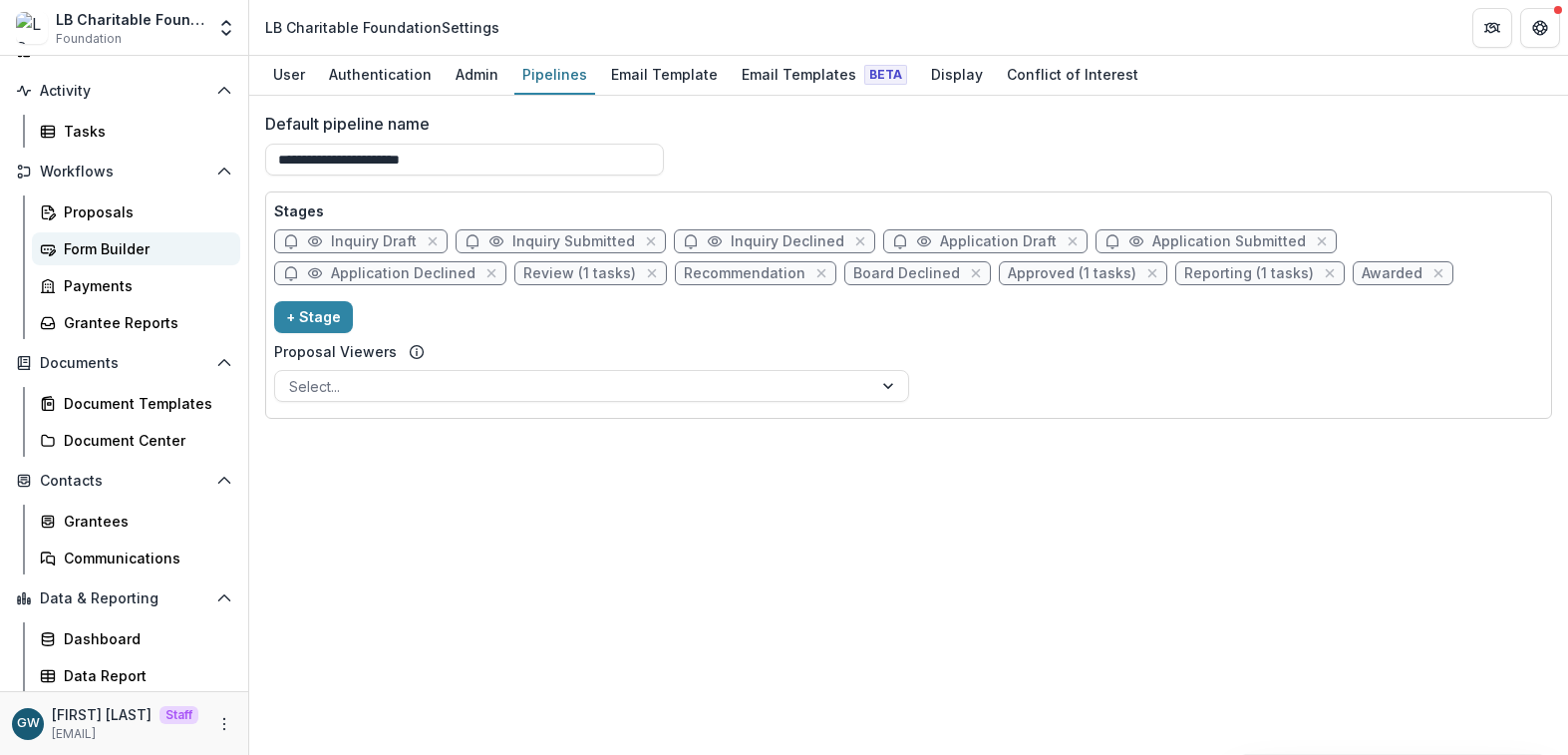 click on "Form Builder" at bounding box center [144, 248] 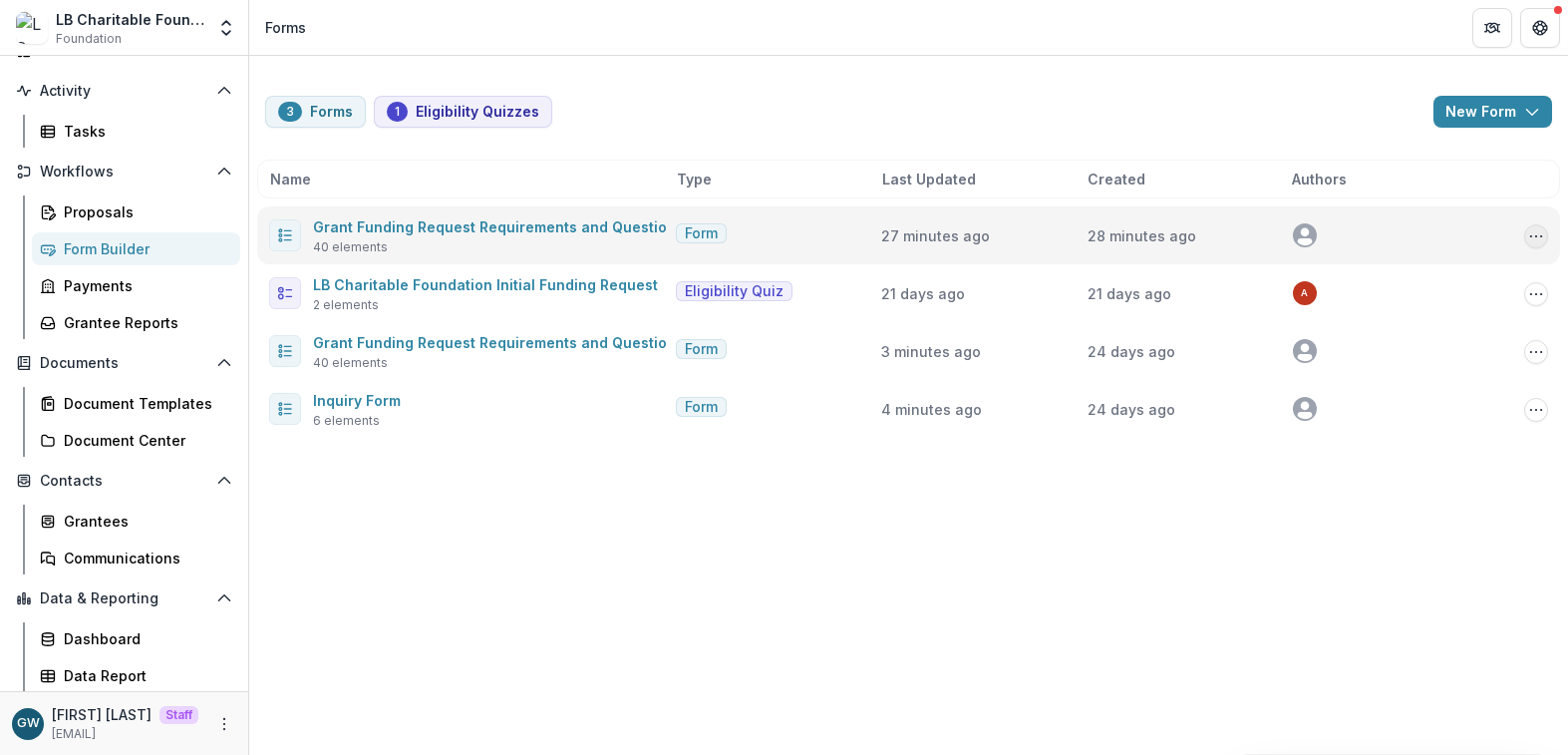 click 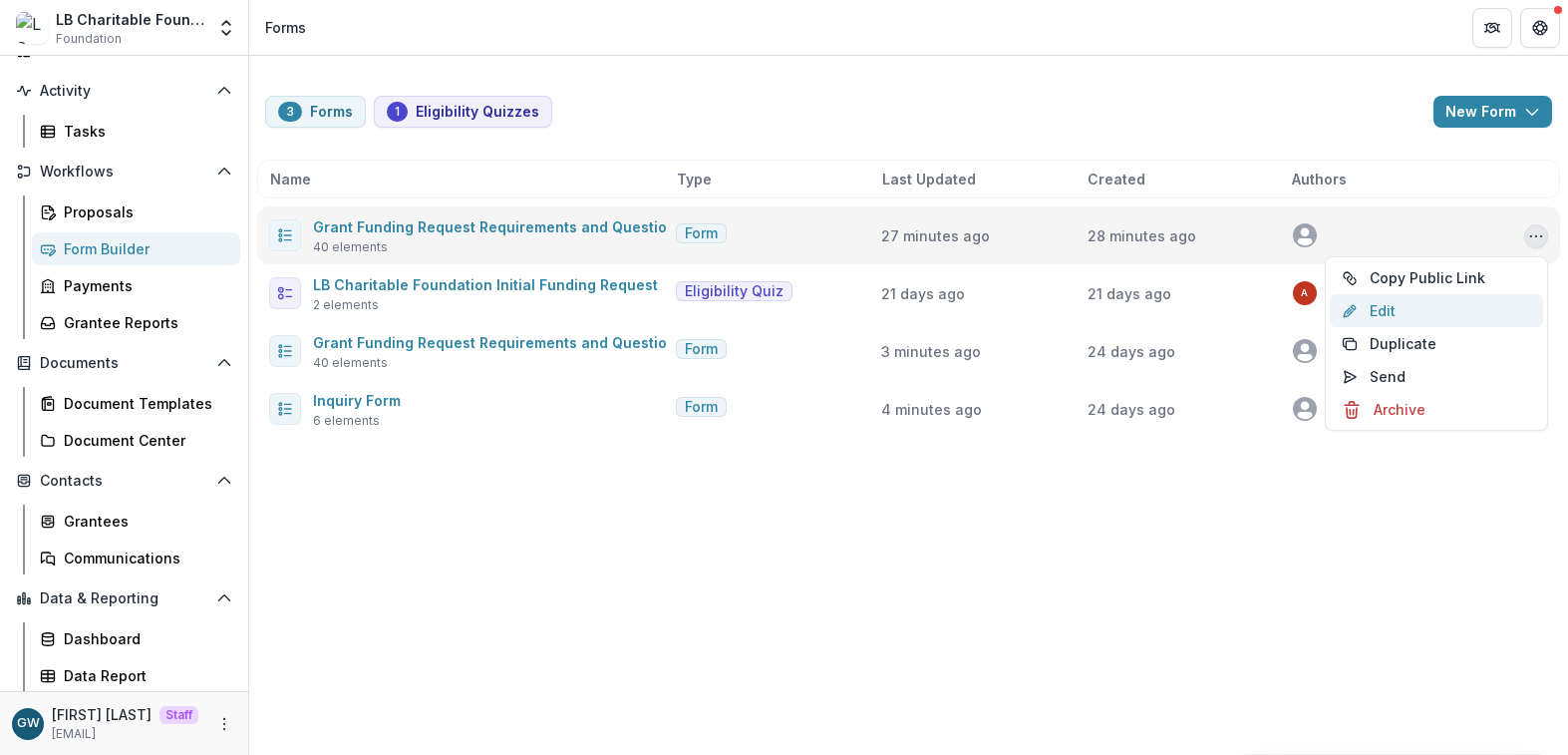 click on "Edit" at bounding box center (1436, 310) 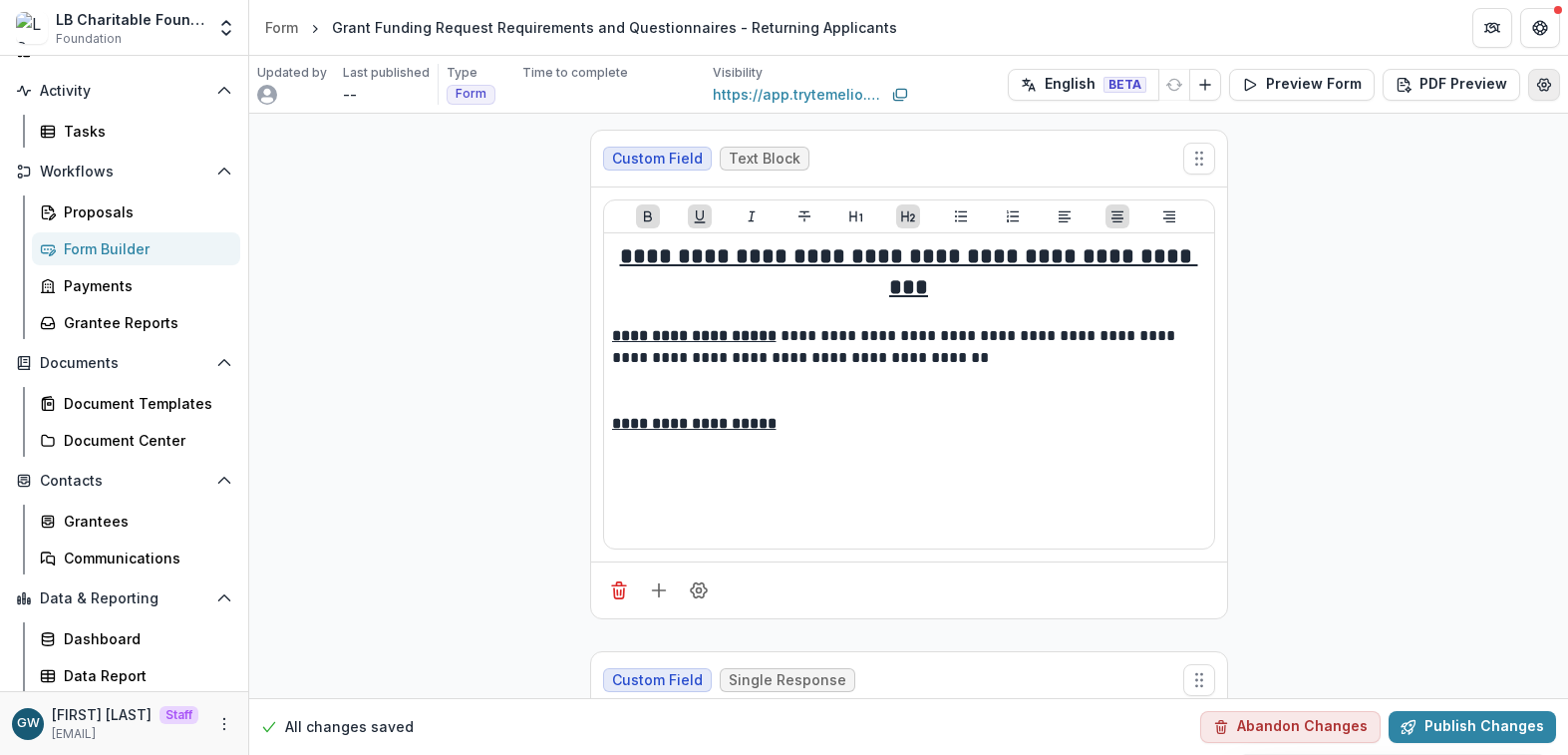 click 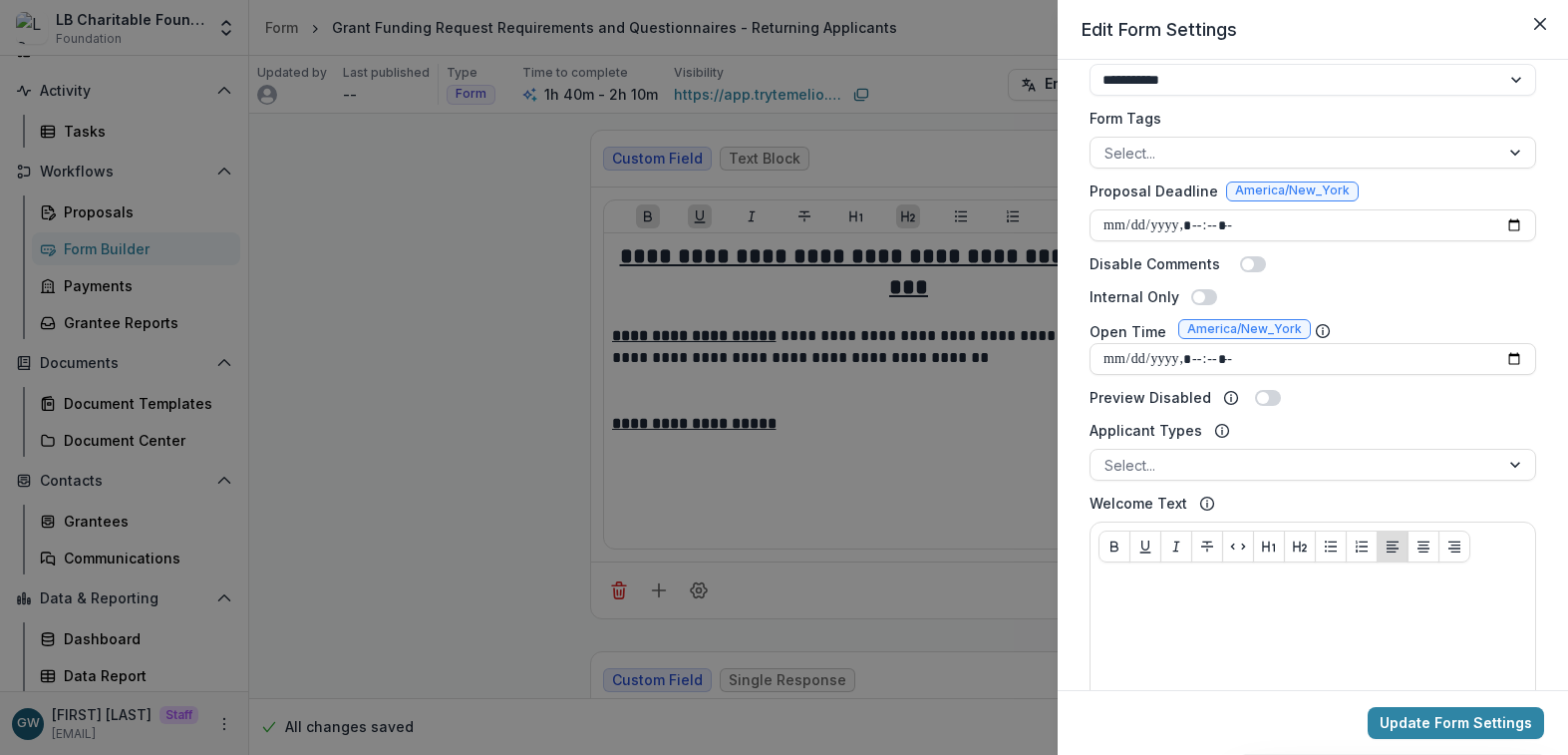 scroll, scrollTop: 504, scrollLeft: 0, axis: vertical 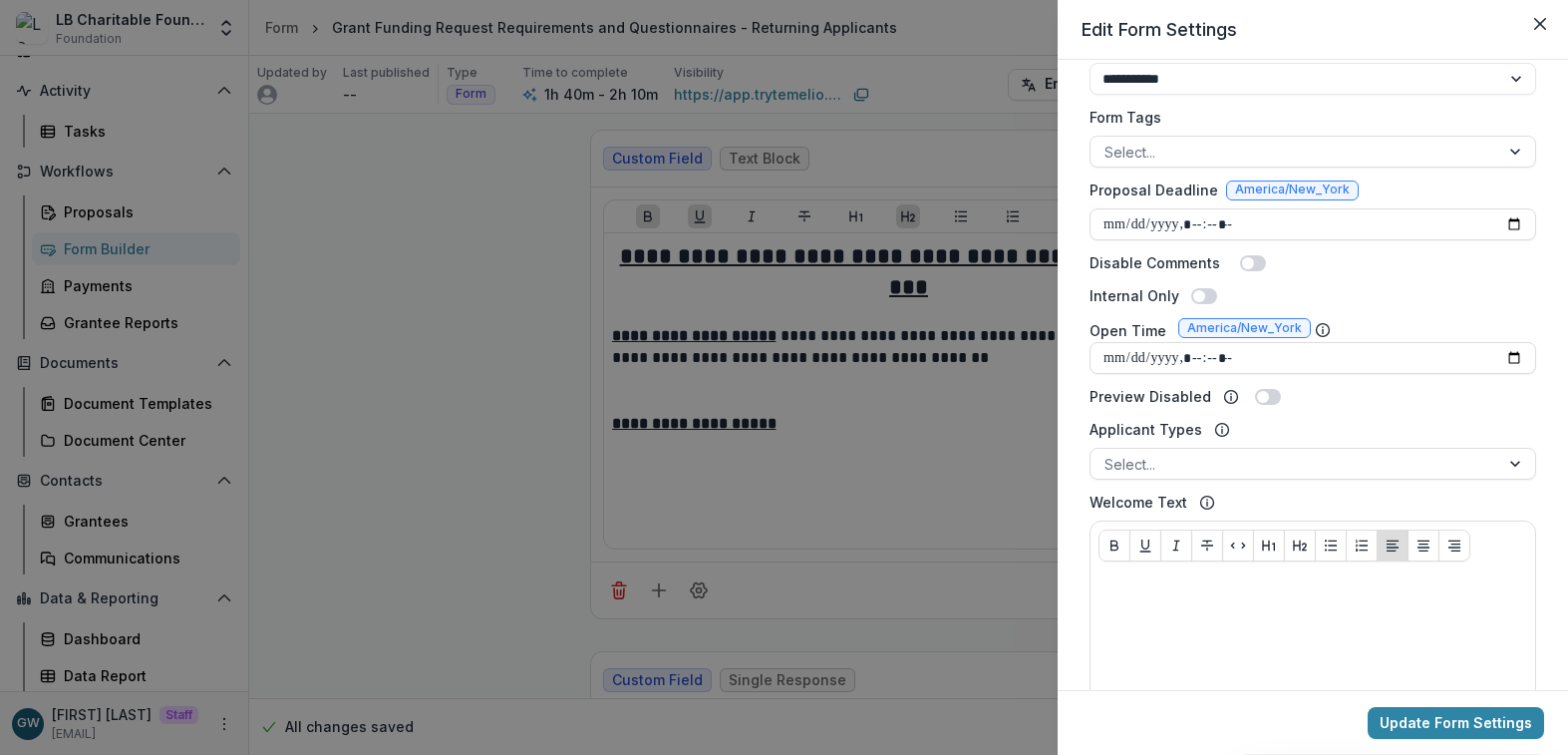 click on "**********" at bounding box center (784, 377) 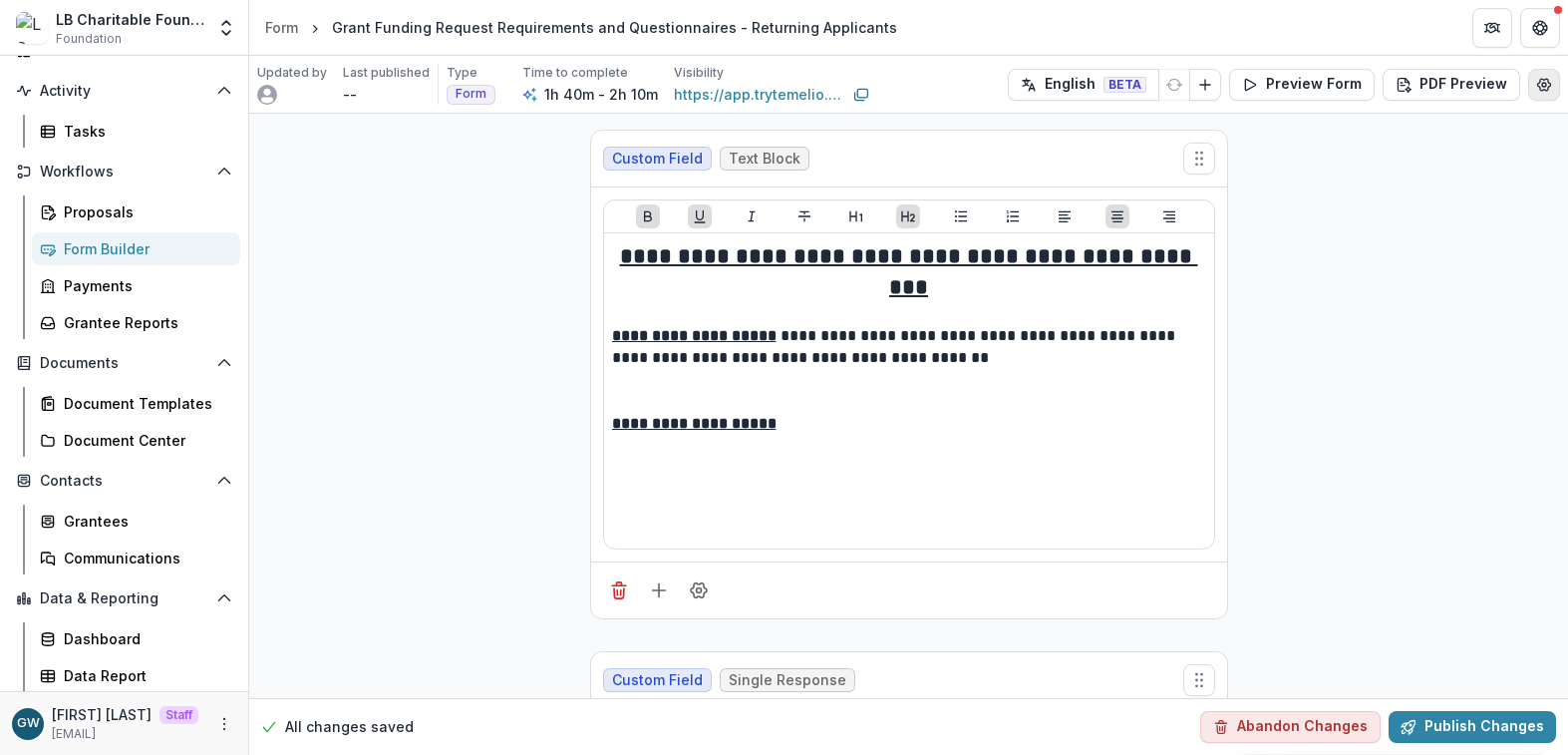 click 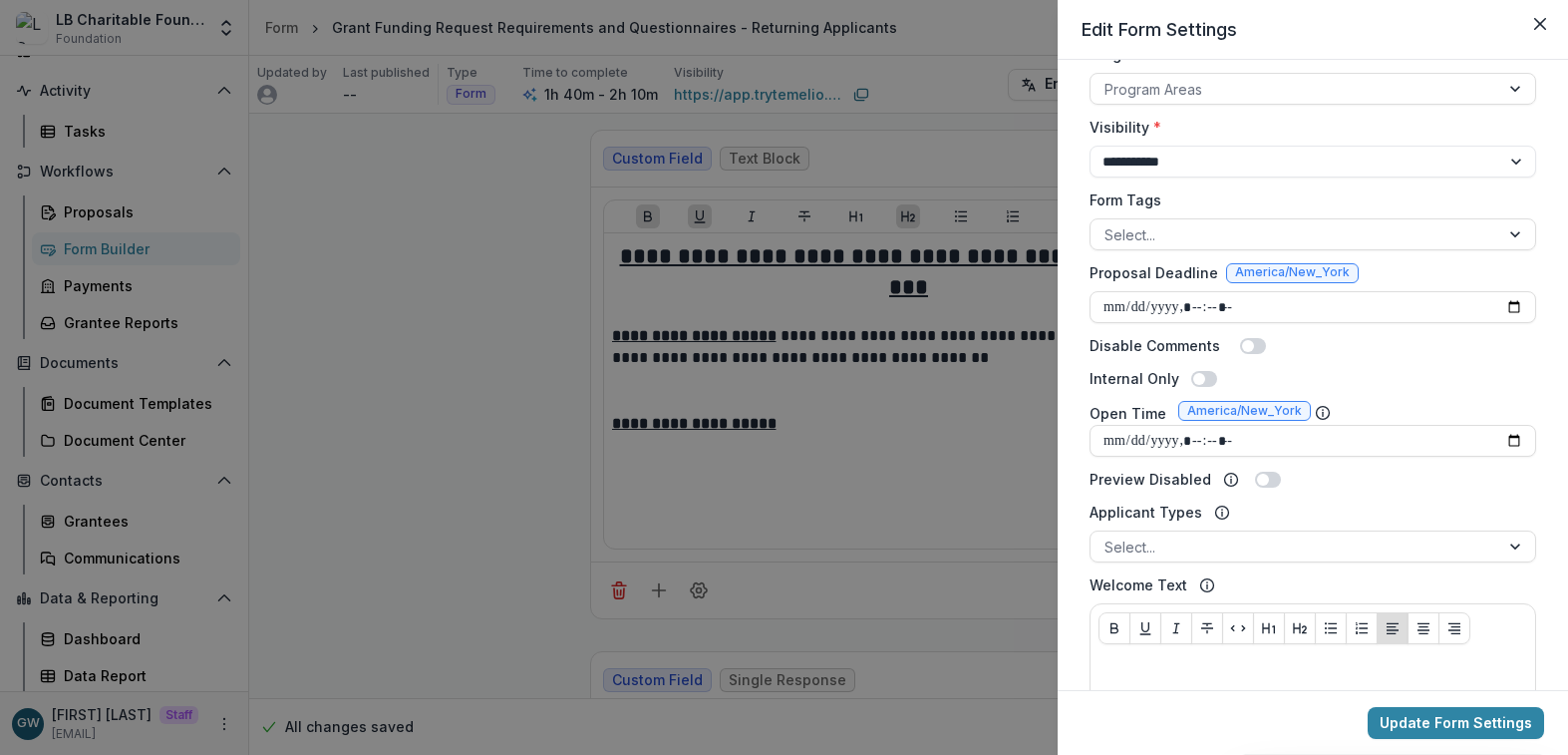 scroll, scrollTop: 437, scrollLeft: 0, axis: vertical 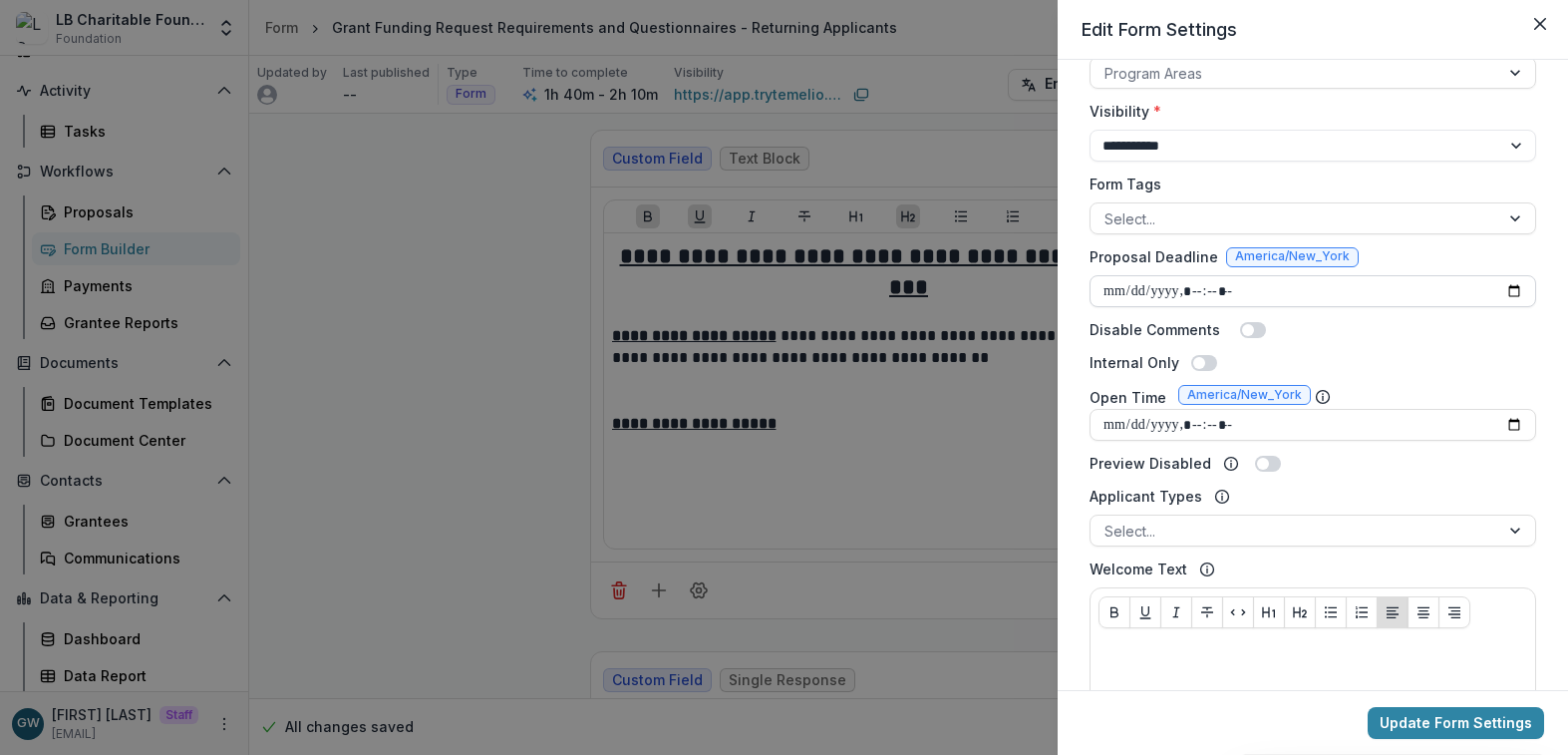 click on "Proposal Deadline" at bounding box center (1313, 291) 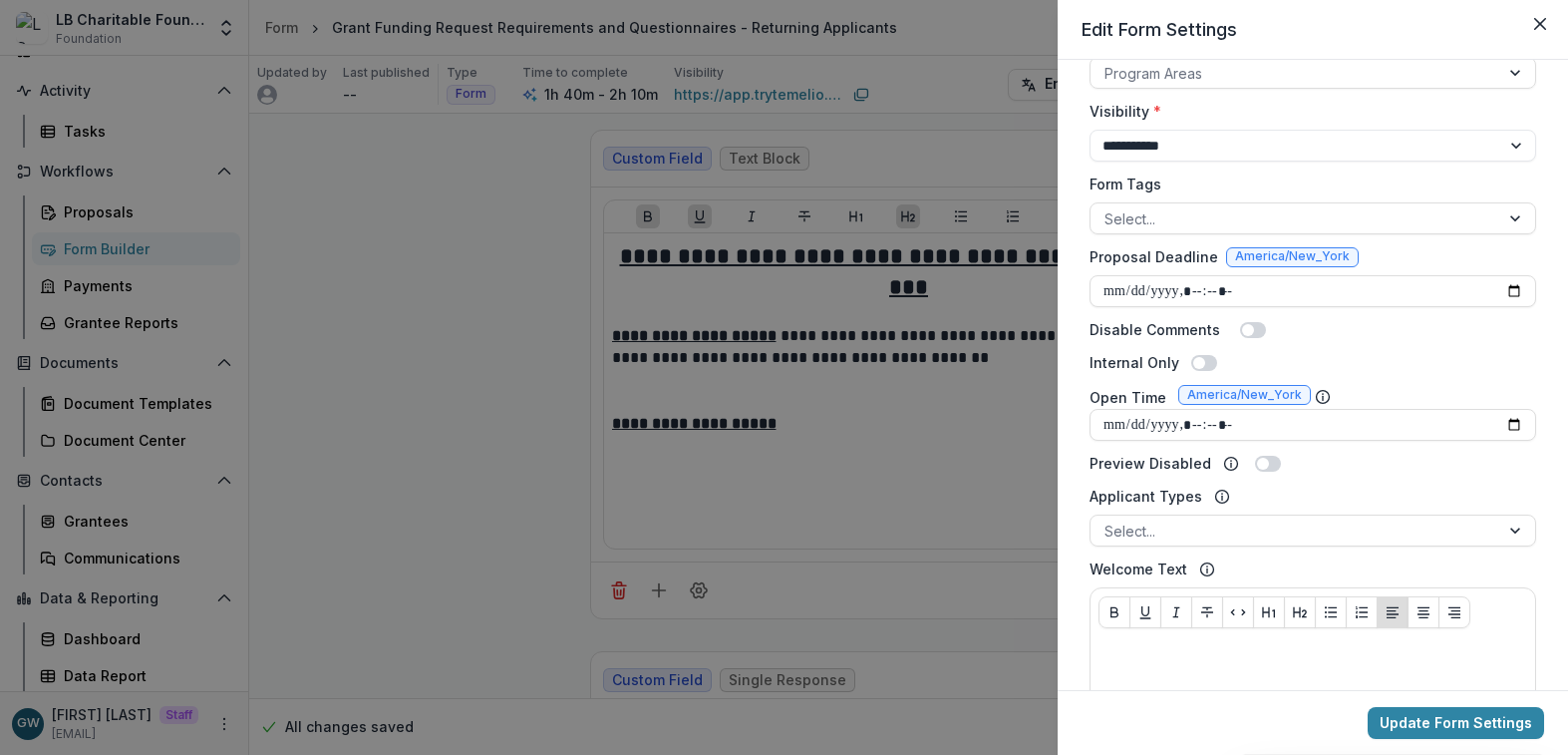 type 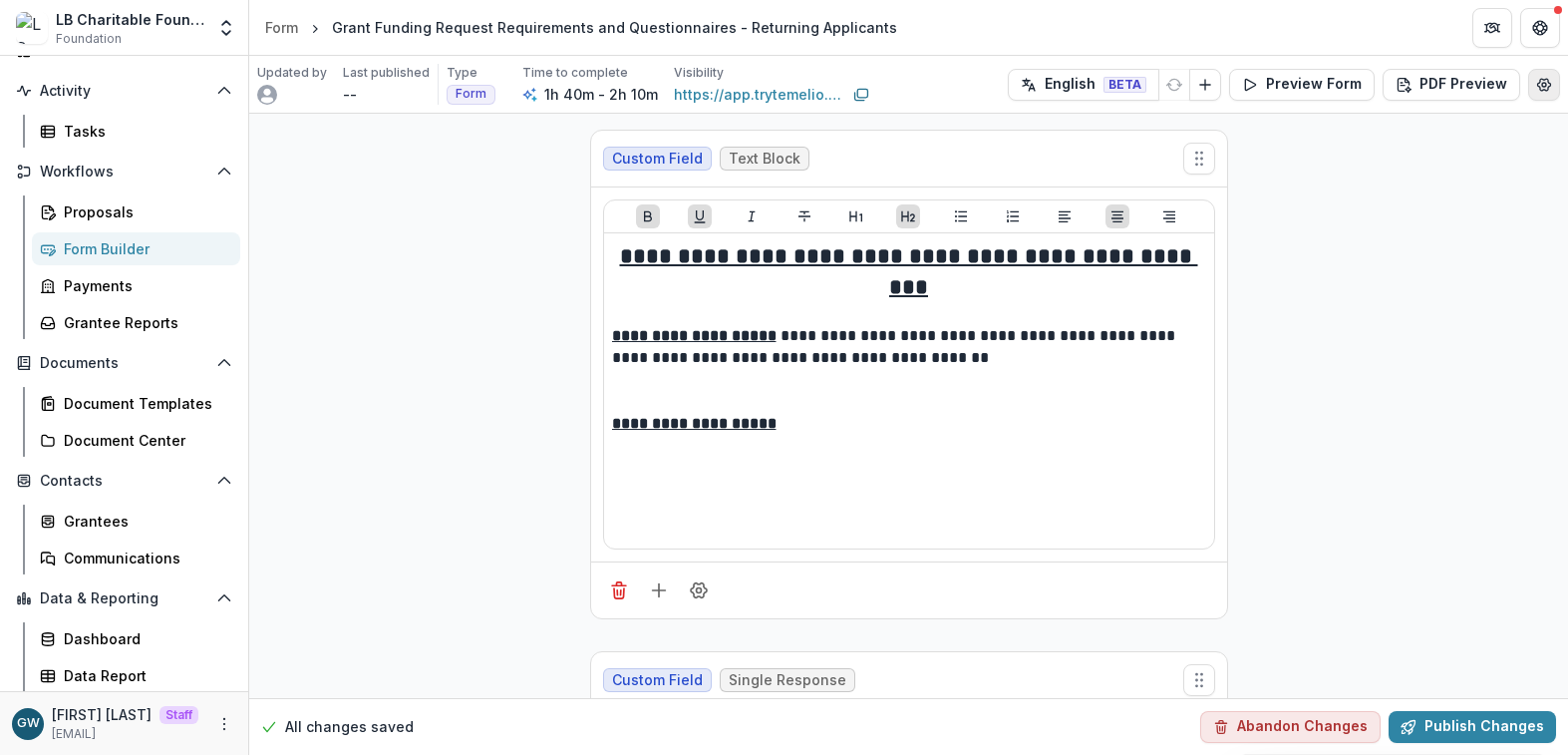 click 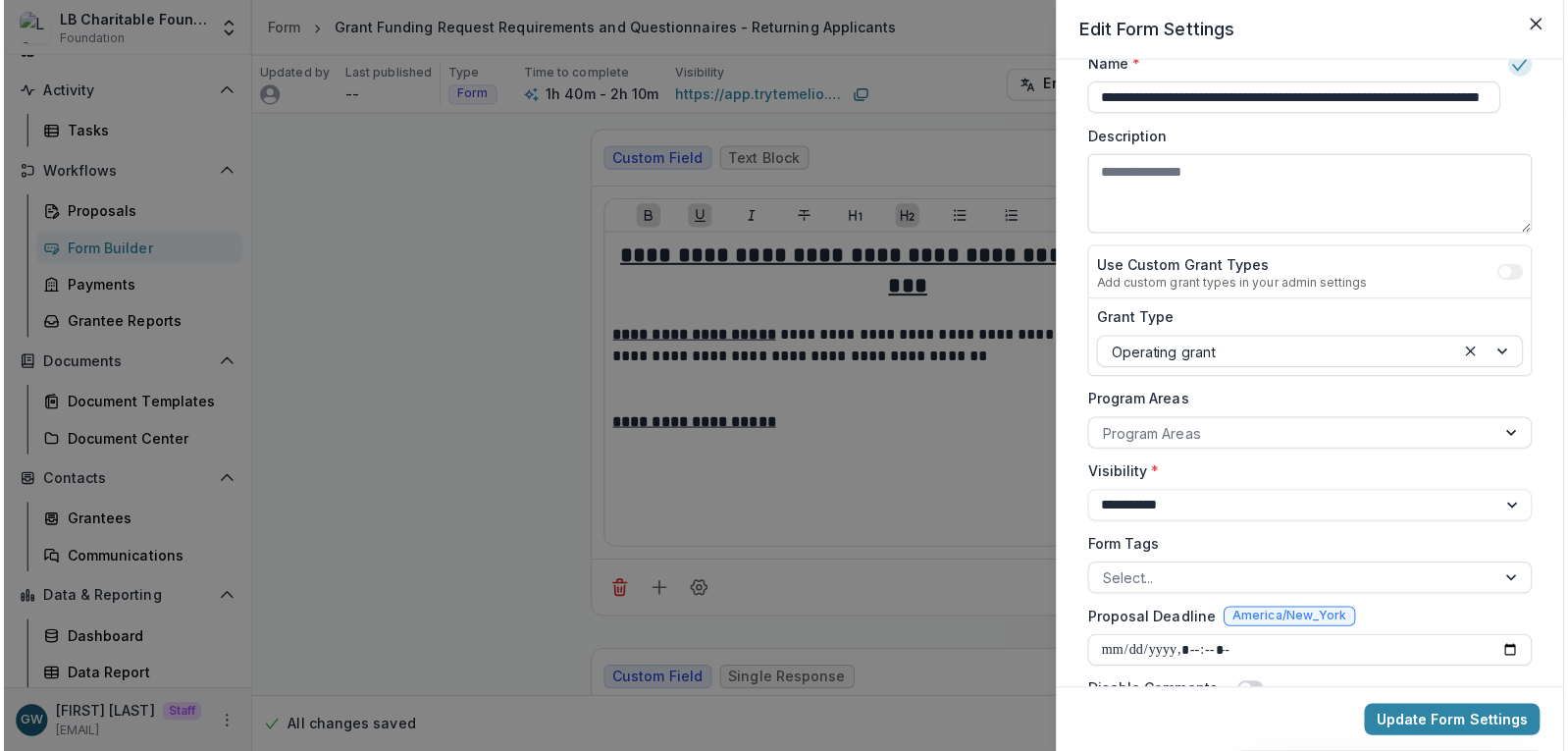scroll, scrollTop: 94, scrollLeft: 0, axis: vertical 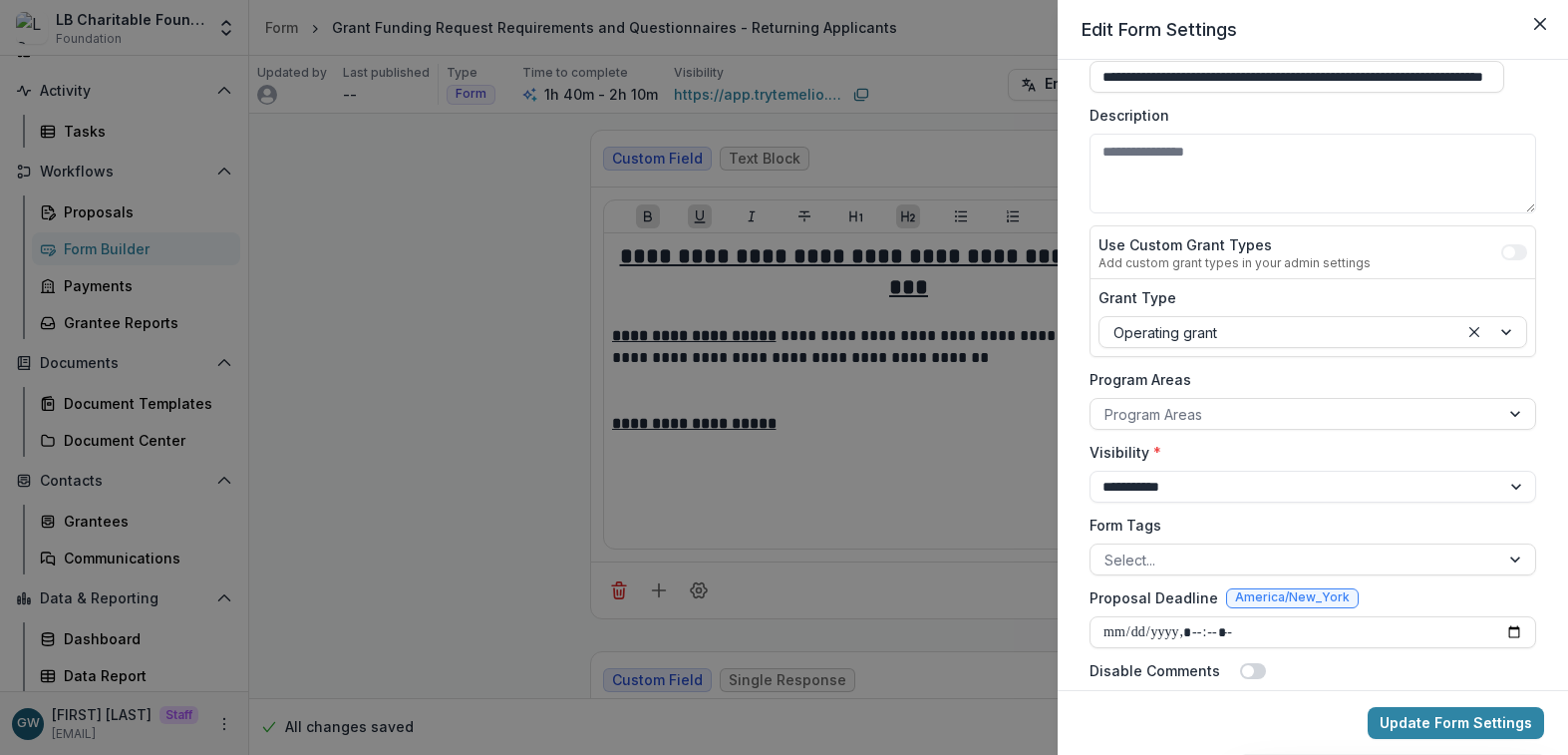 drag, startPoint x: 1536, startPoint y: 28, endPoint x: 1350, endPoint y: 24, distance: 186.04301 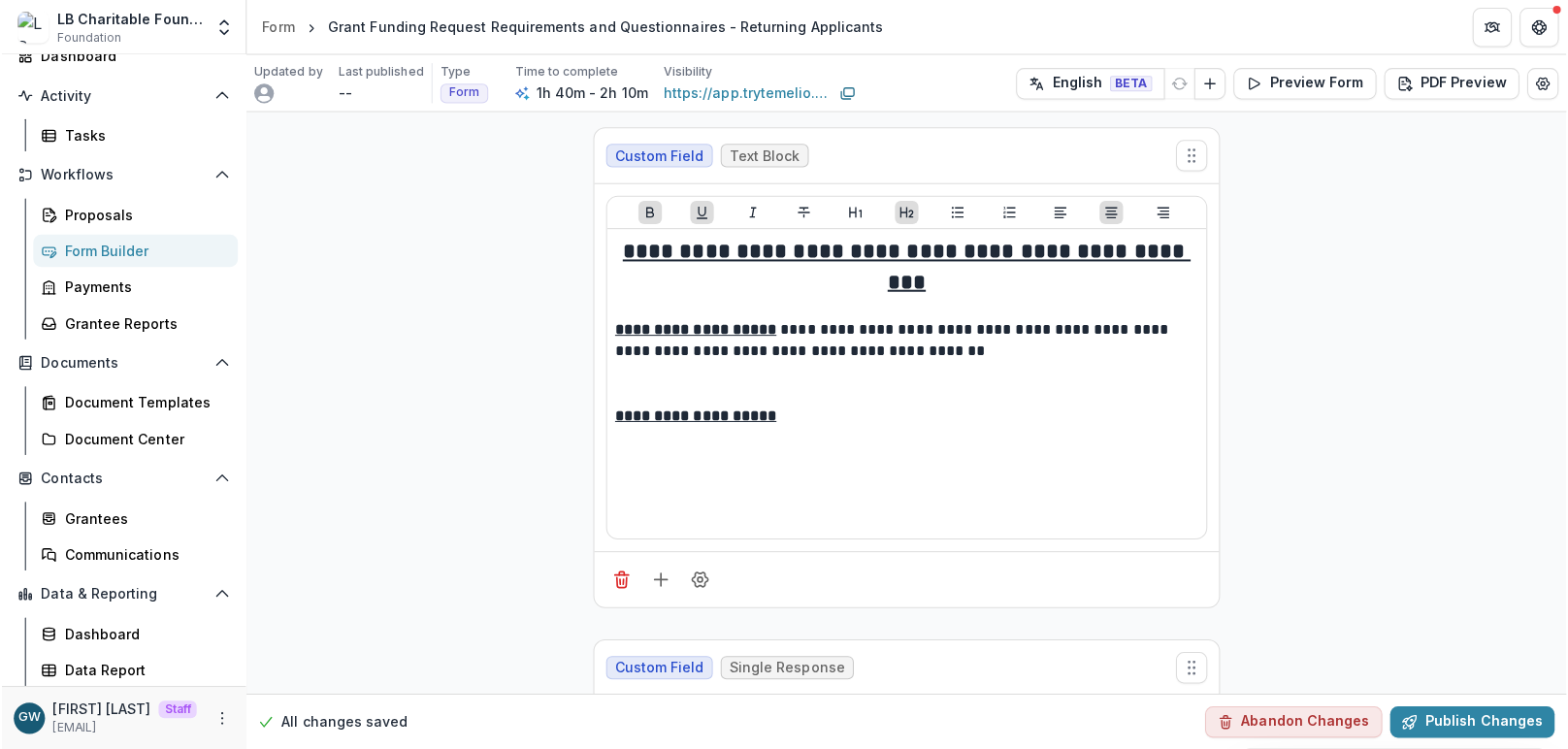 scroll, scrollTop: 116, scrollLeft: 0, axis: vertical 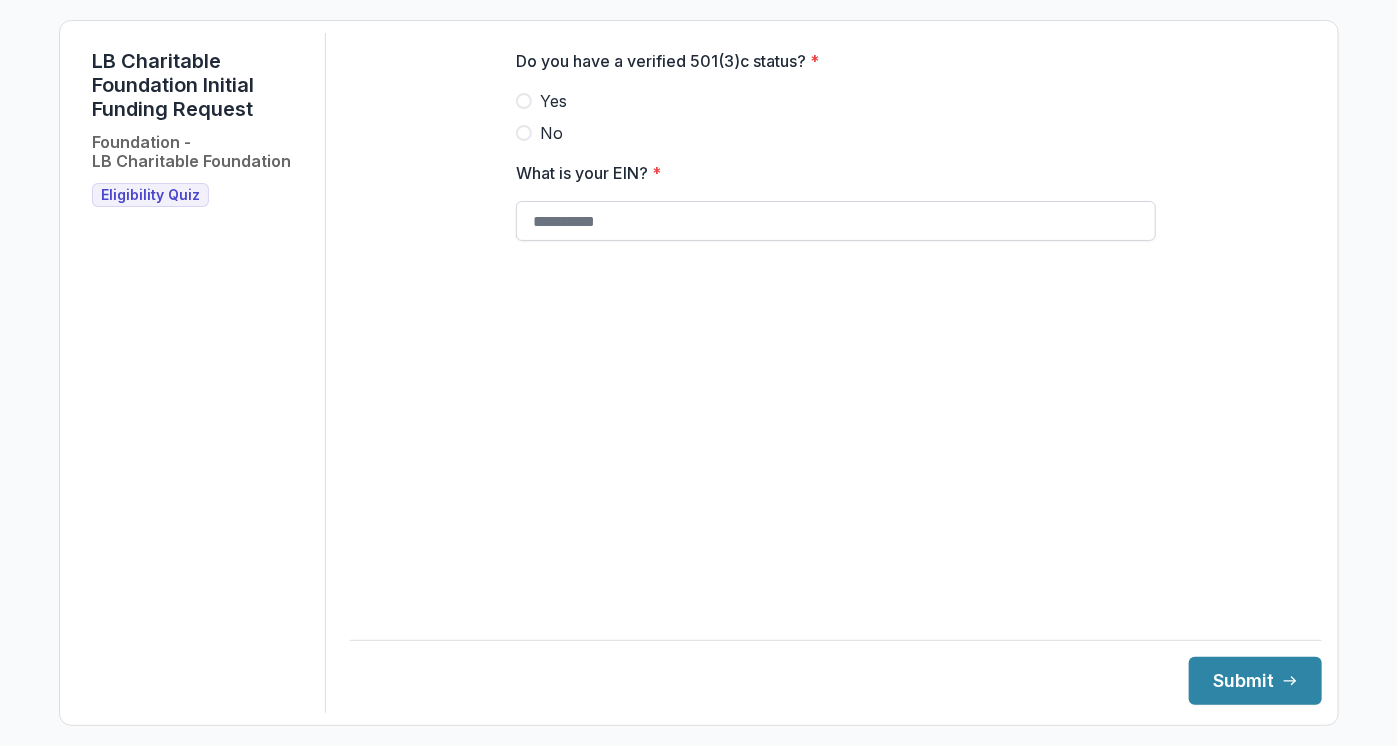 click on "What is your EIN? *" at bounding box center [836, 221] 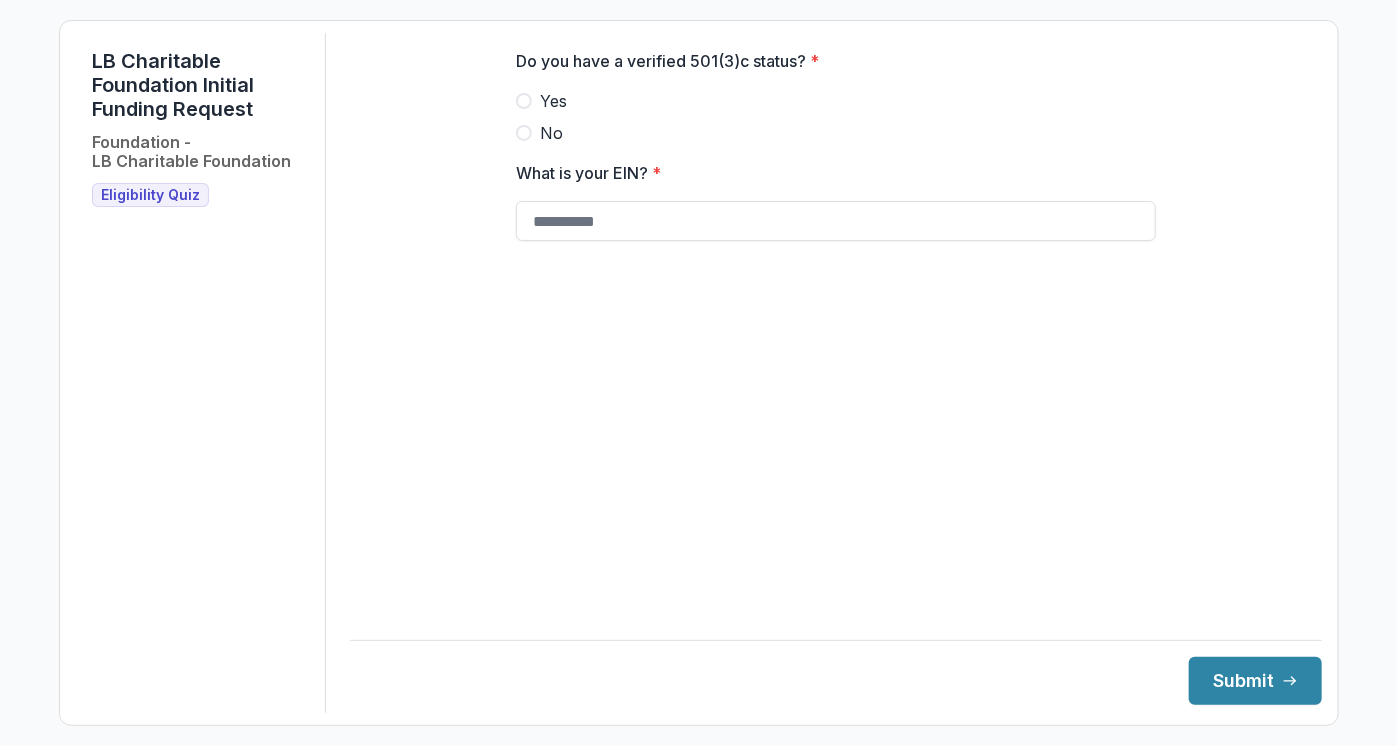 click on "Do you have a verified 501(3)c status? * Yes No What is your EIN? *" at bounding box center (836, 316) 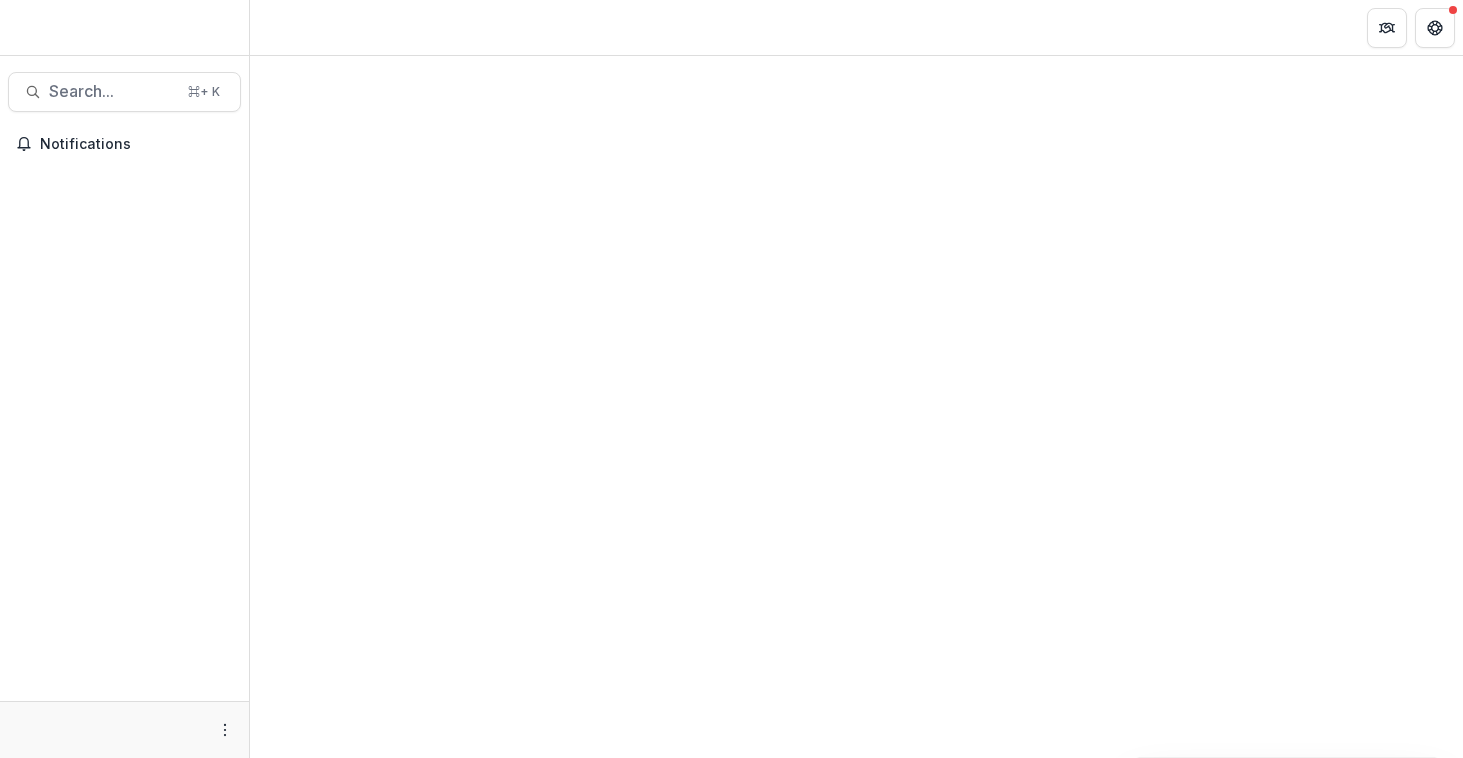 scroll, scrollTop: 0, scrollLeft: 0, axis: both 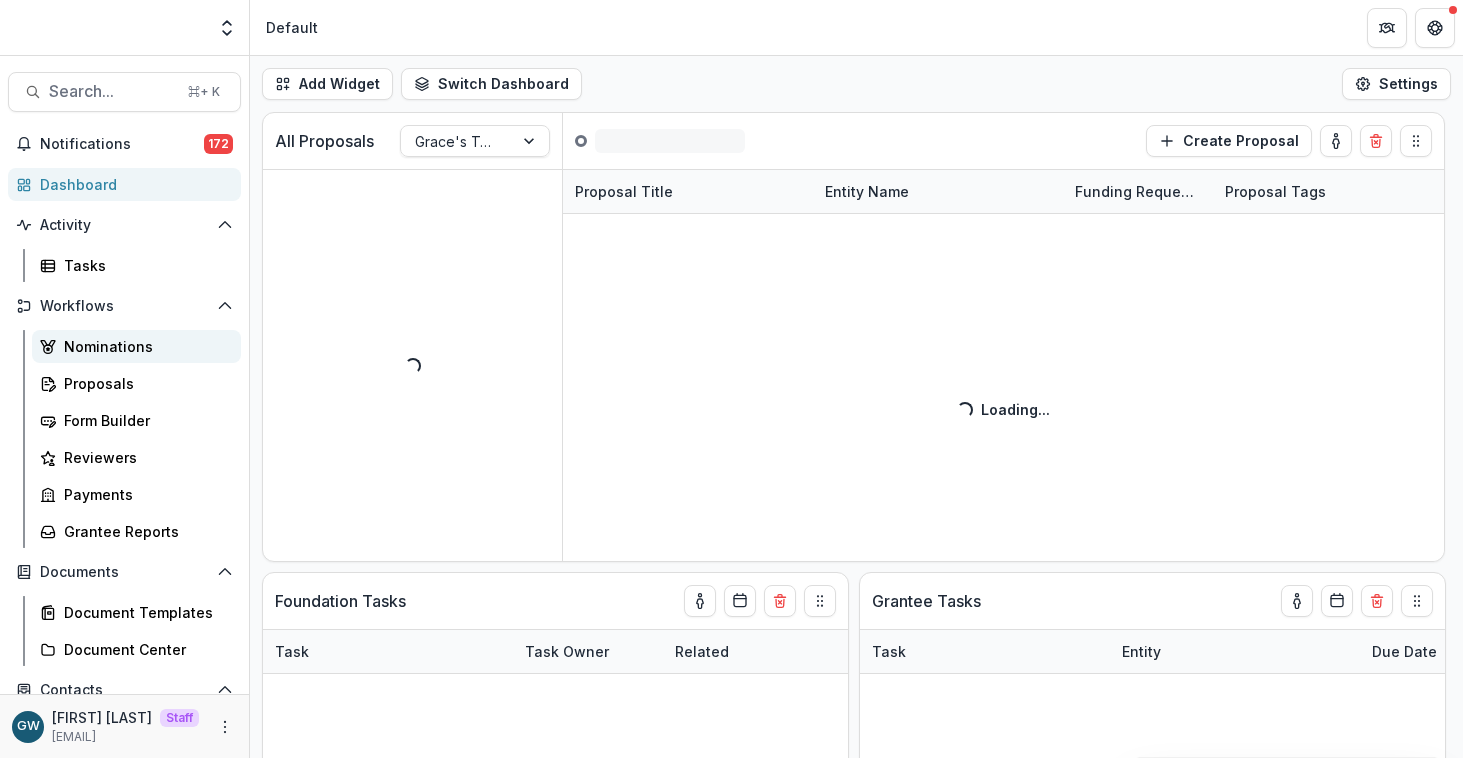 select on "******" 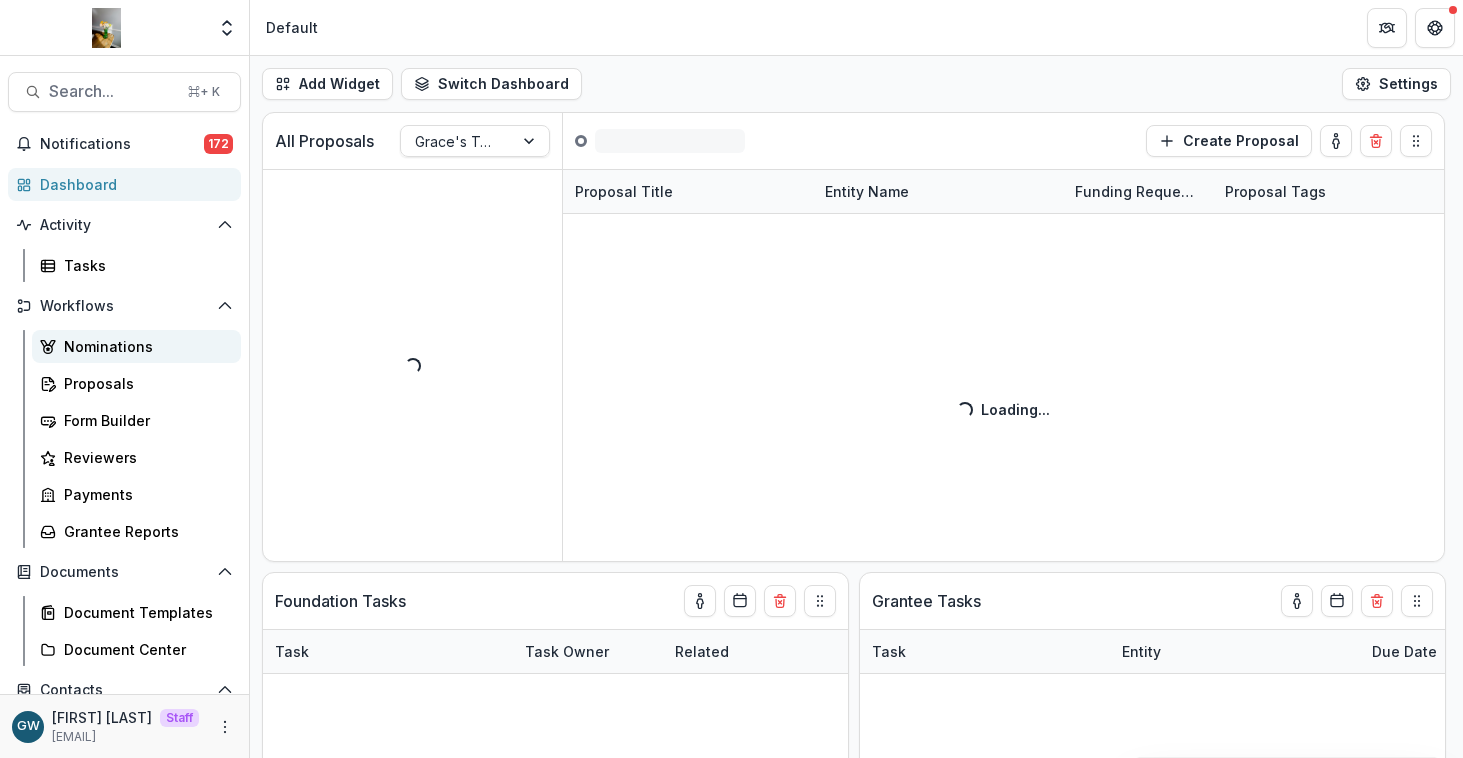 select on "******" 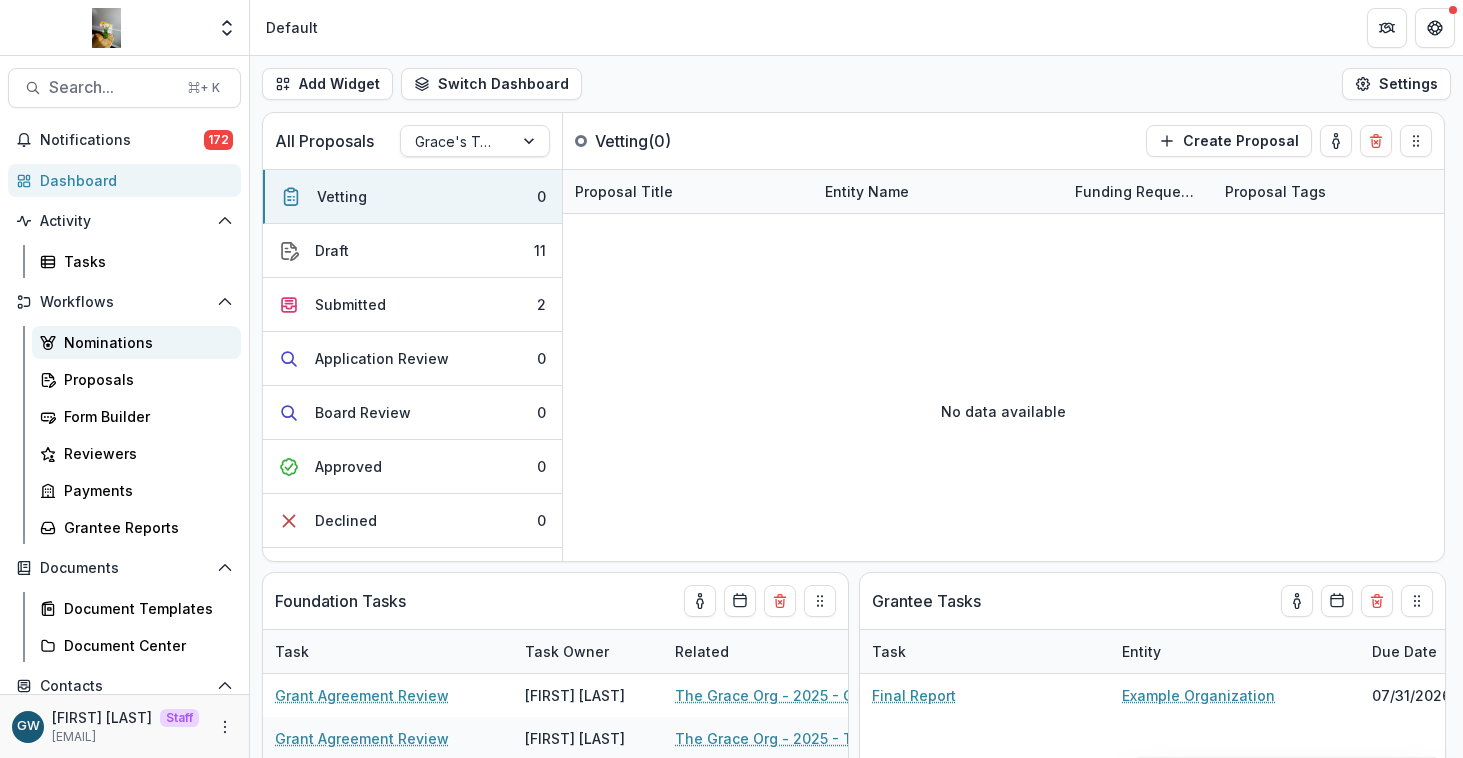 scroll, scrollTop: 0, scrollLeft: 0, axis: both 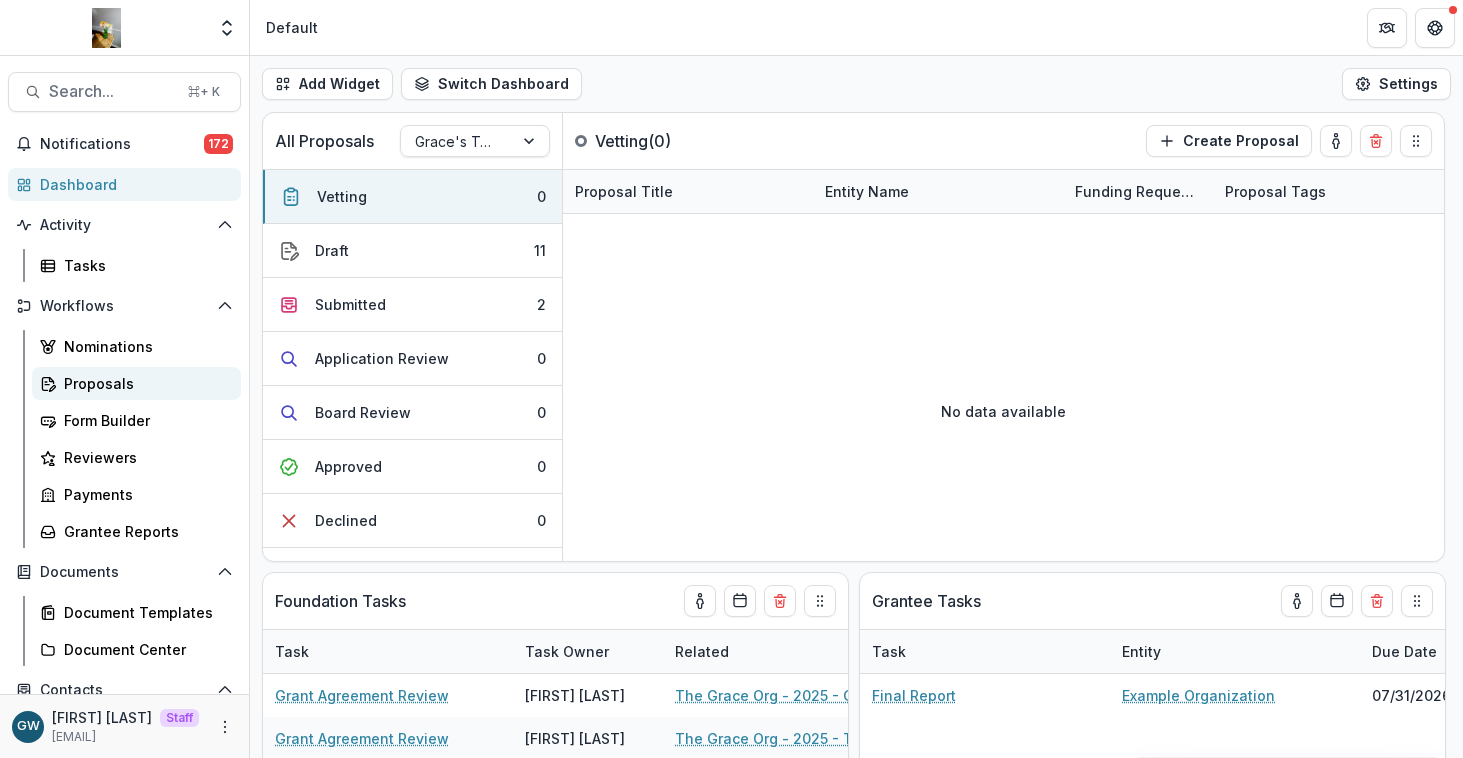 click on "Proposals" at bounding box center [144, 383] 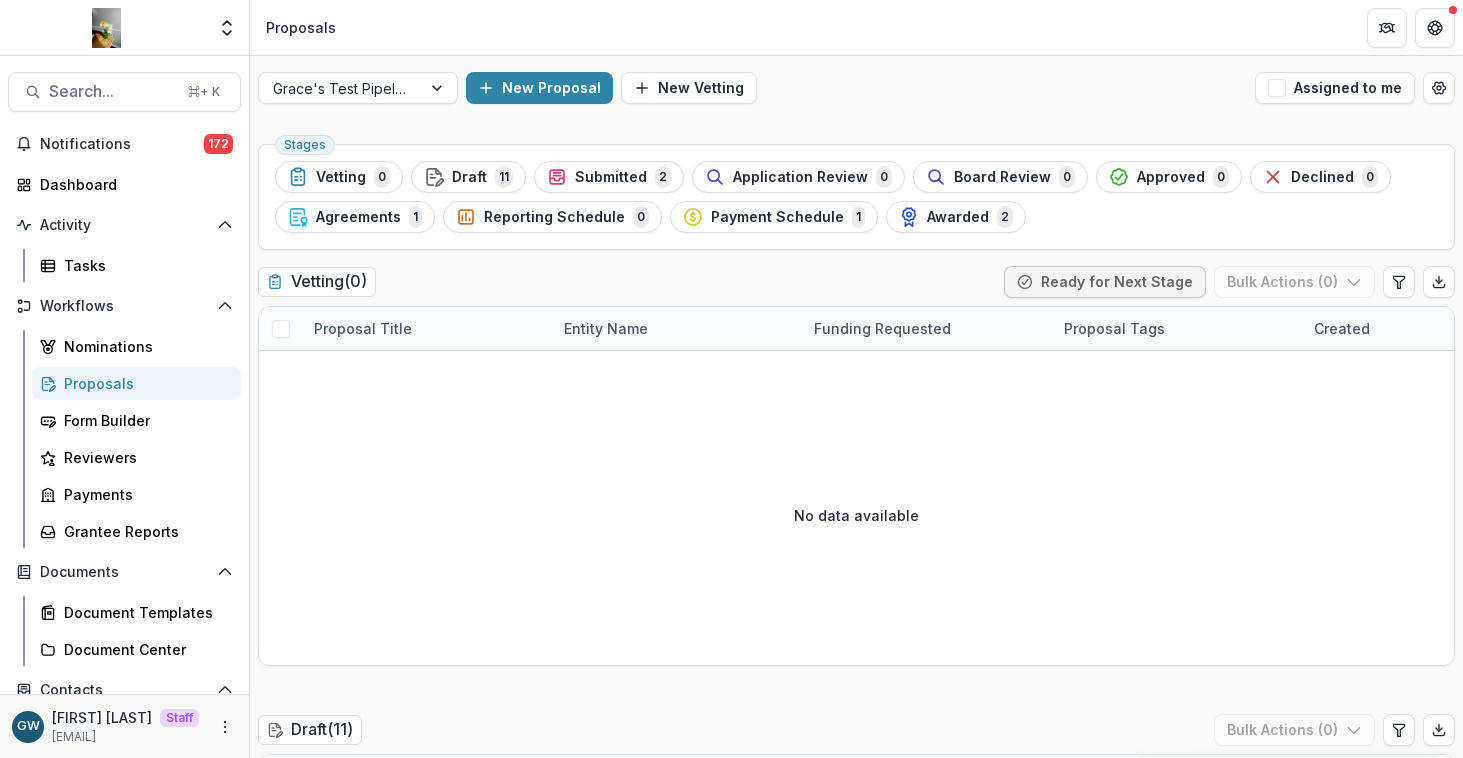 click on "Payment Schedule" at bounding box center (777, 217) 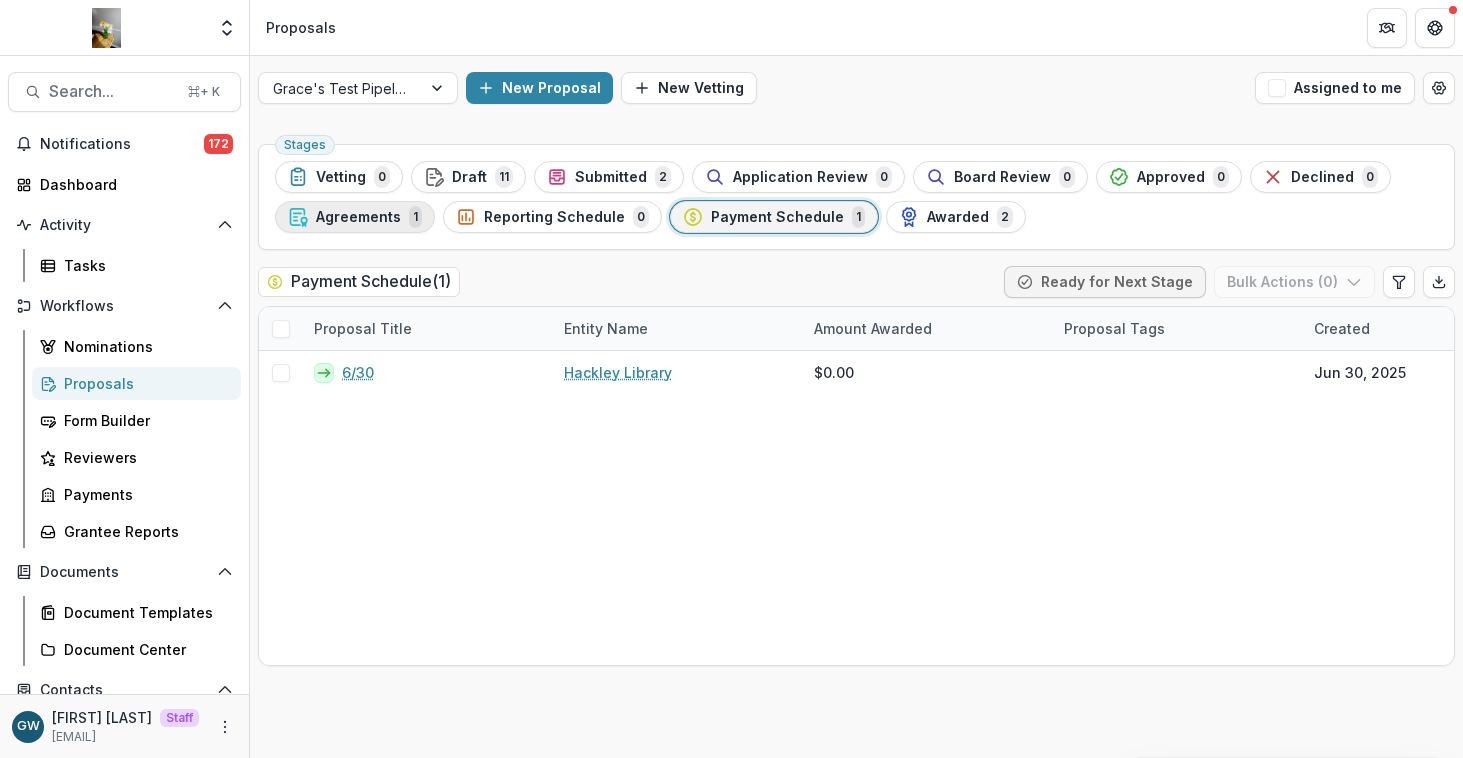 click on "Agreements" at bounding box center (358, 217) 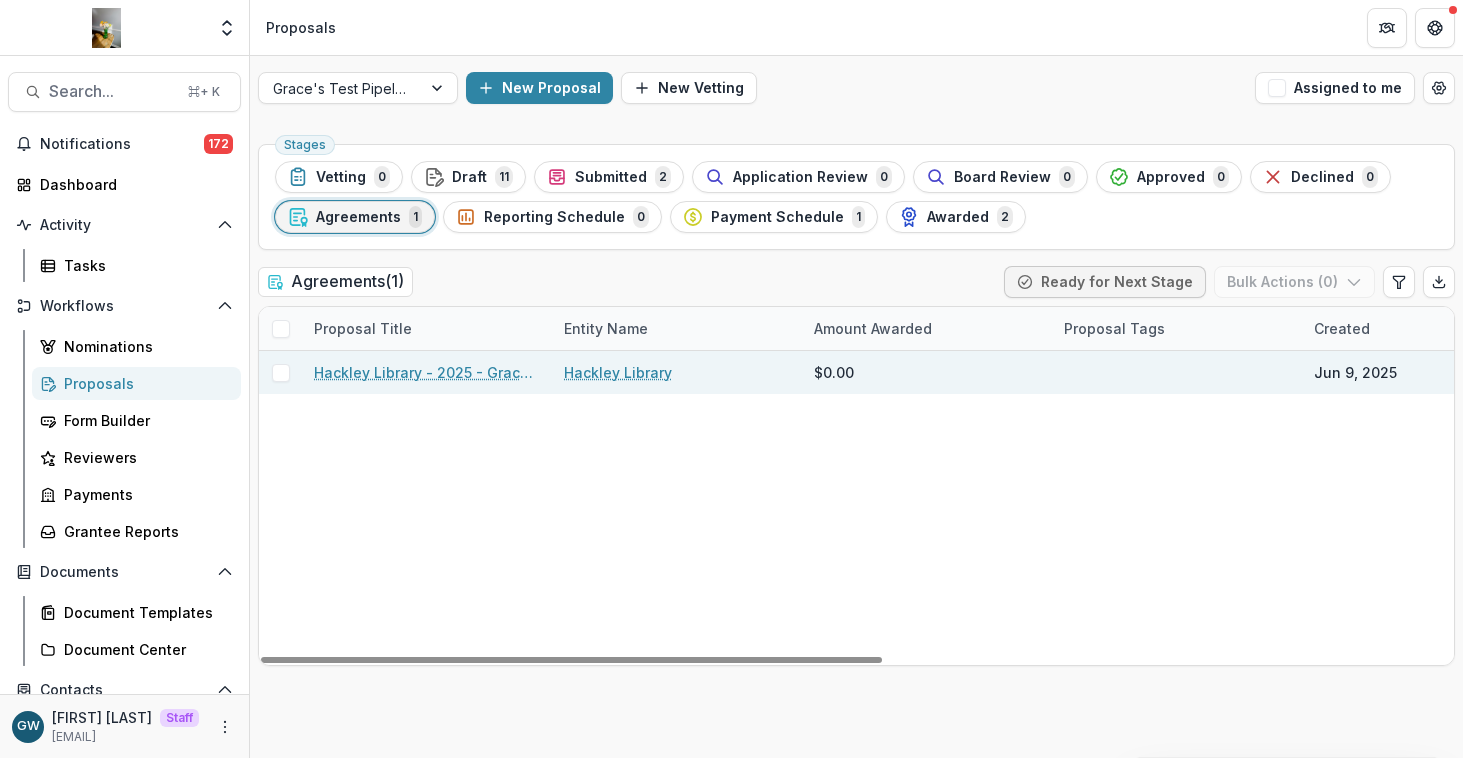 click on "Hackley Library - 2025 - Grace's Test Grant Application" at bounding box center [427, 372] 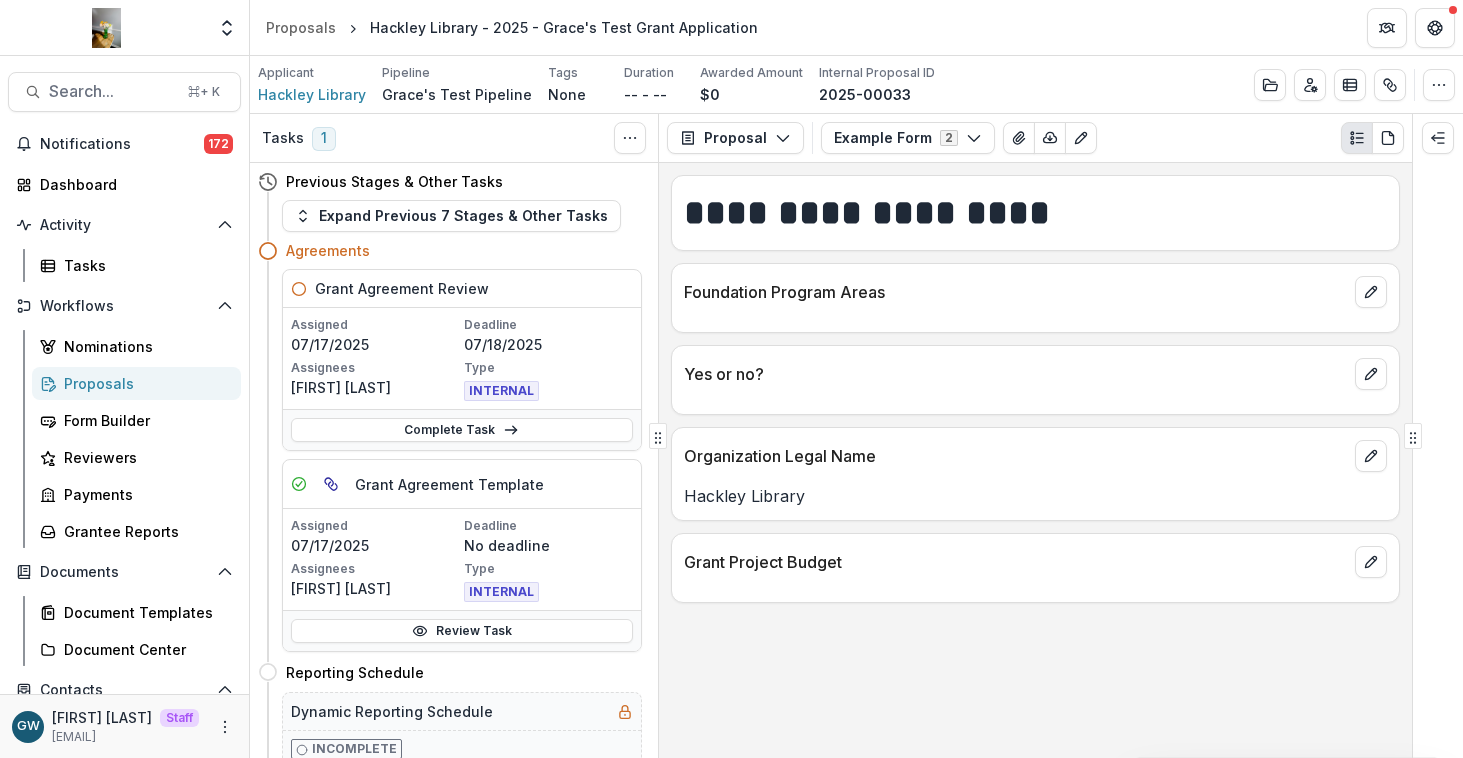 click on "Proposals" at bounding box center (144, 383) 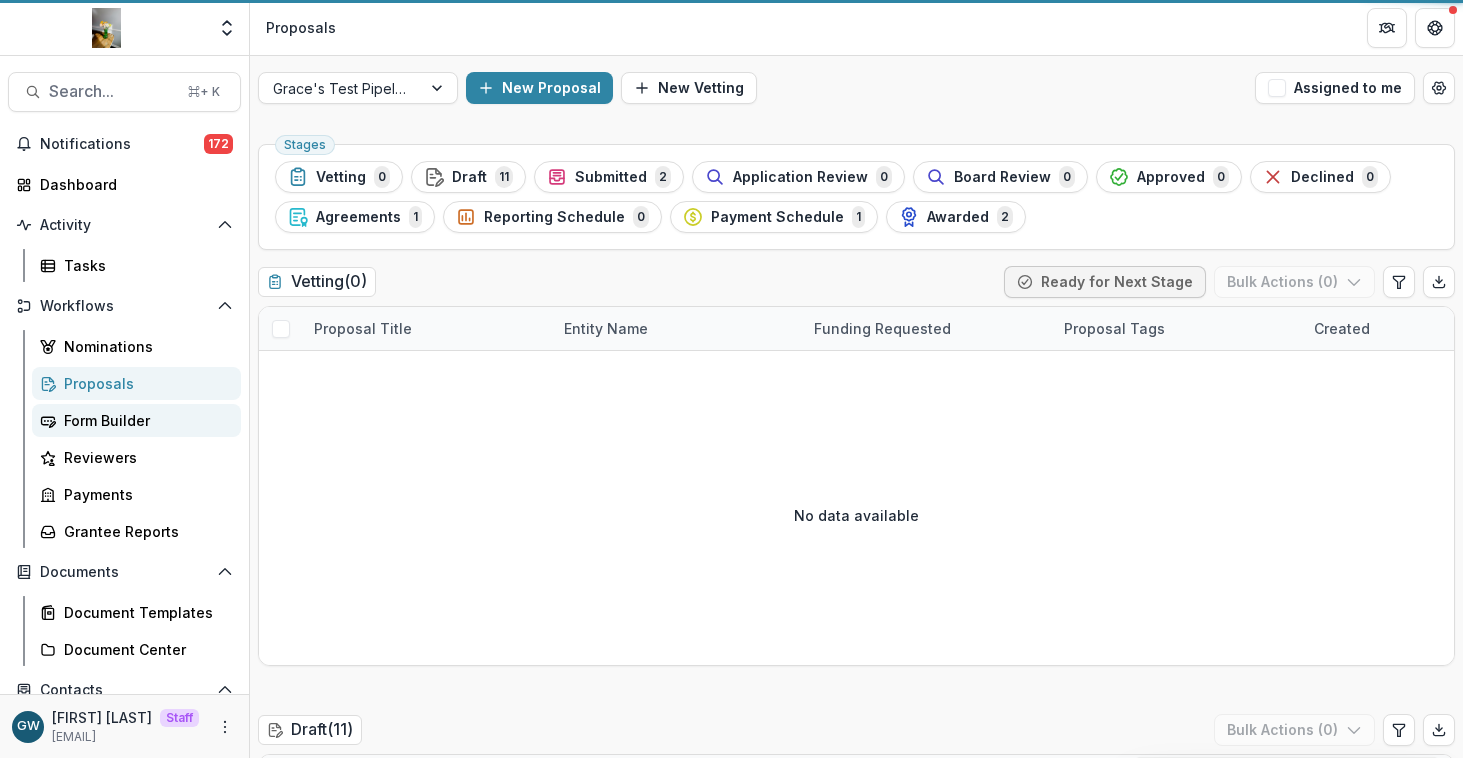 click on "Form Builder" at bounding box center (144, 420) 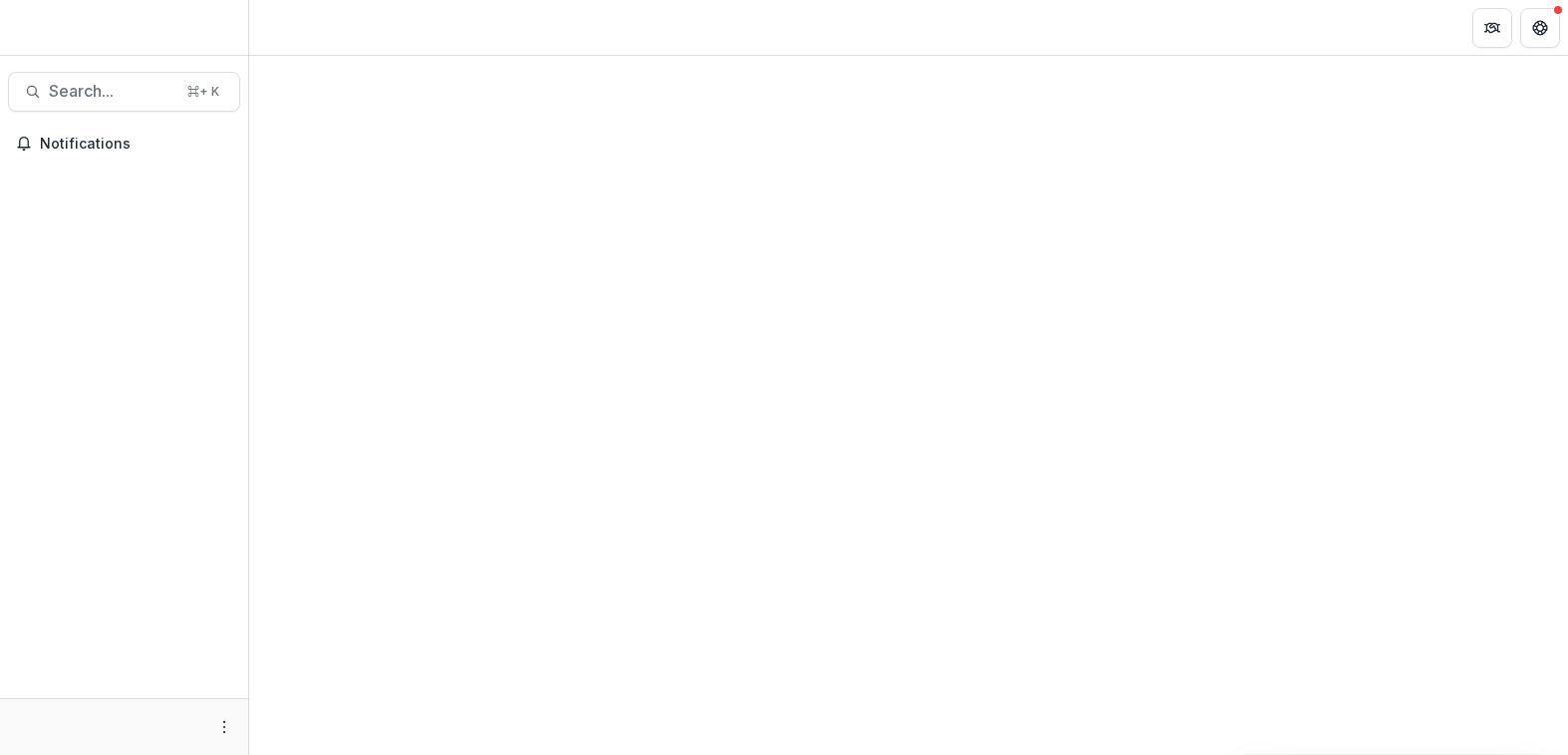 scroll, scrollTop: 0, scrollLeft: 0, axis: both 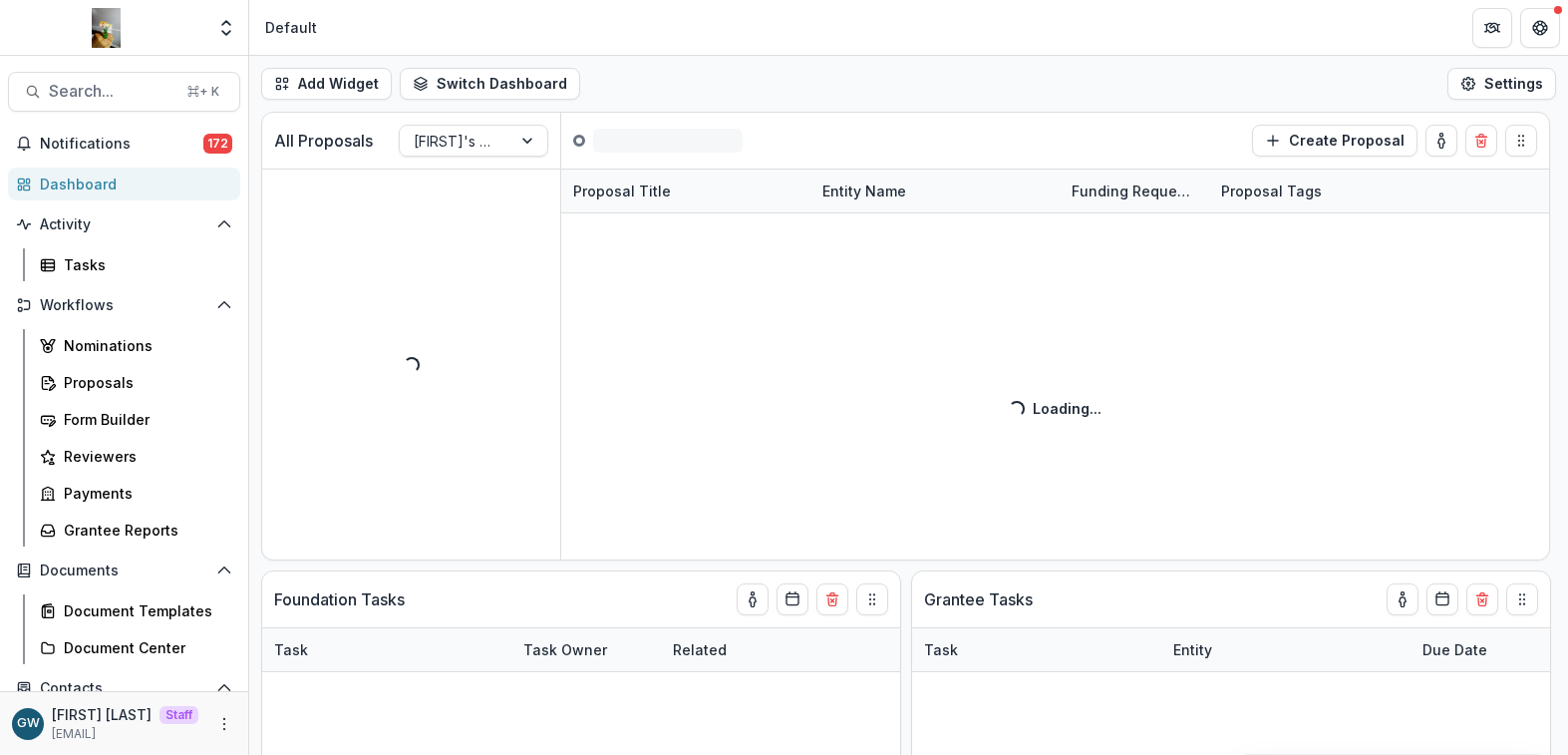 select on "******" 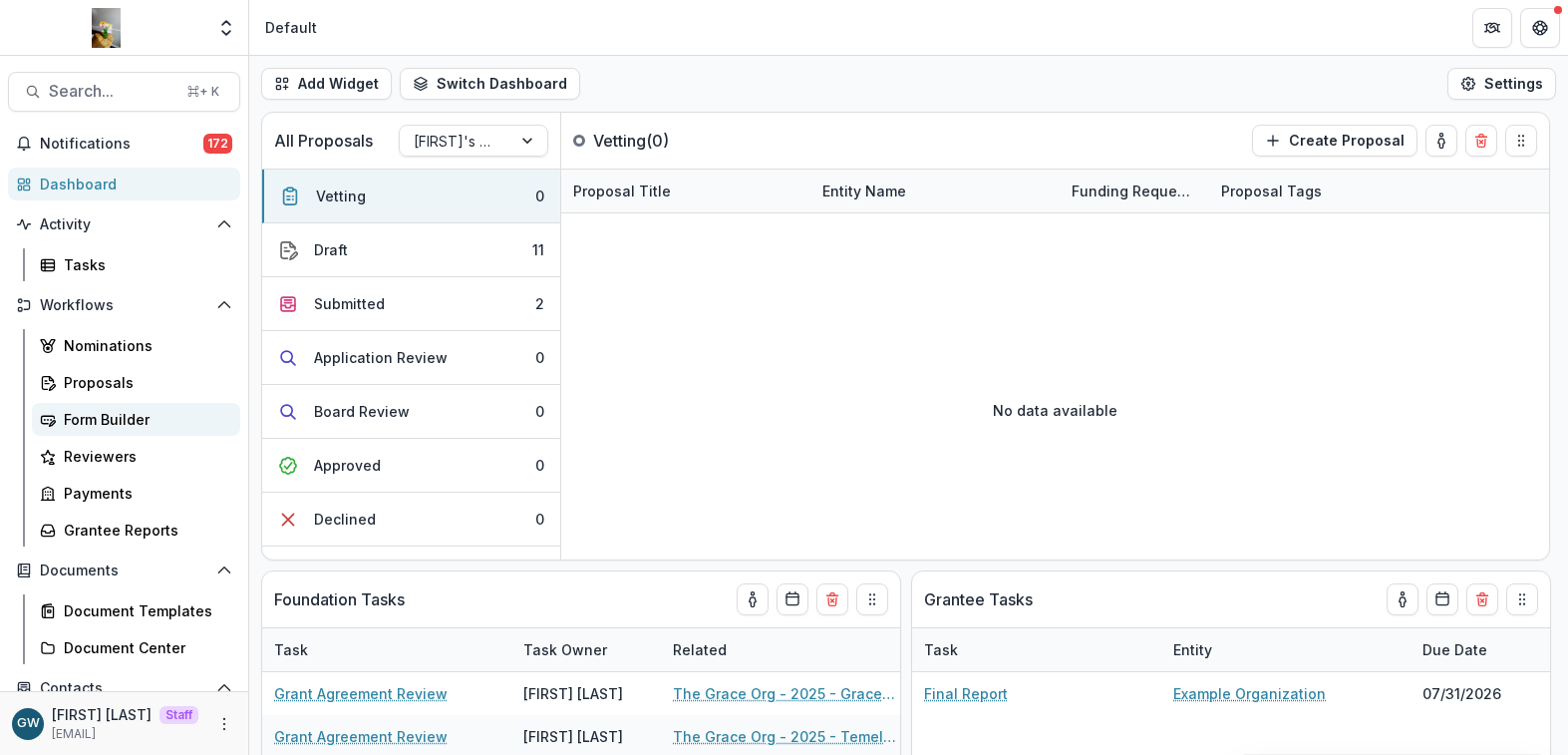 click on "Form Builder" at bounding box center (136, 419) 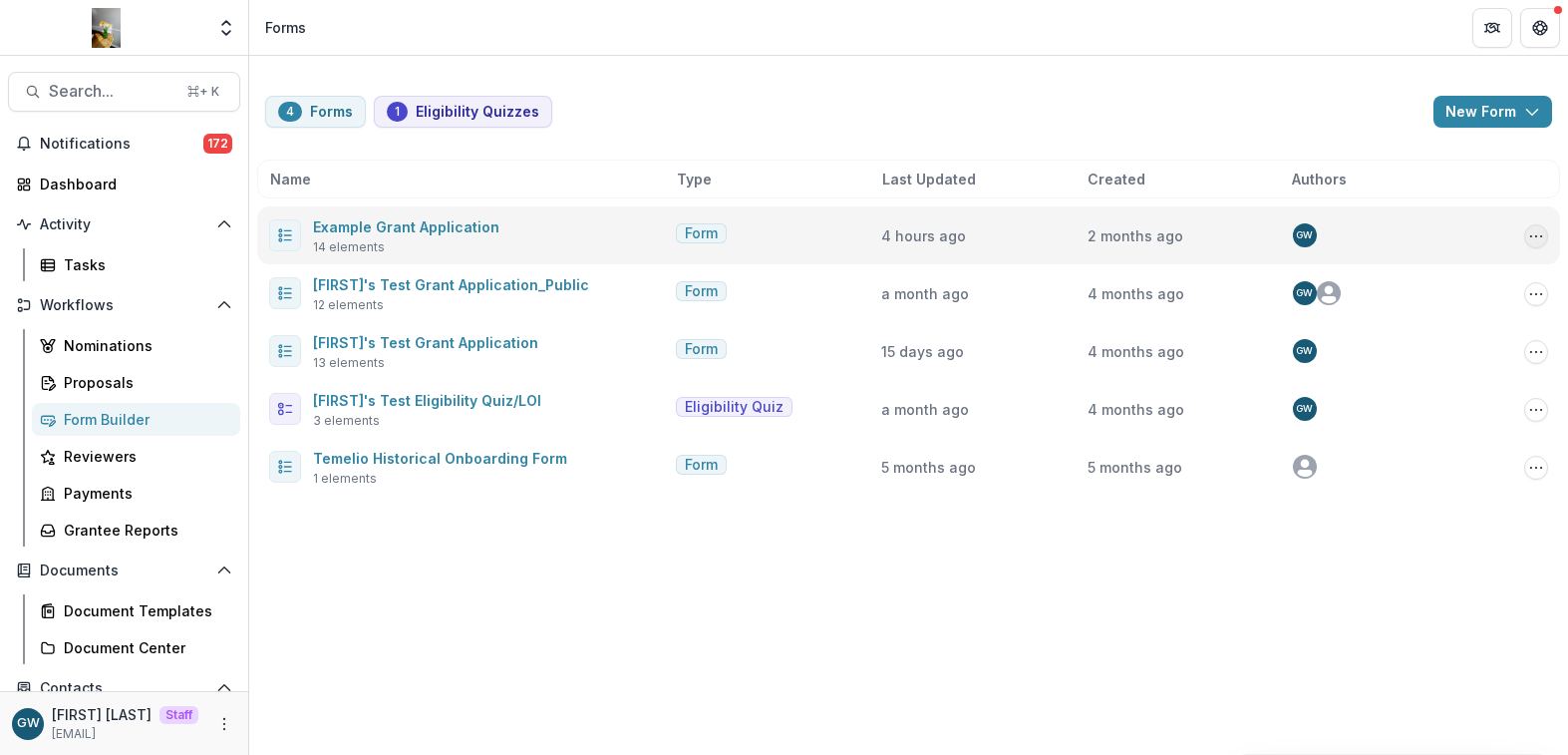 click 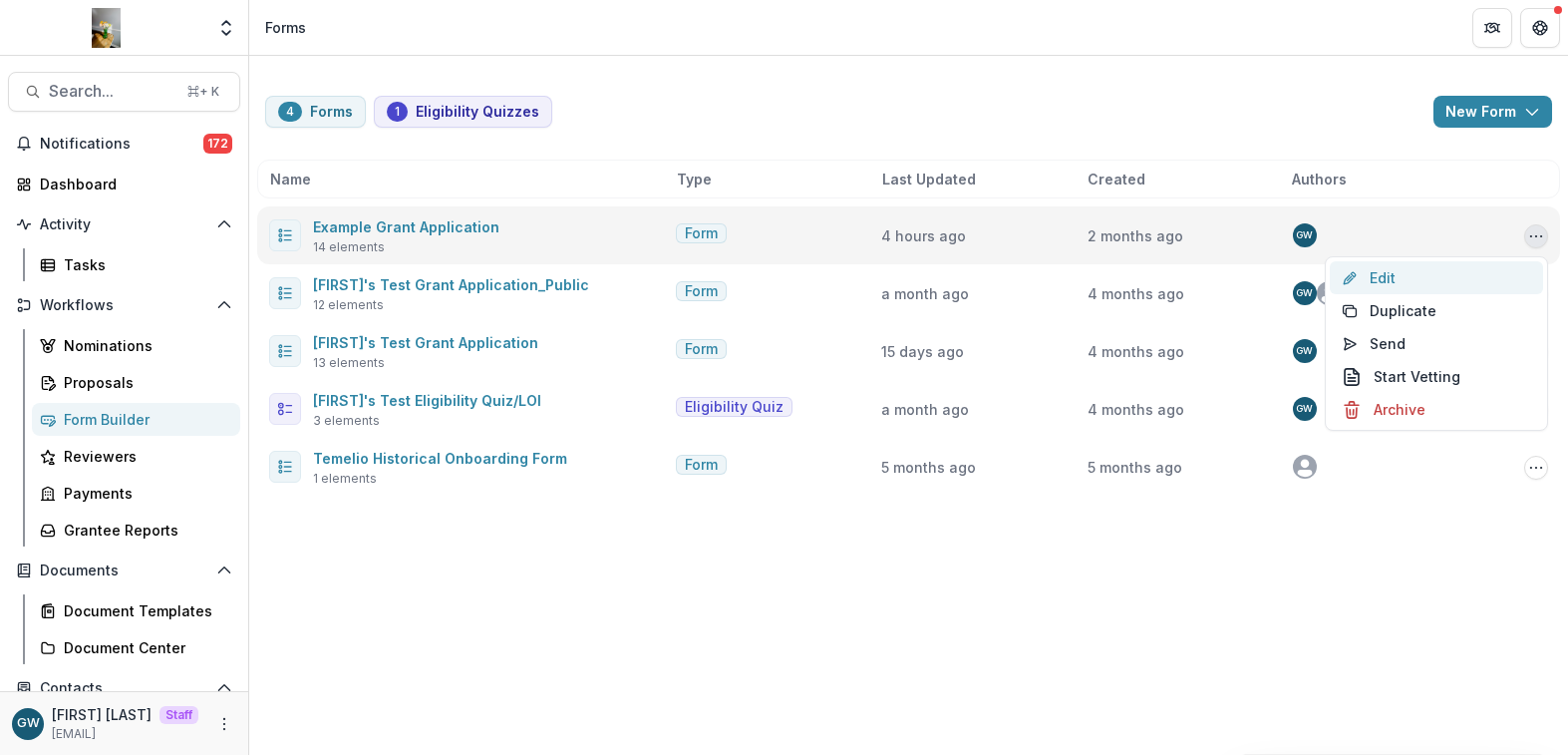 click on "Edit" at bounding box center (1436, 277) 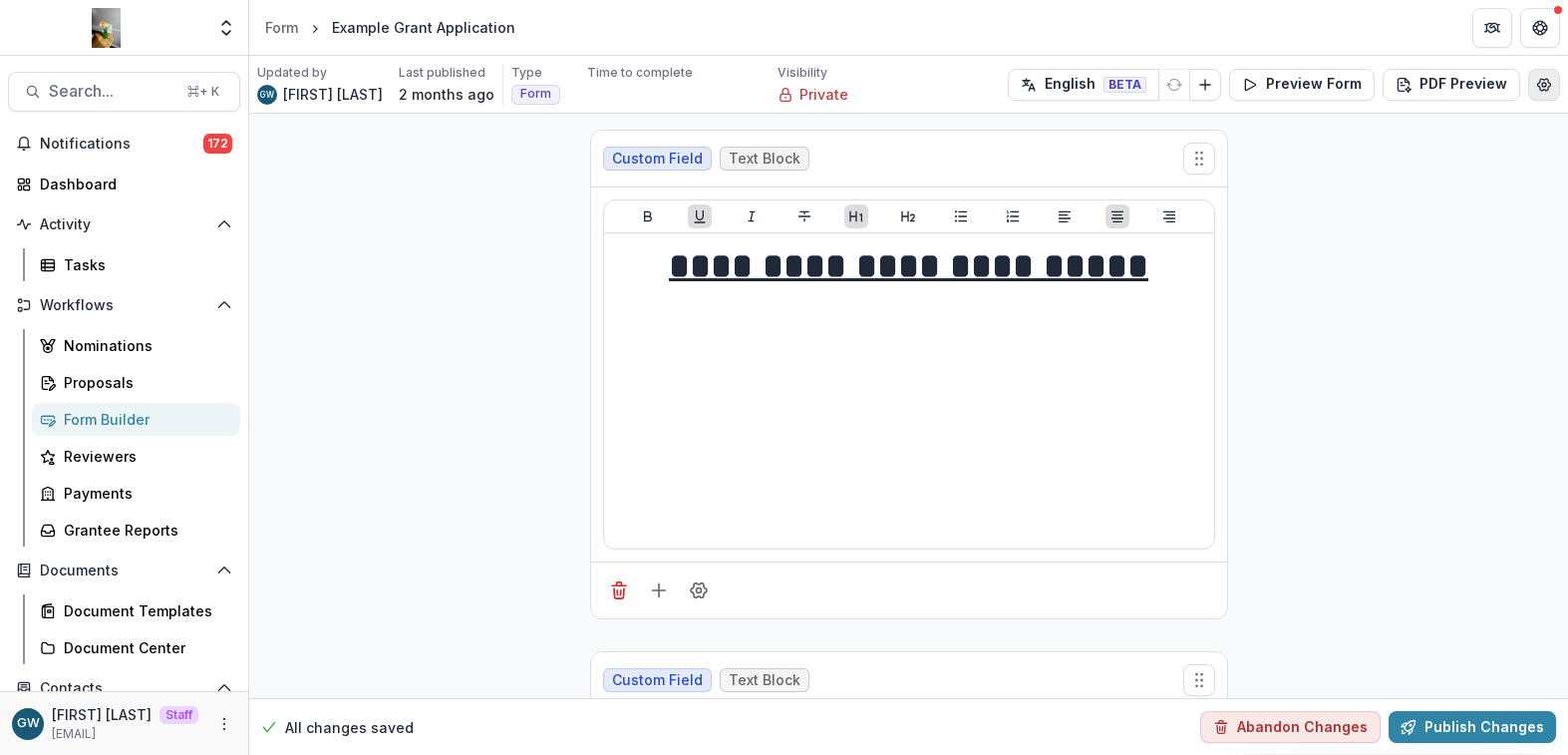 click 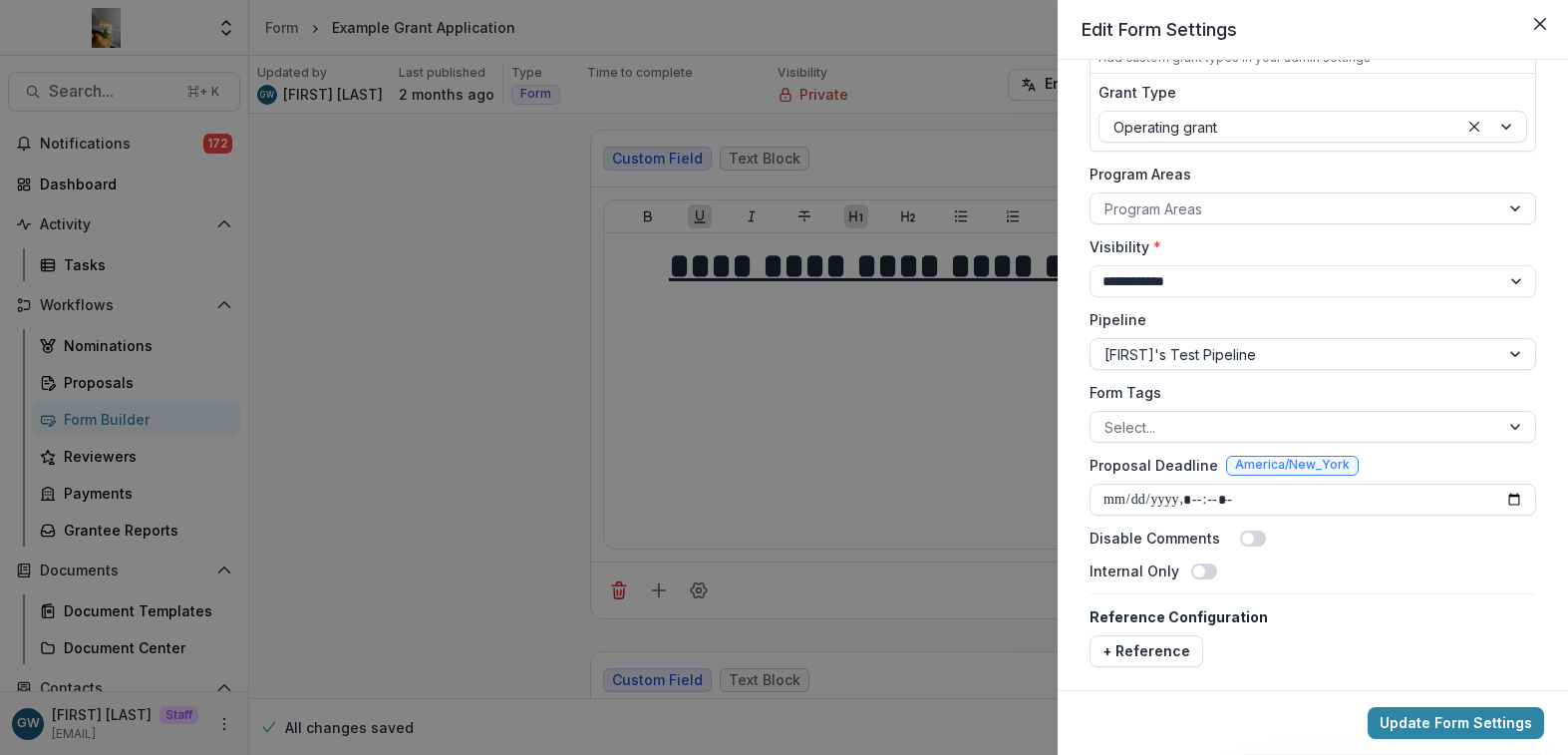 scroll, scrollTop: 266, scrollLeft: 0, axis: vertical 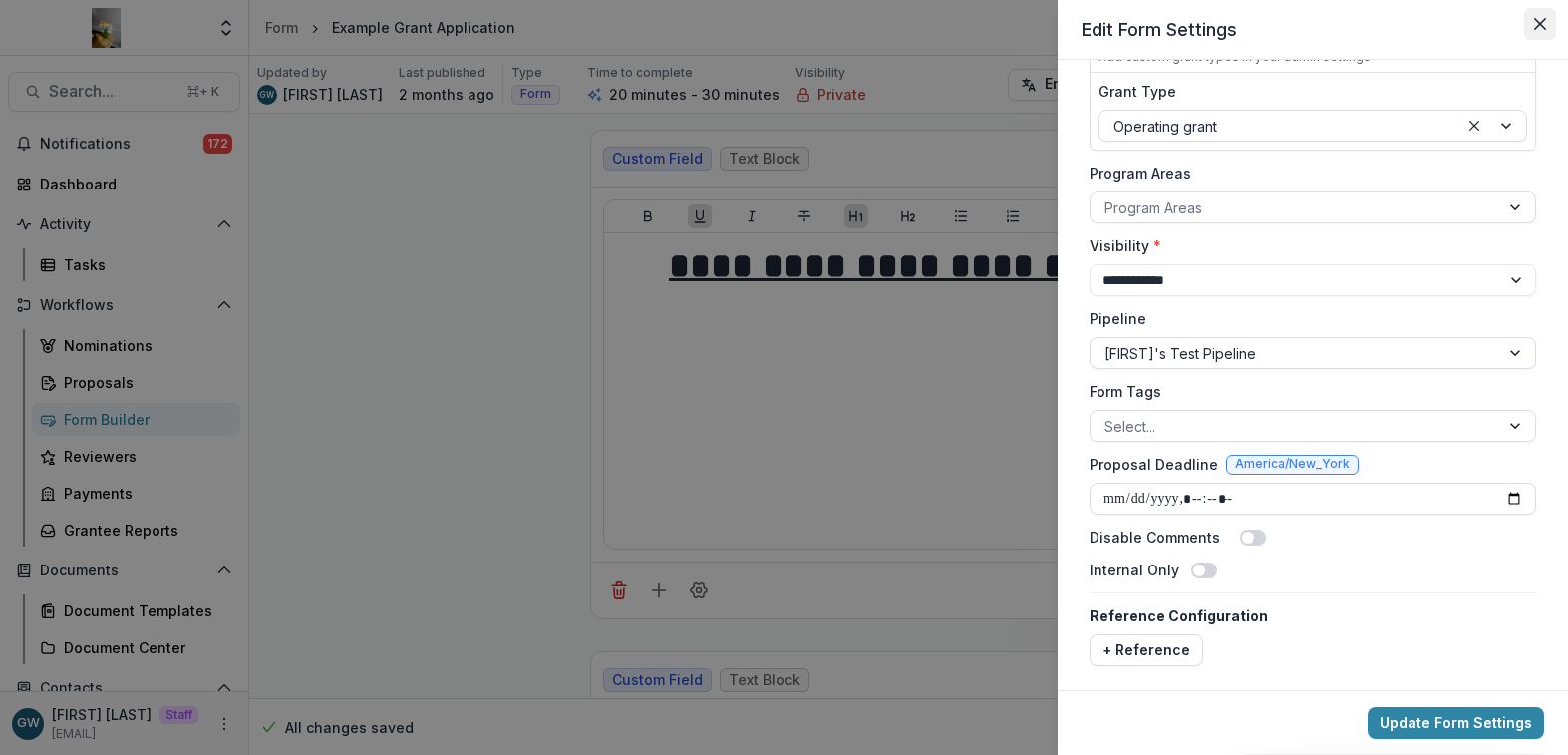 click 